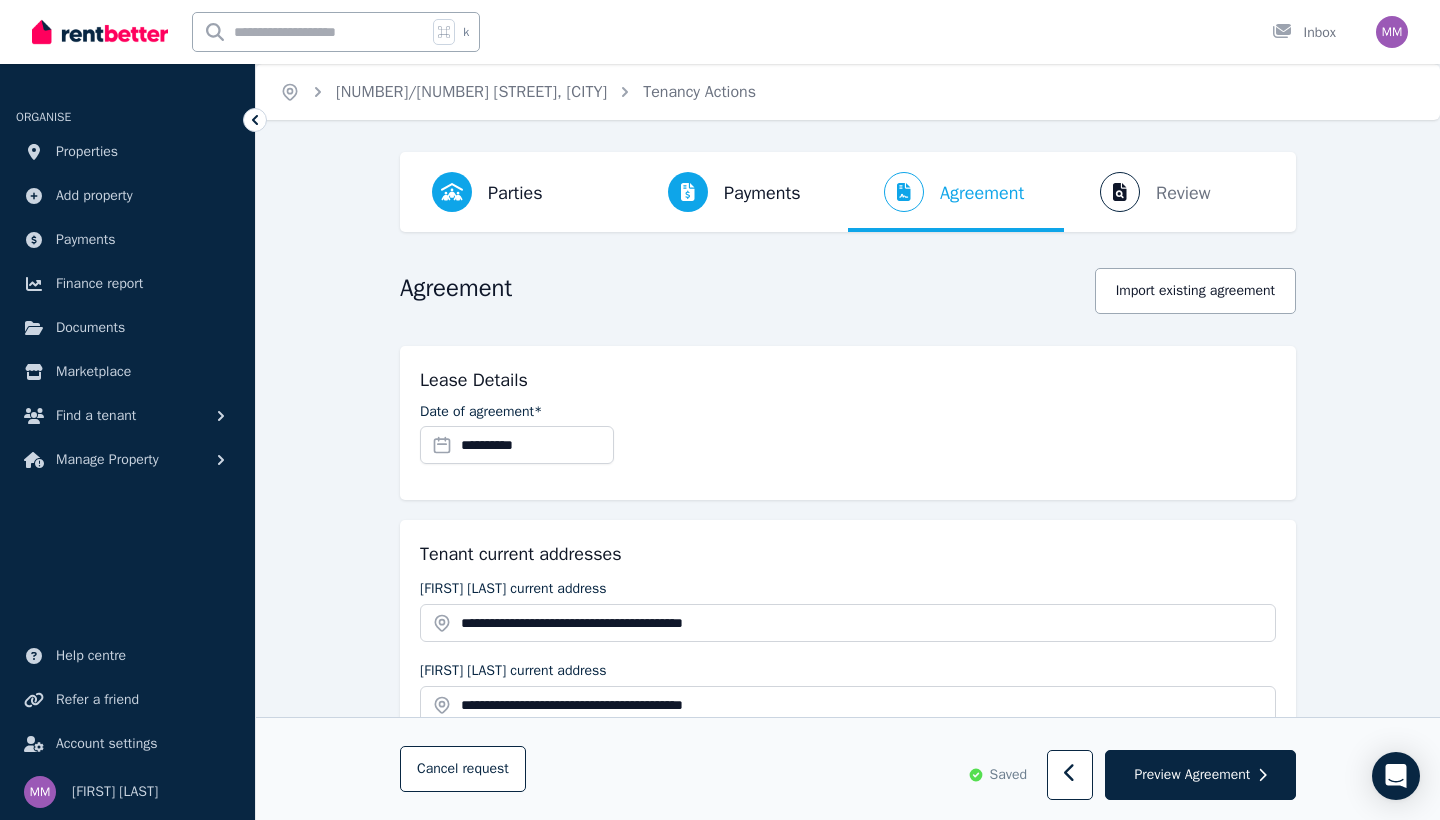 scroll, scrollTop: 2548, scrollLeft: 0, axis: vertical 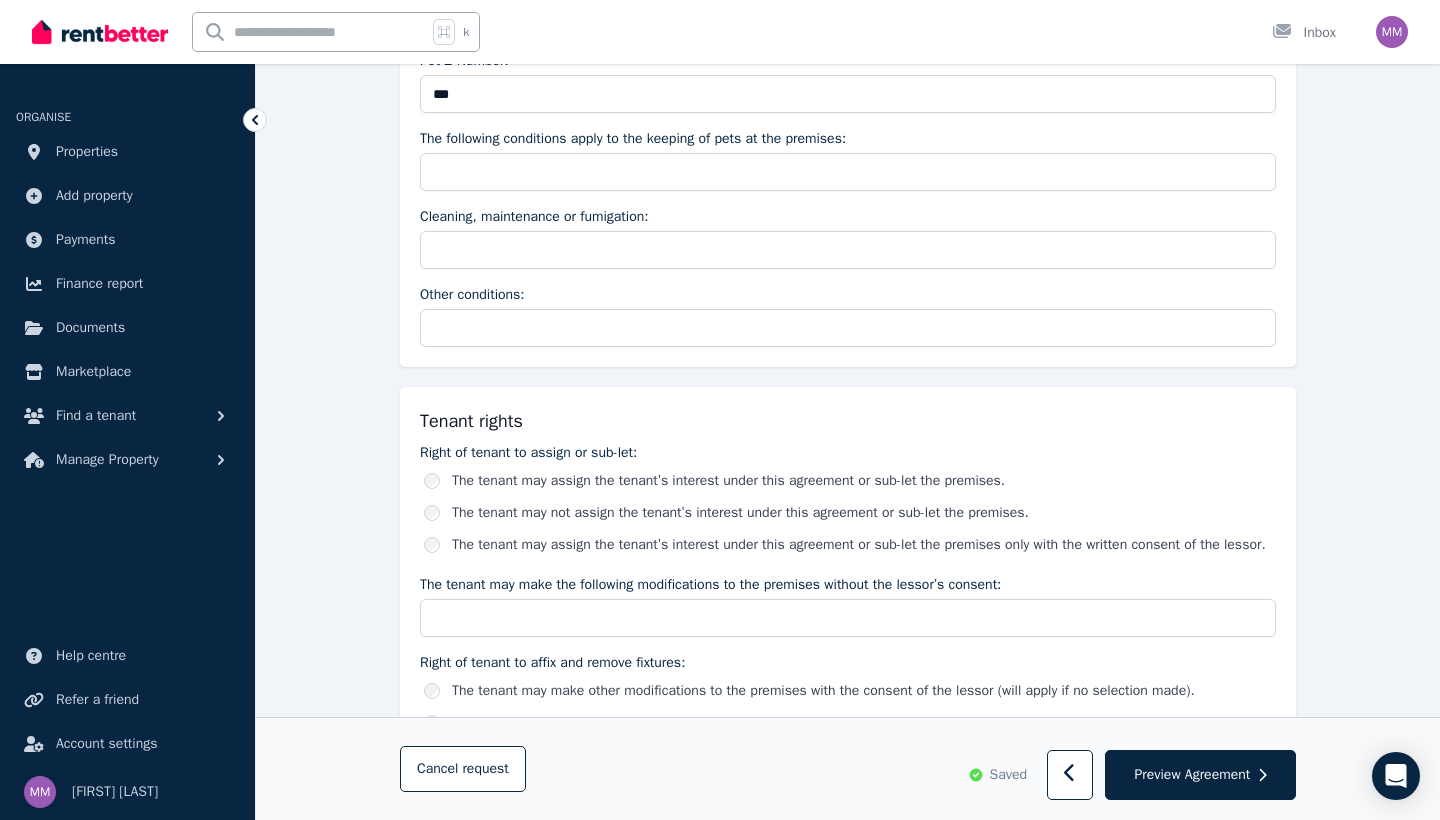 click on "The tenant may not assign the tenant’s interest under this agreement or sub-let the premises." at bounding box center [850, 513] 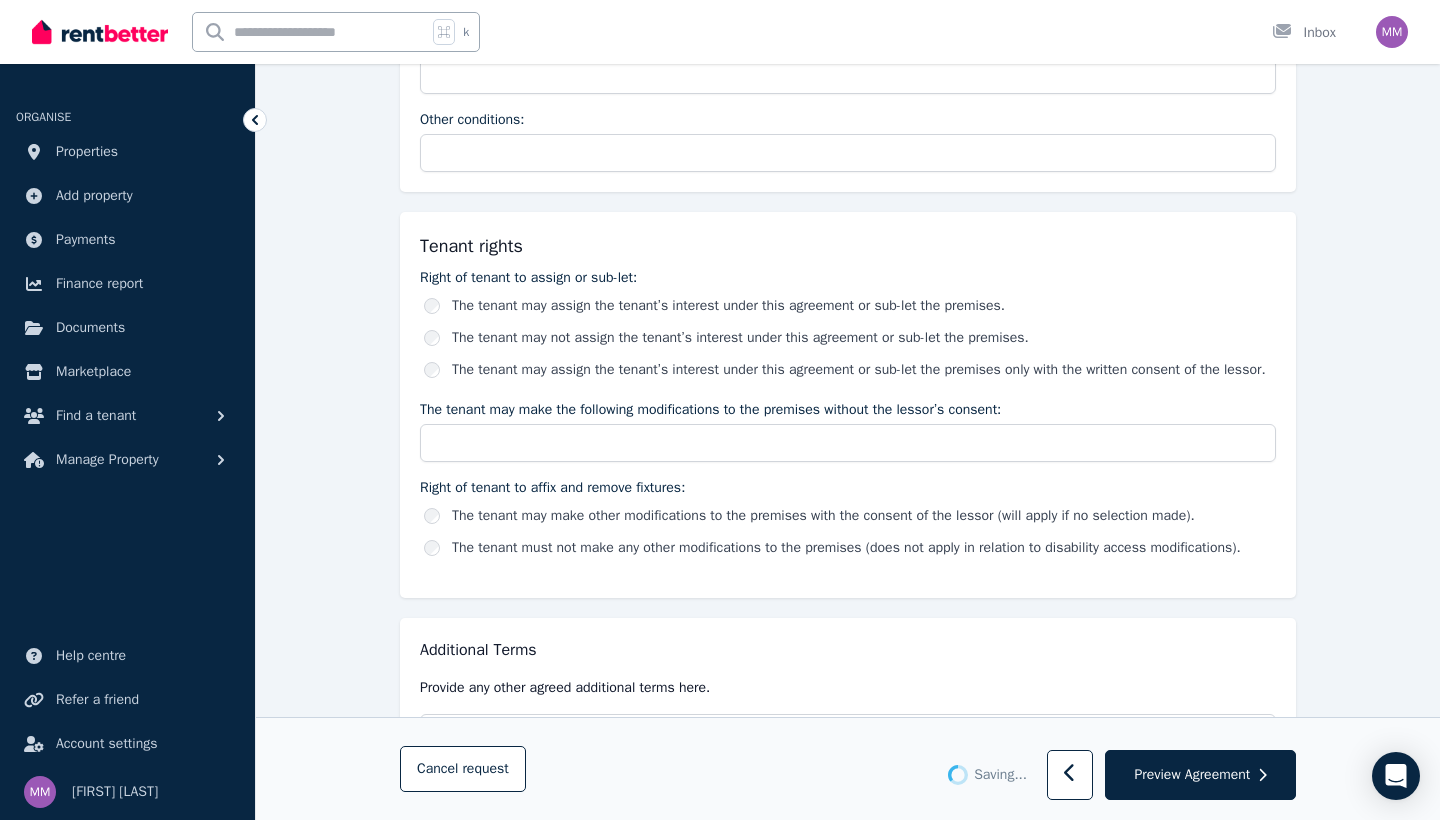scroll, scrollTop: 3072, scrollLeft: 0, axis: vertical 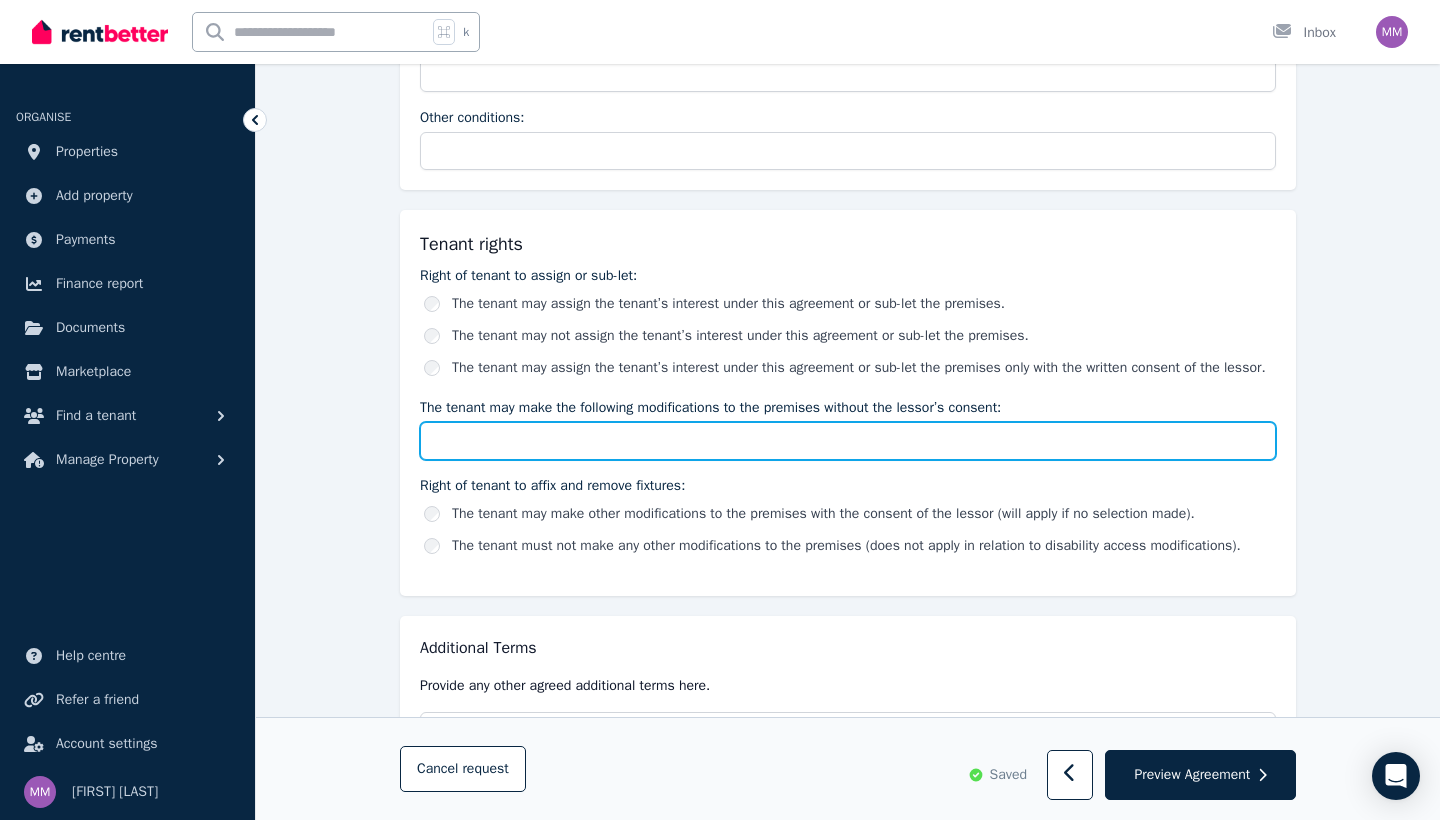 click on "The tenant may make the following modifications to the premises without the lessor’s consent:" at bounding box center (848, 441) 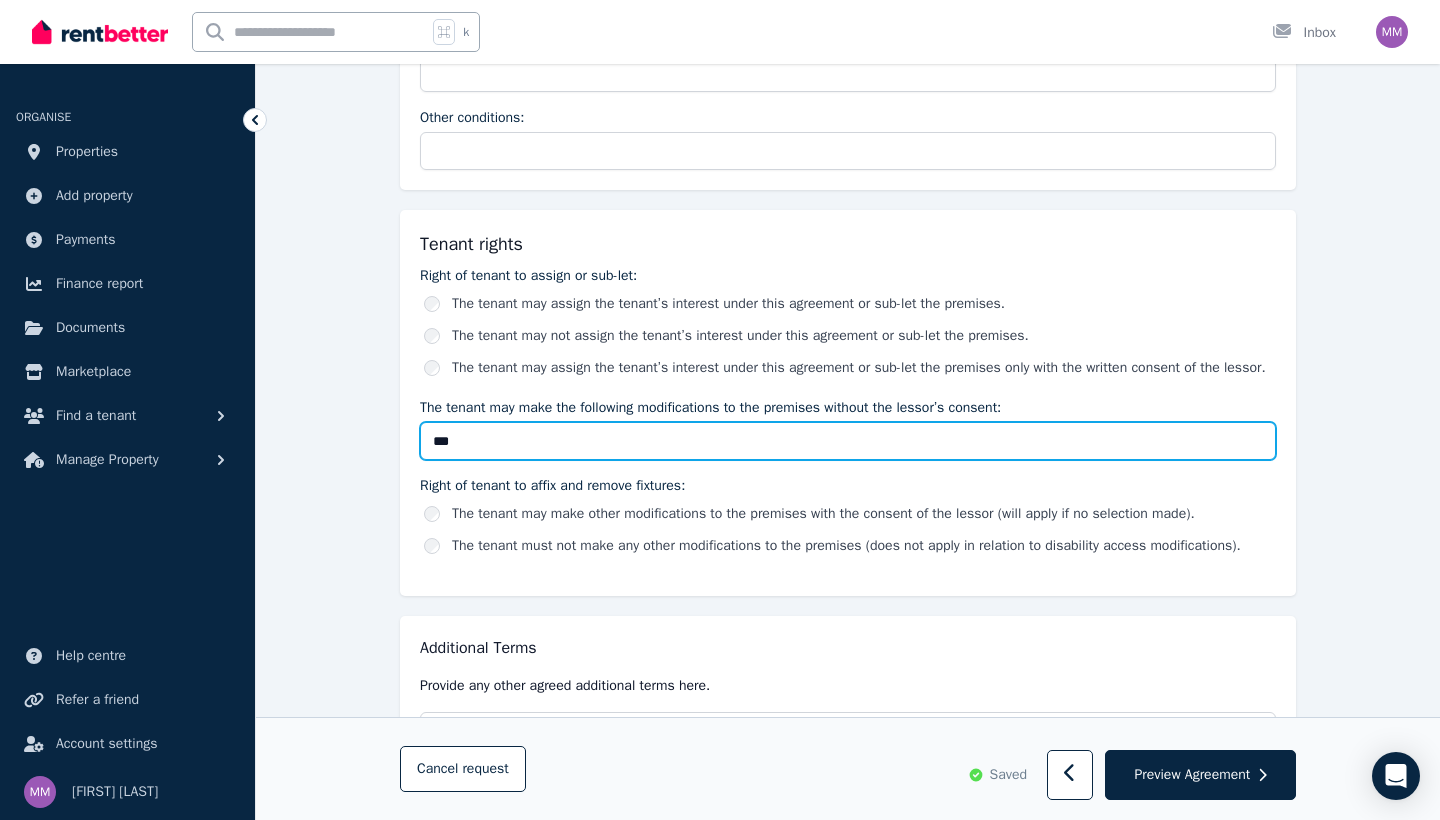 type on "***" 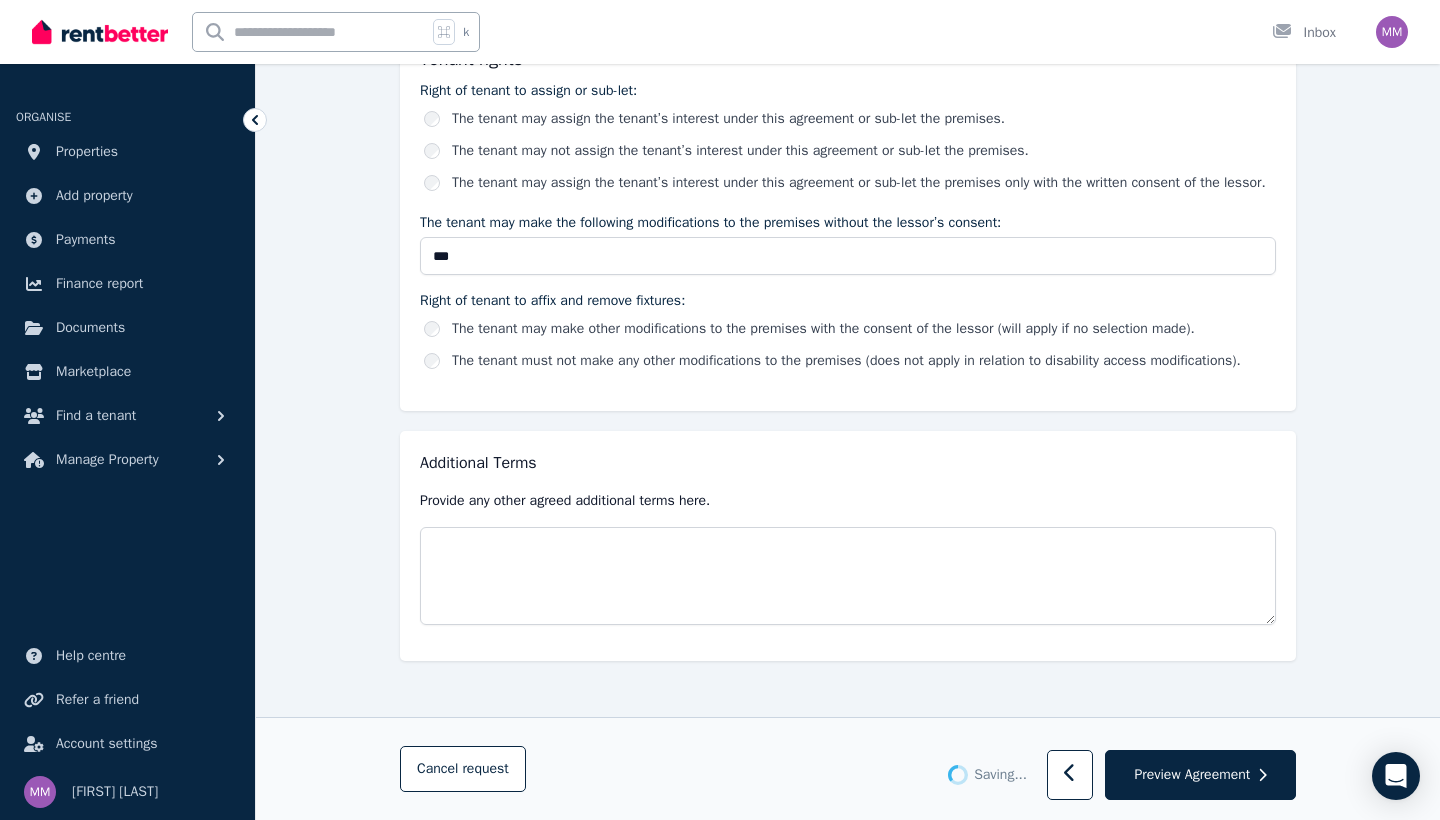 scroll, scrollTop: 3296, scrollLeft: 0, axis: vertical 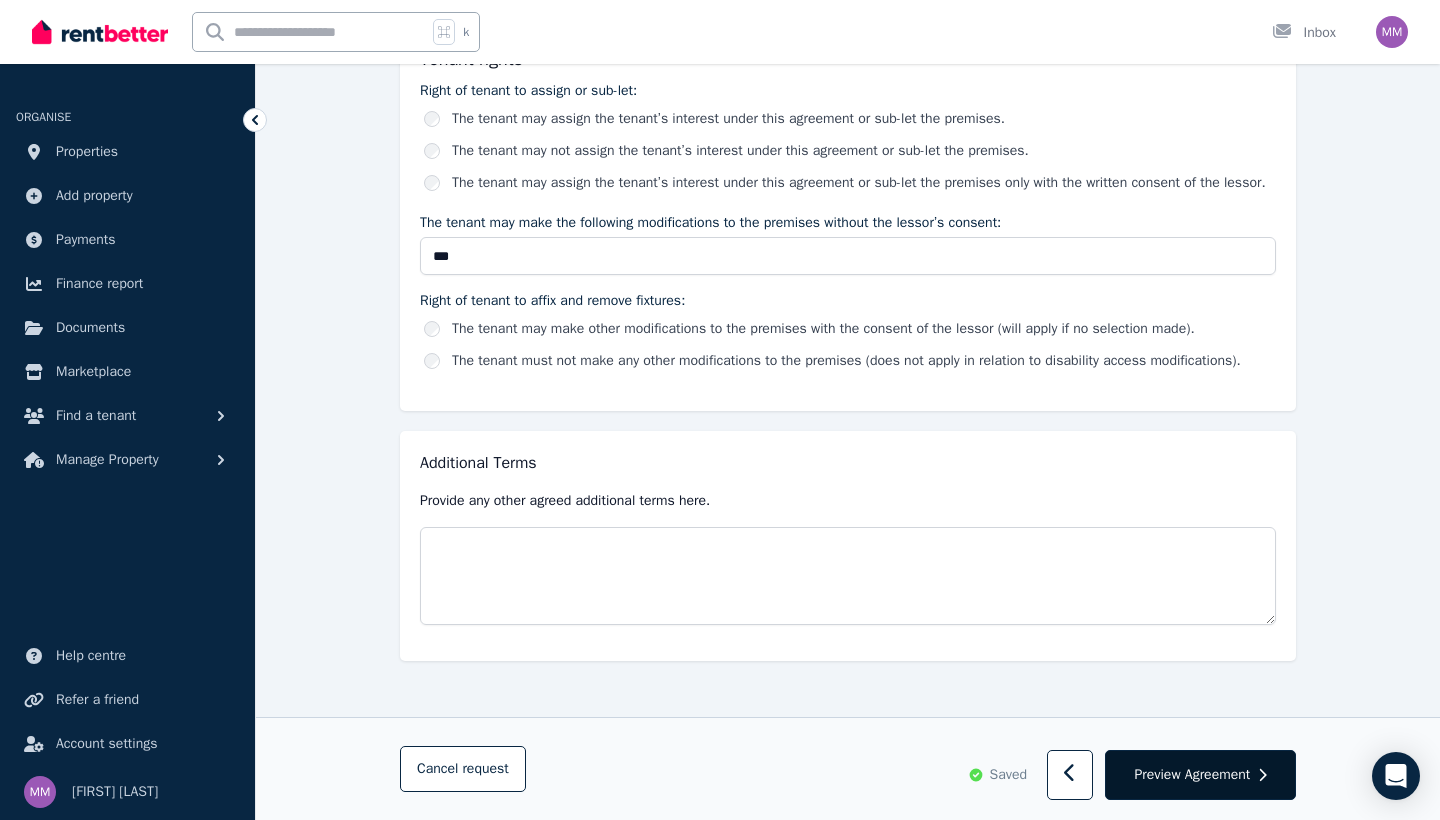 click on "Preview Agreement" at bounding box center (1192, 775) 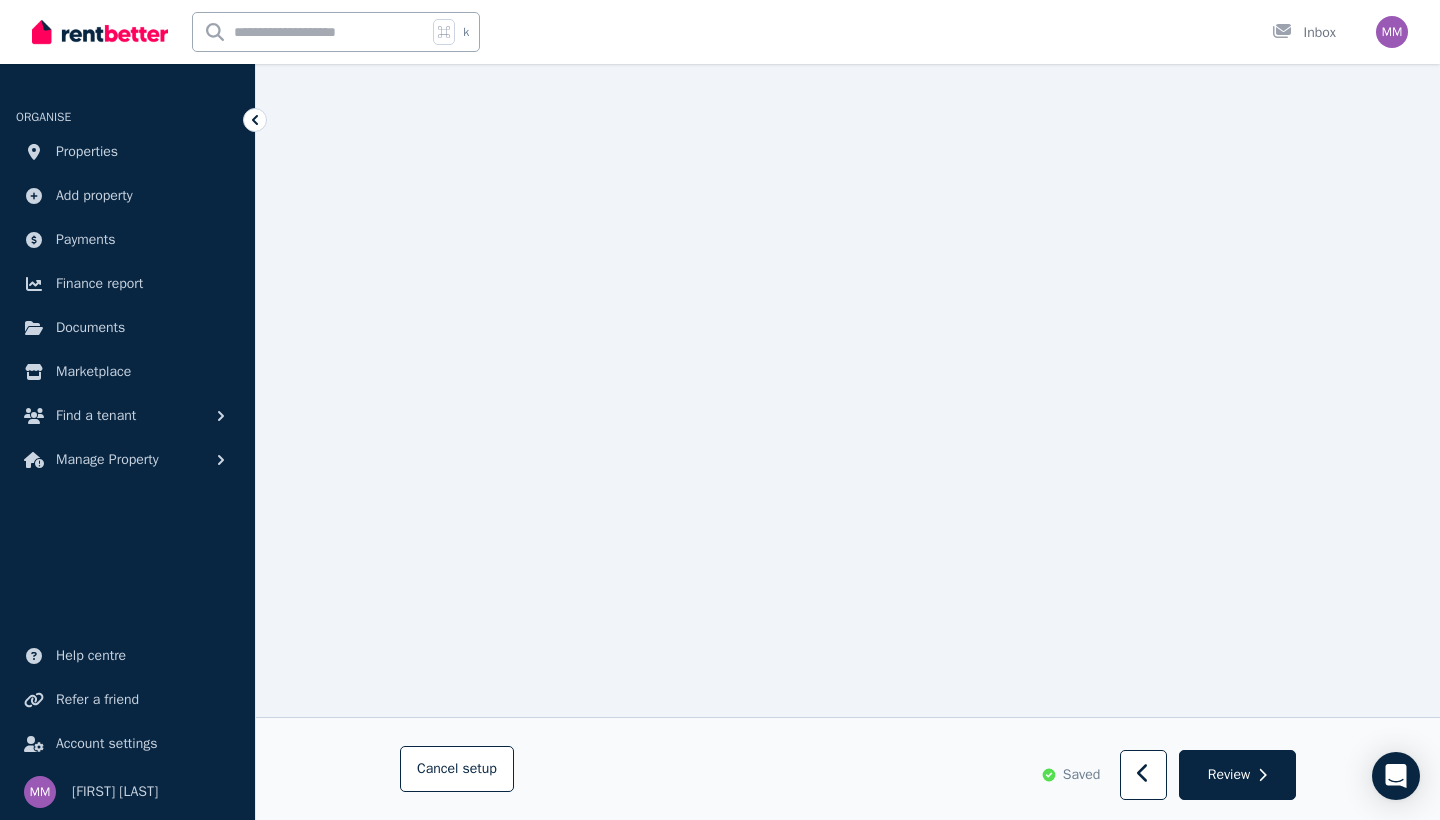 scroll, scrollTop: 13425, scrollLeft: 0, axis: vertical 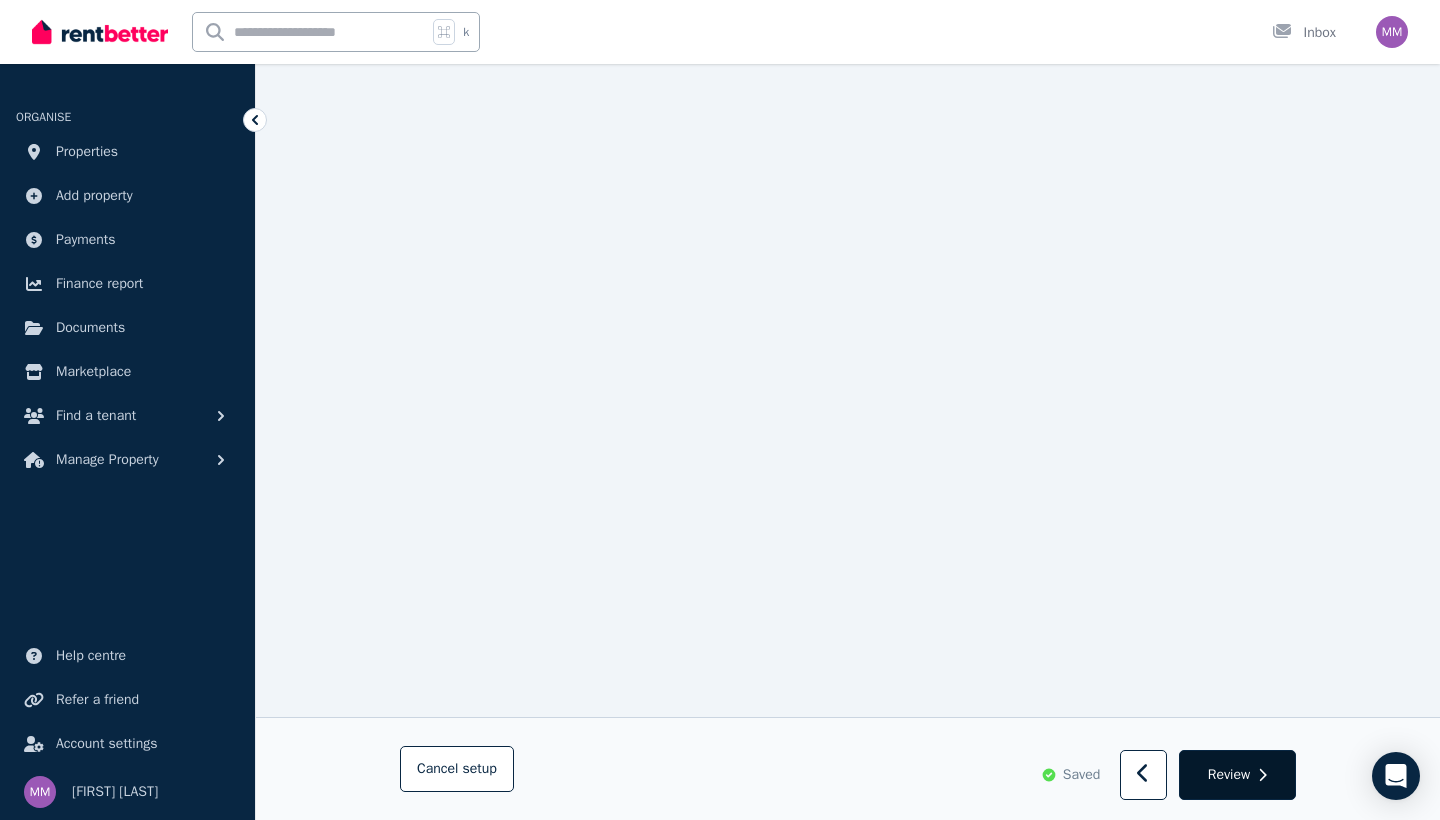click on "Review" at bounding box center [1229, 775] 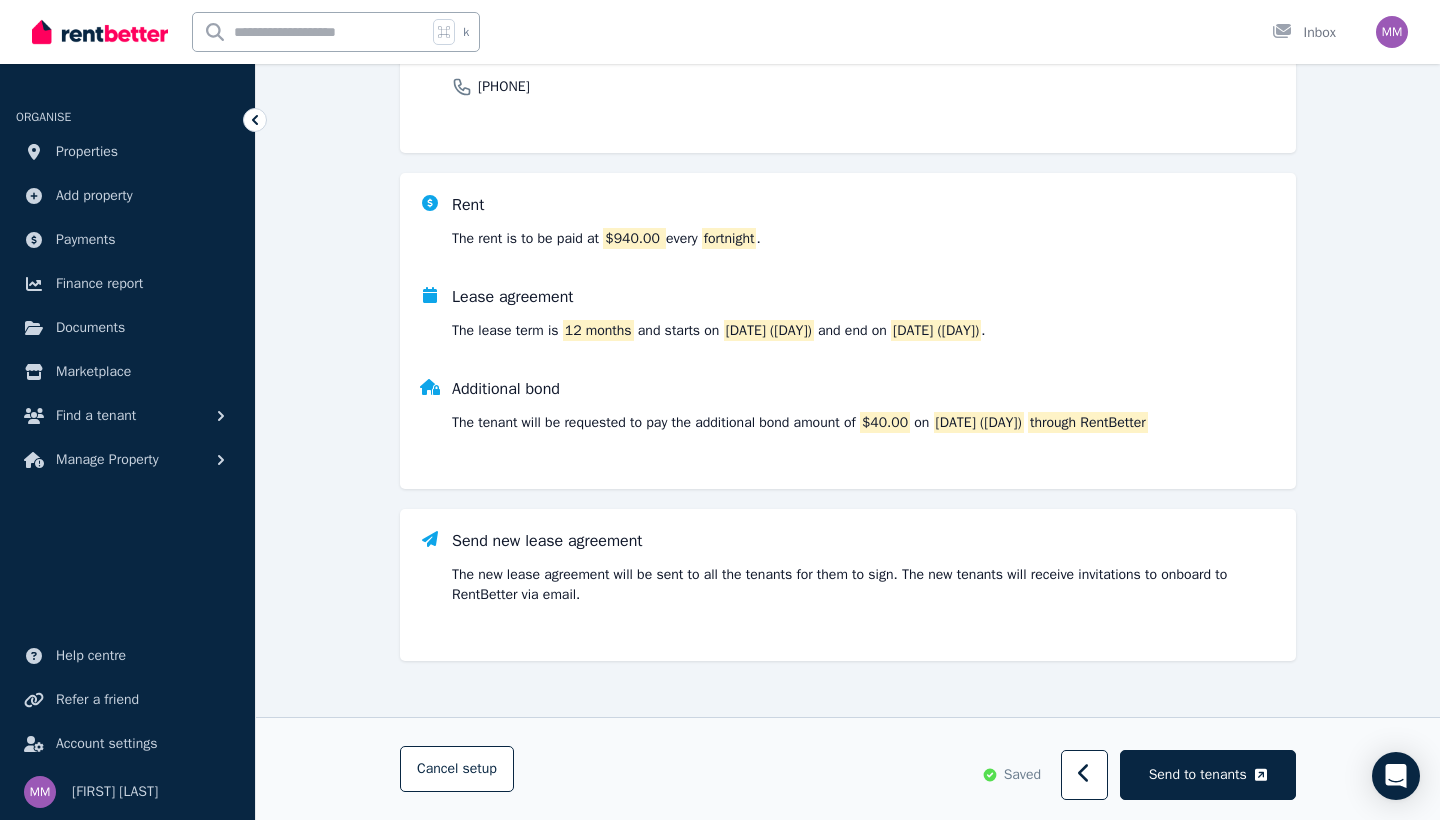 scroll, scrollTop: 506, scrollLeft: 0, axis: vertical 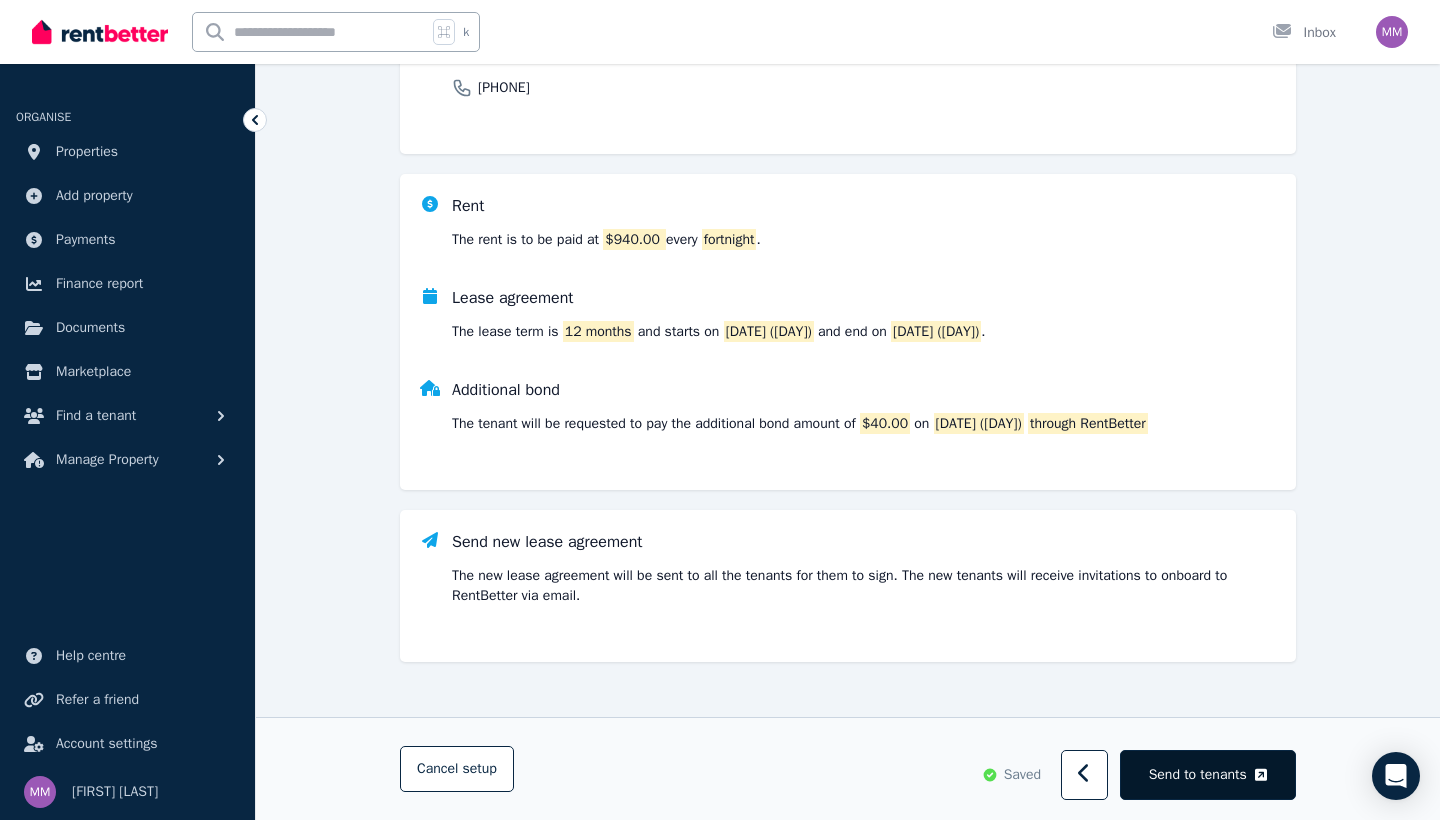 click on "Send to tenants" at bounding box center [1198, 775] 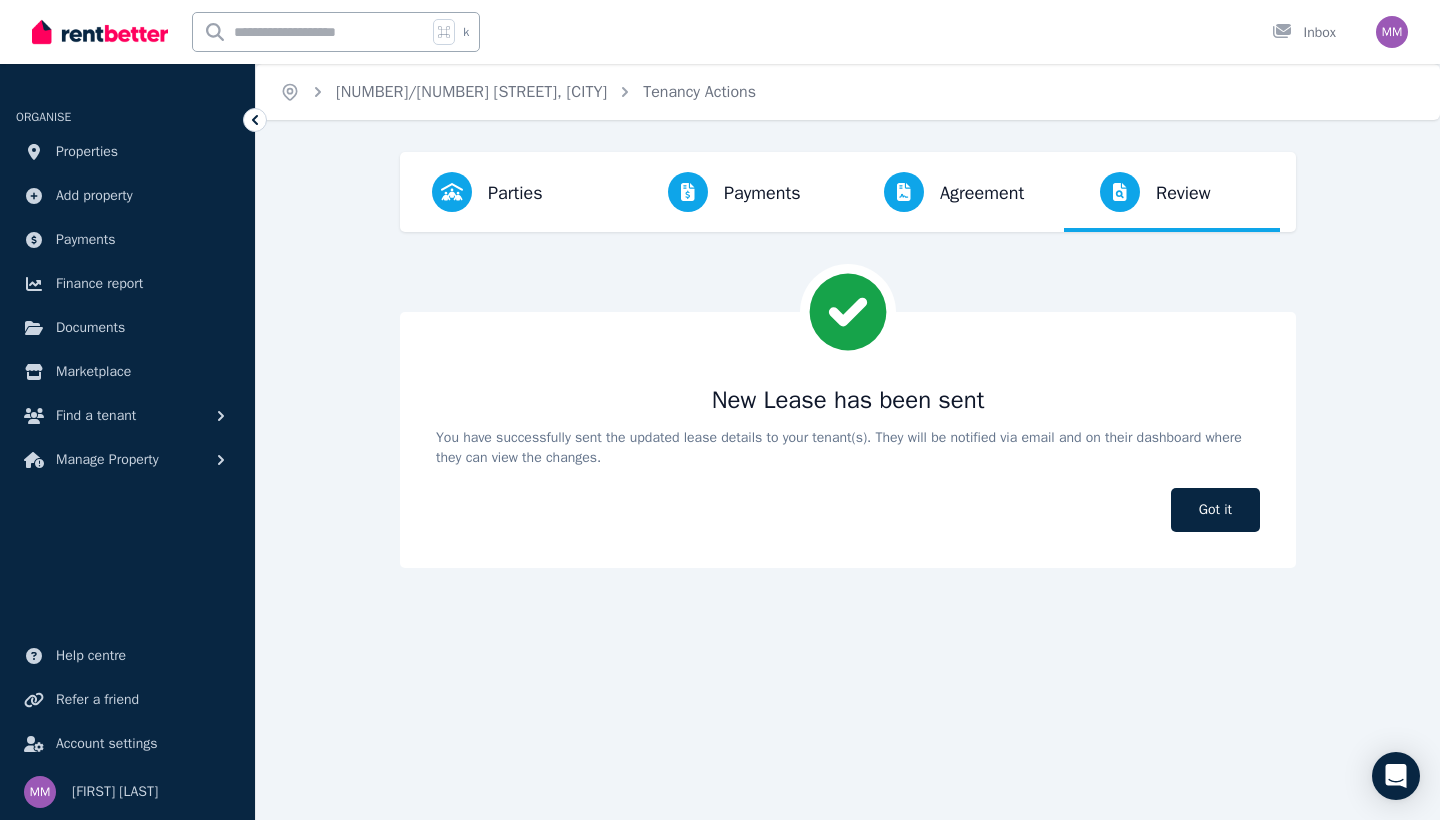 scroll, scrollTop: 0, scrollLeft: 0, axis: both 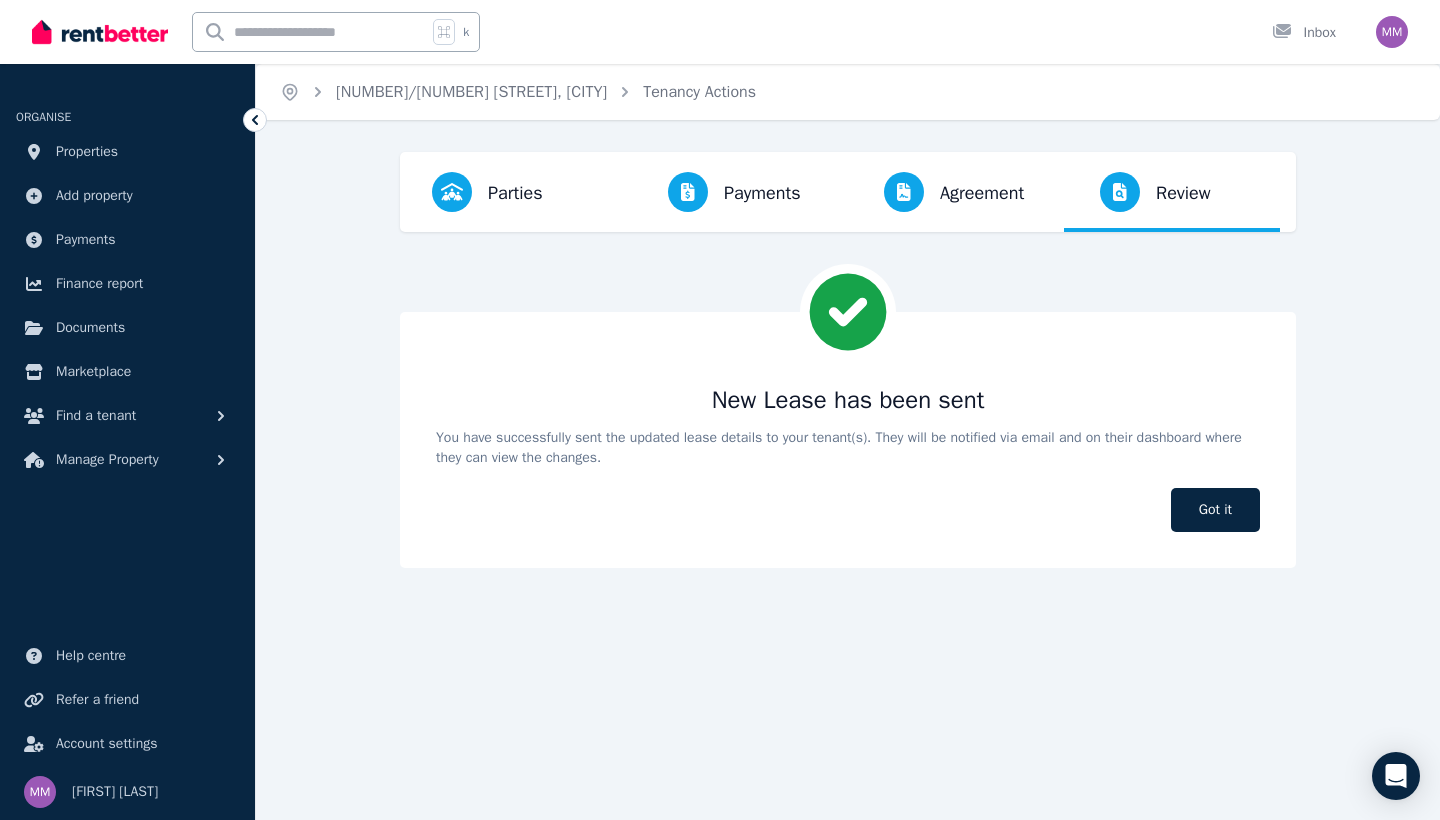 click at bounding box center [1392, 32] 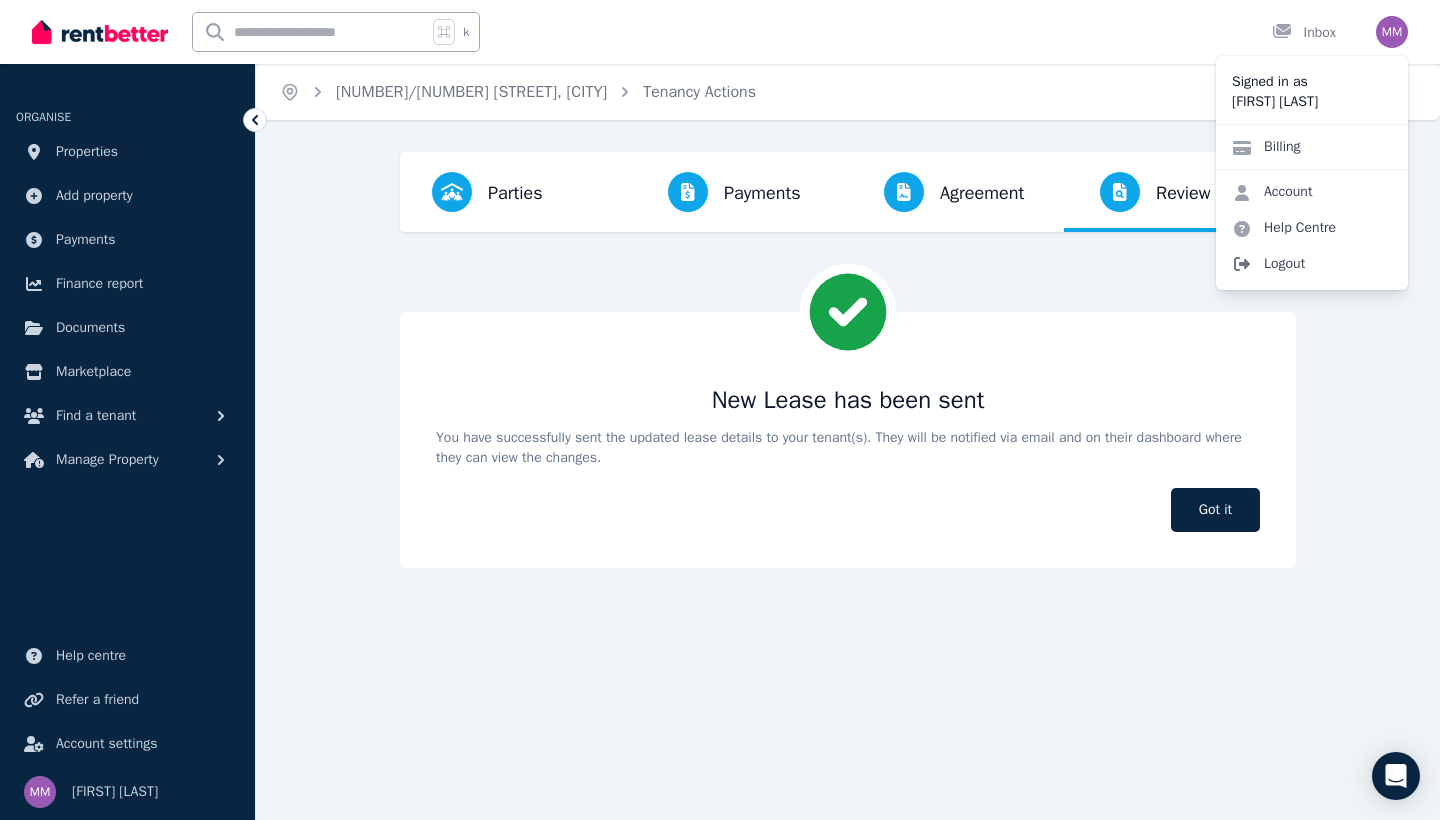 click on "Logout" at bounding box center [1312, 264] 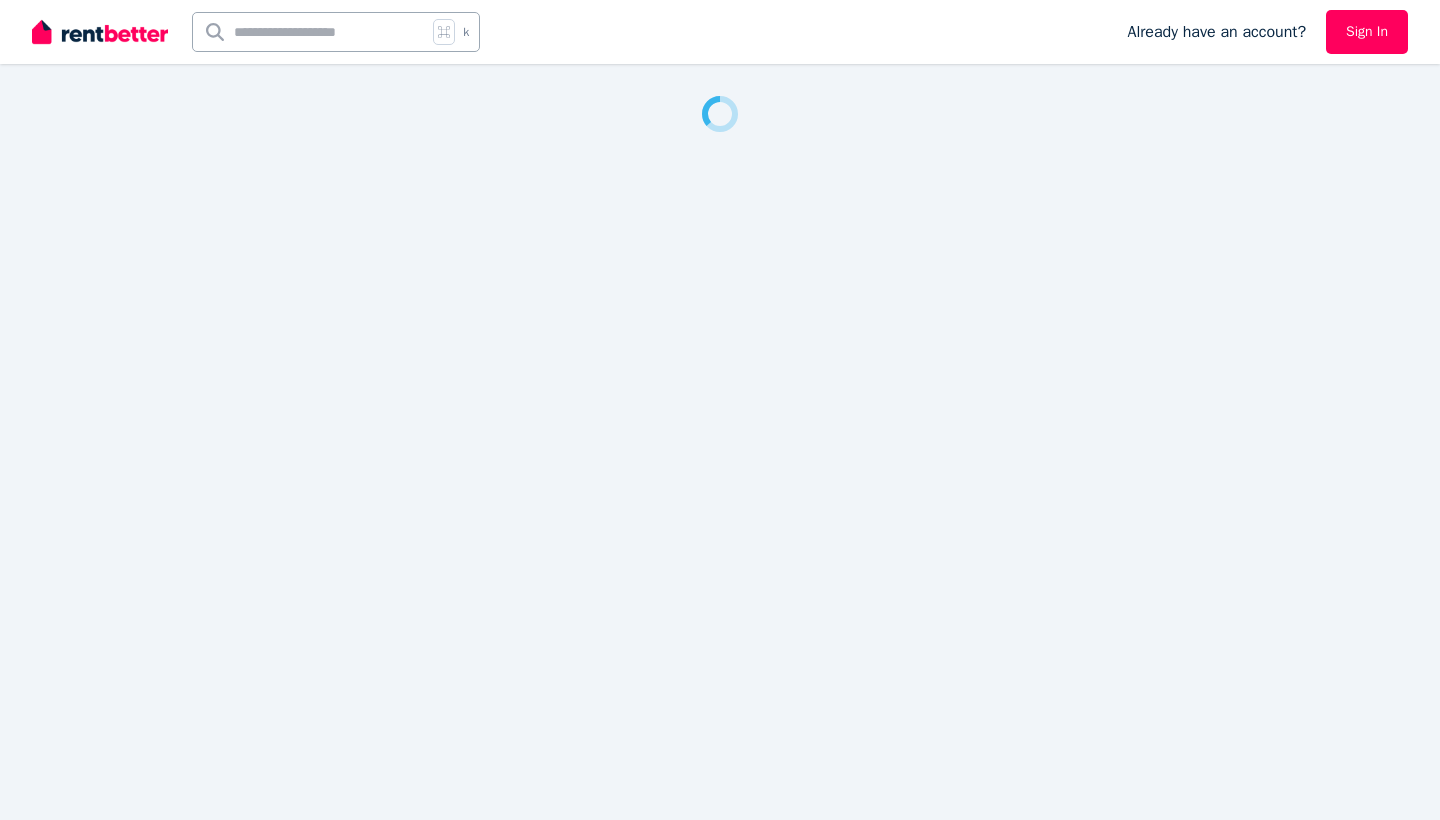 scroll, scrollTop: 0, scrollLeft: 0, axis: both 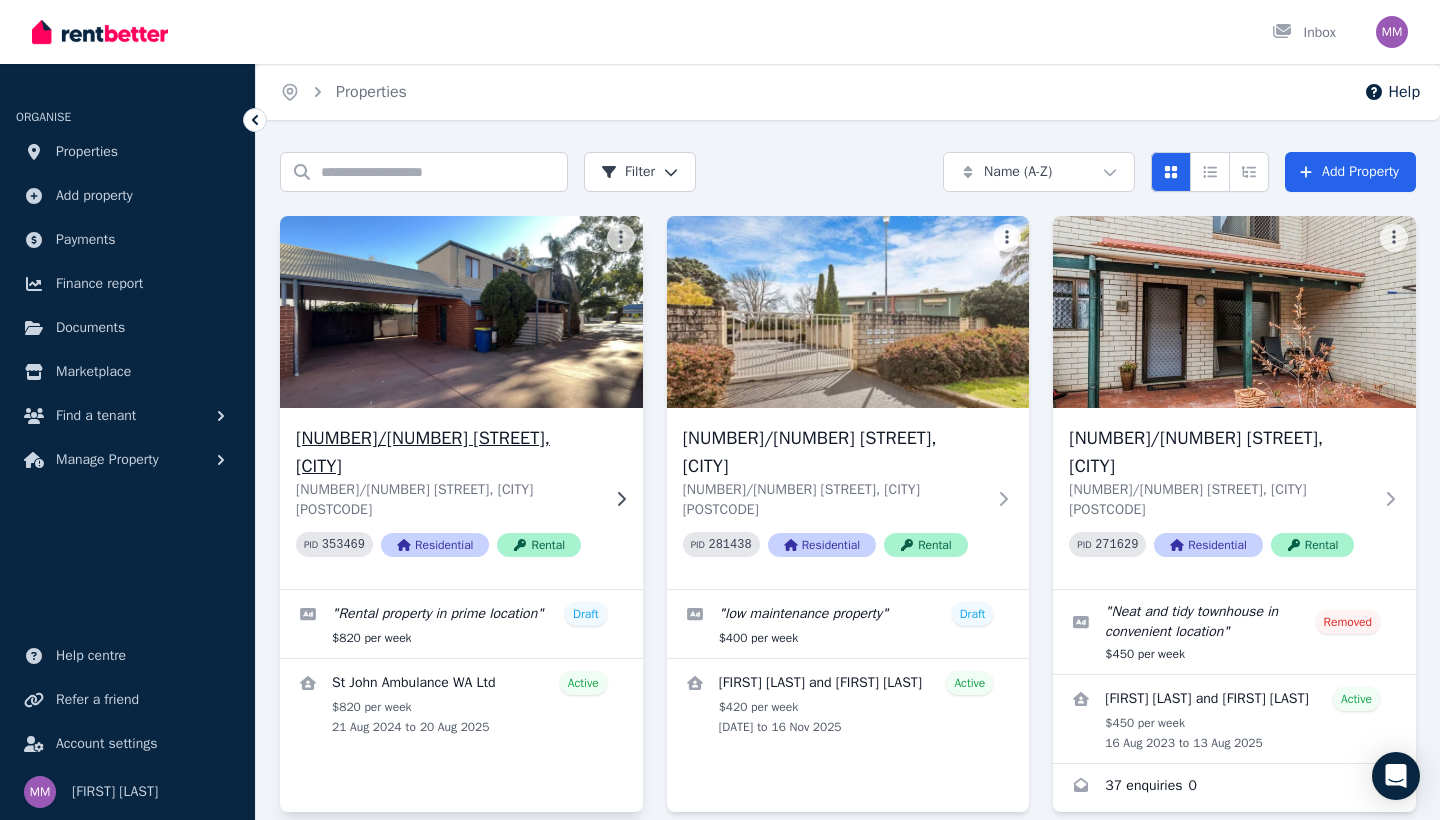 click on "[NUMBER]/[NUMBER] [STREET], [CITY] [POSTCODE]" at bounding box center [447, 500] 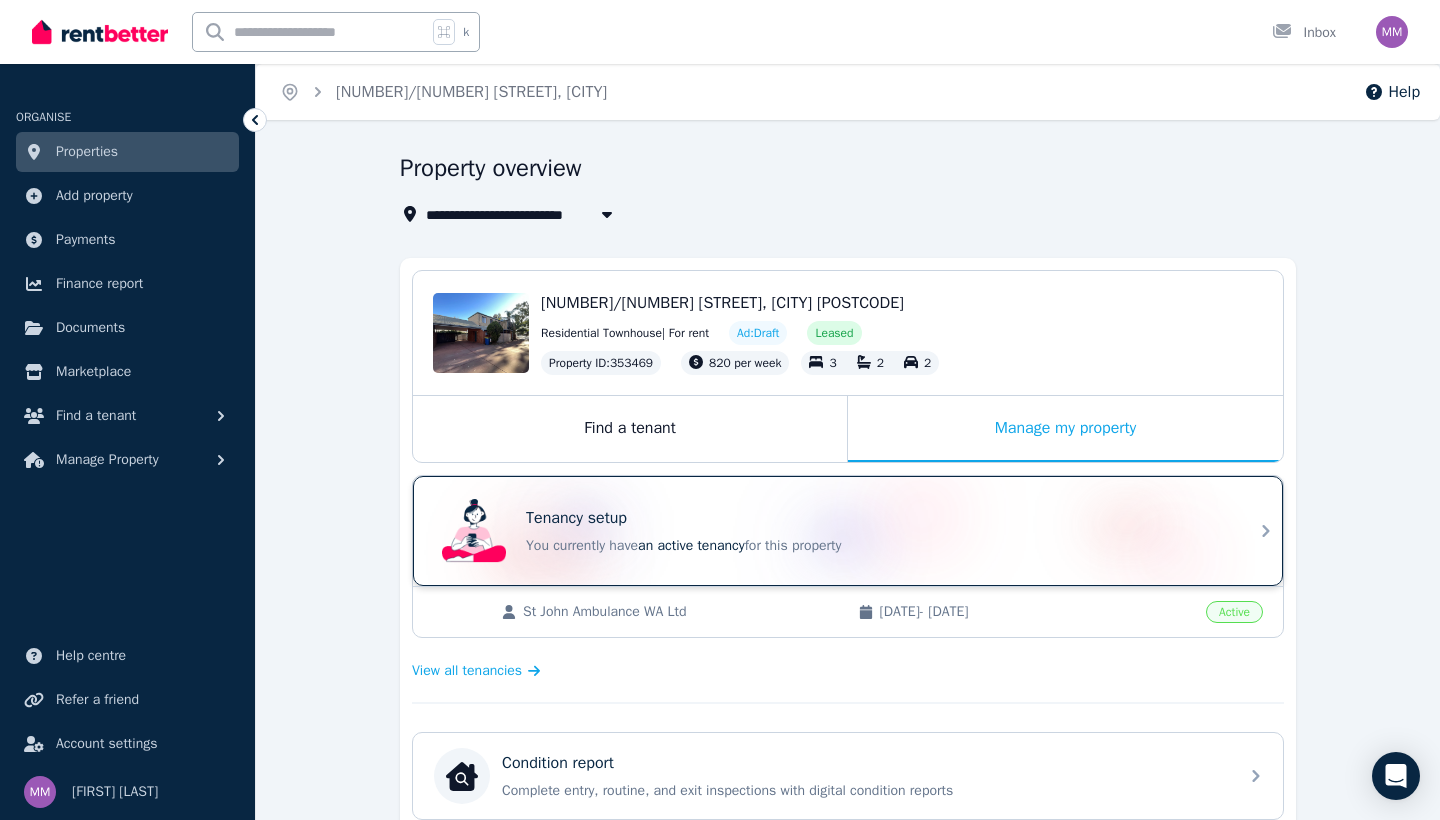 click on "You currently have  an active tenancy  for this property" at bounding box center [876, 546] 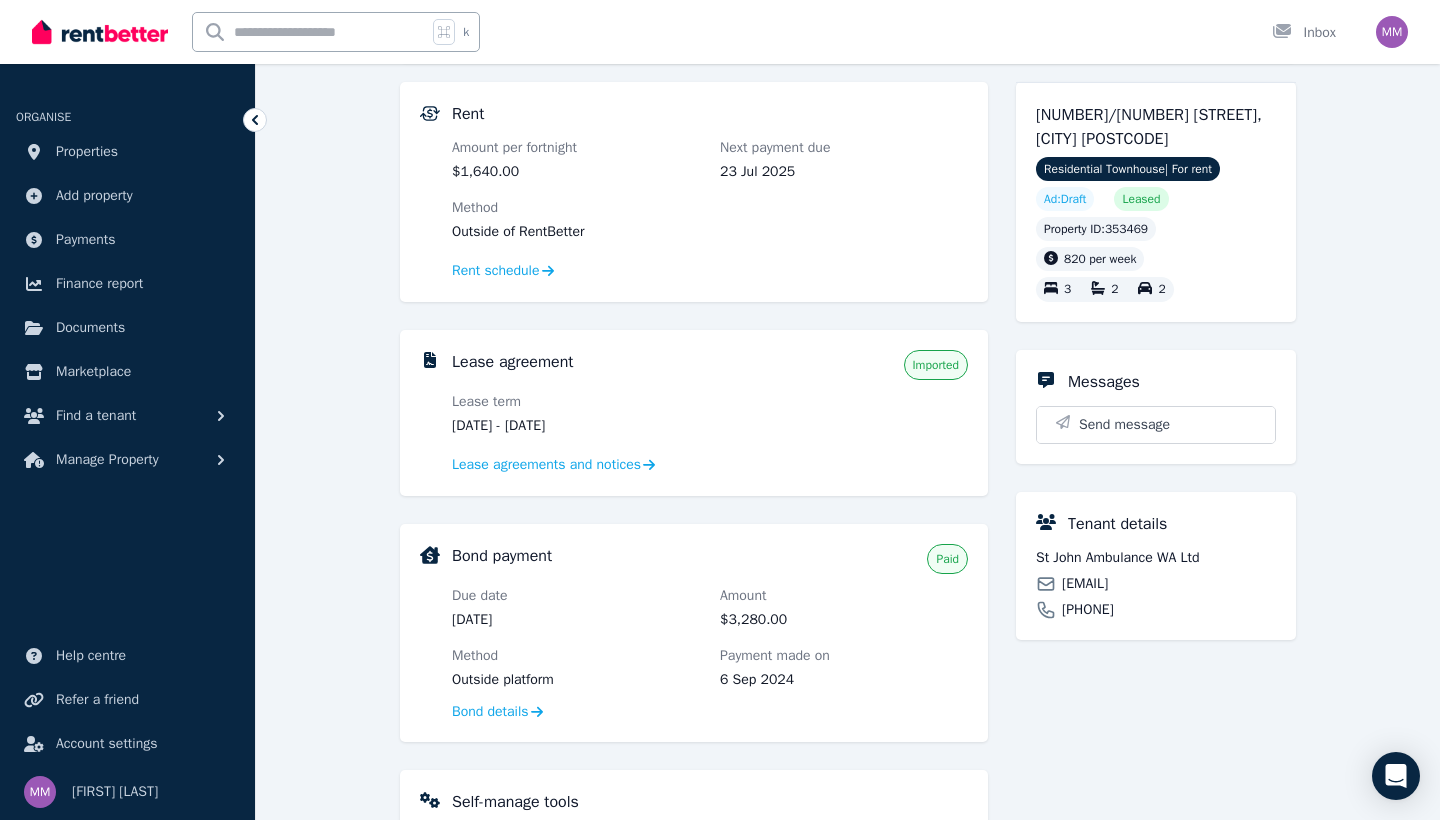 scroll, scrollTop: 445, scrollLeft: 0, axis: vertical 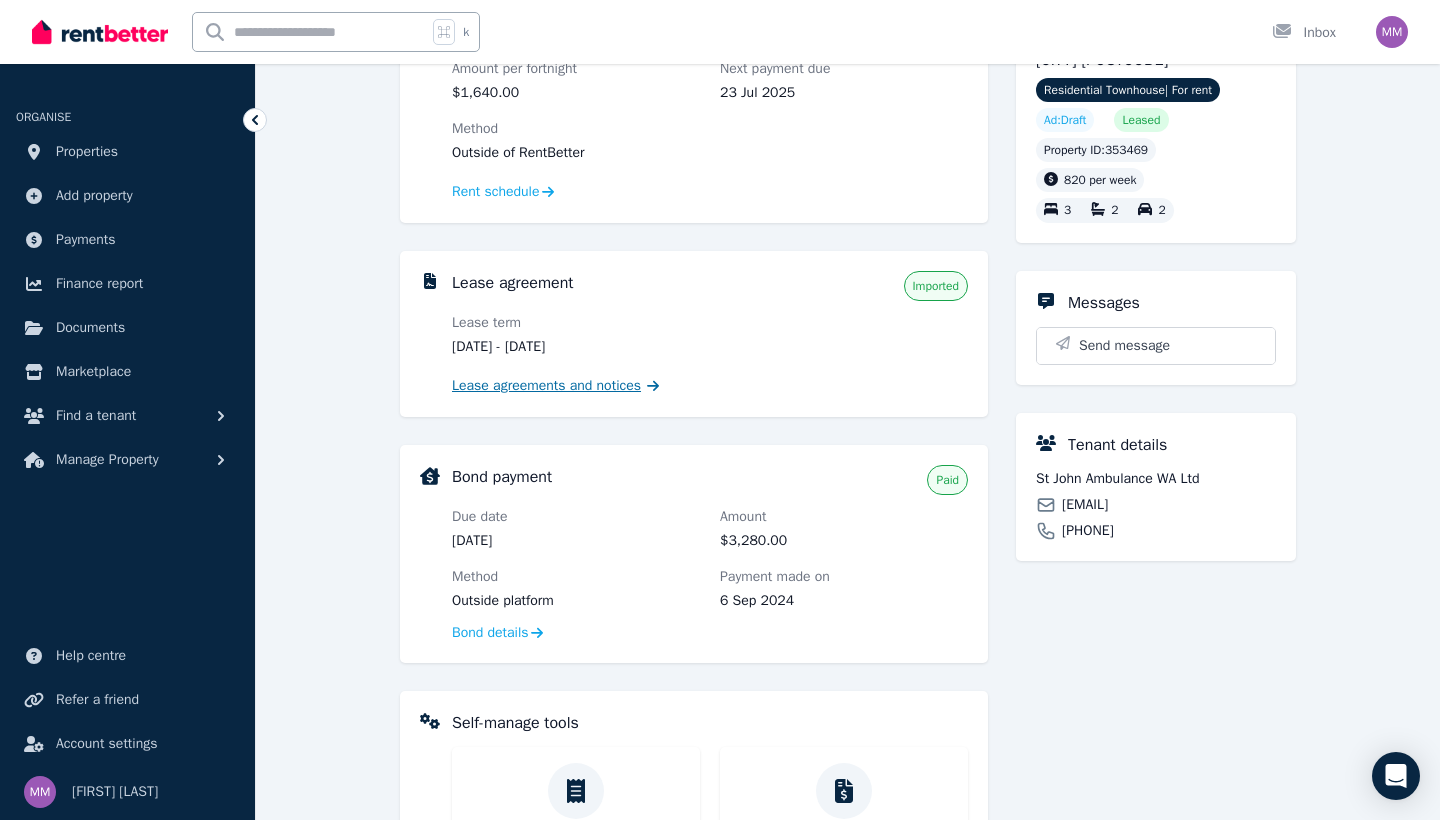 click on "Lease agreements and notices" at bounding box center [546, 386] 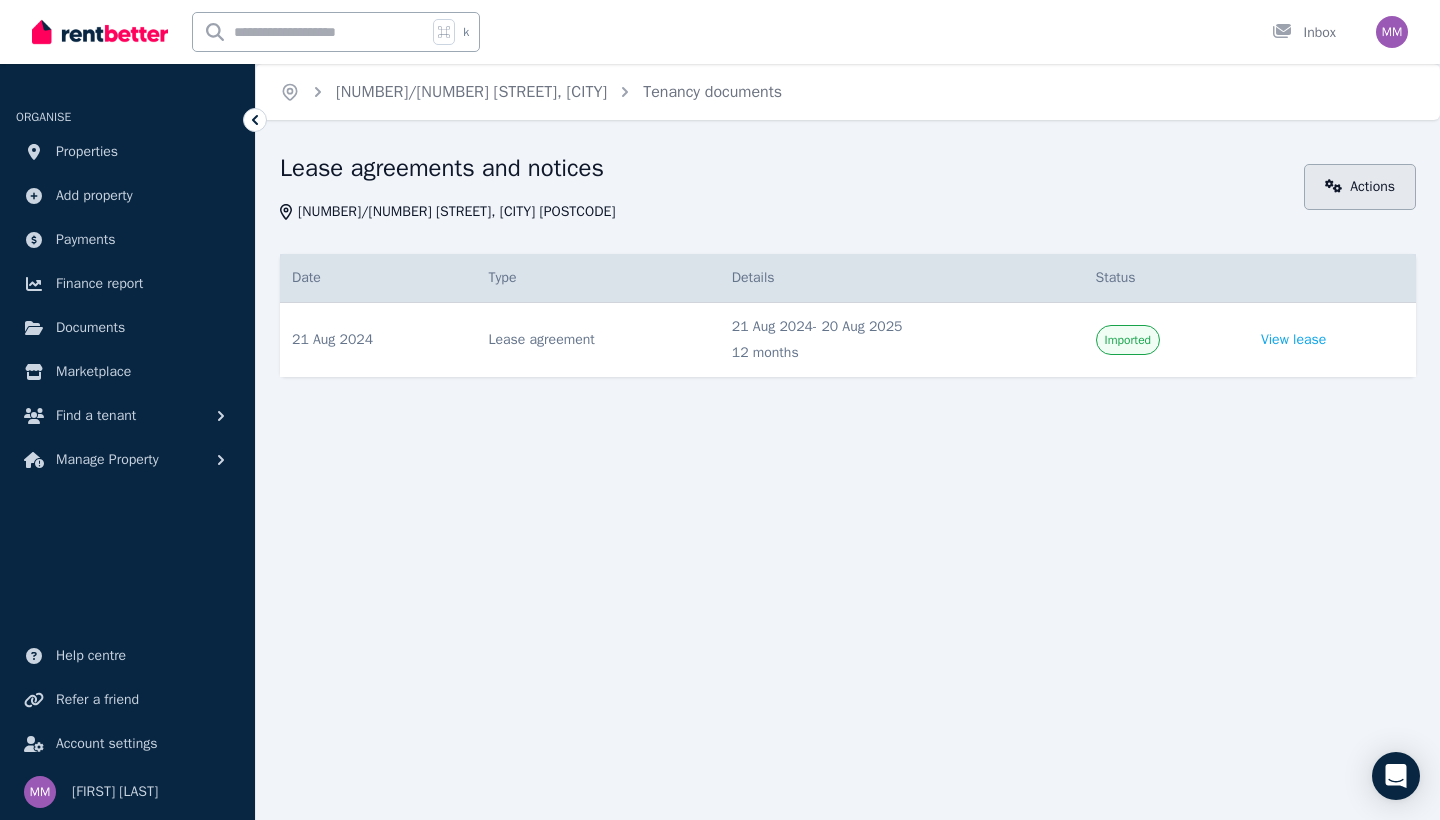click on "Actions" at bounding box center [1360, 187] 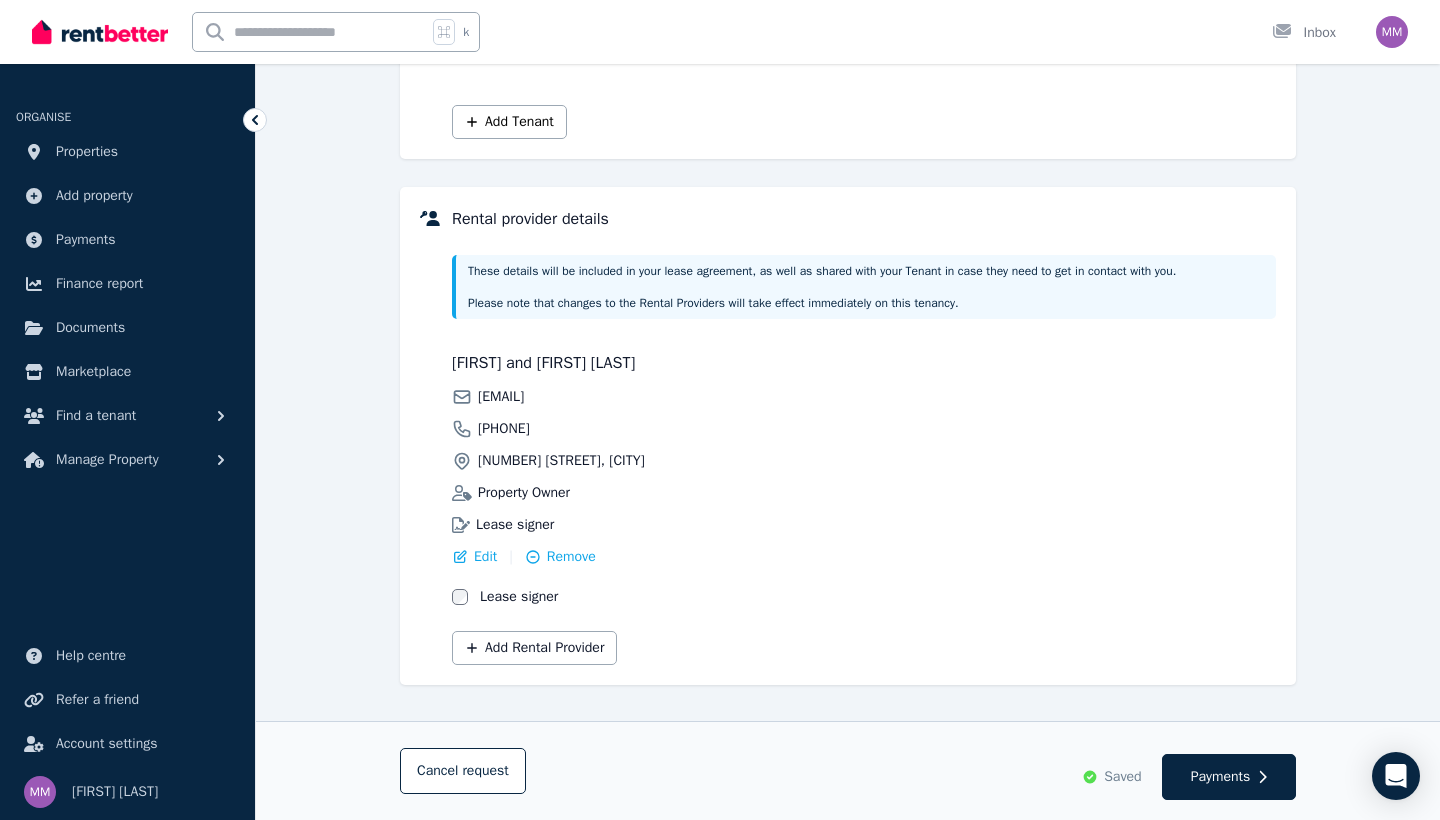 scroll, scrollTop: 359, scrollLeft: 0, axis: vertical 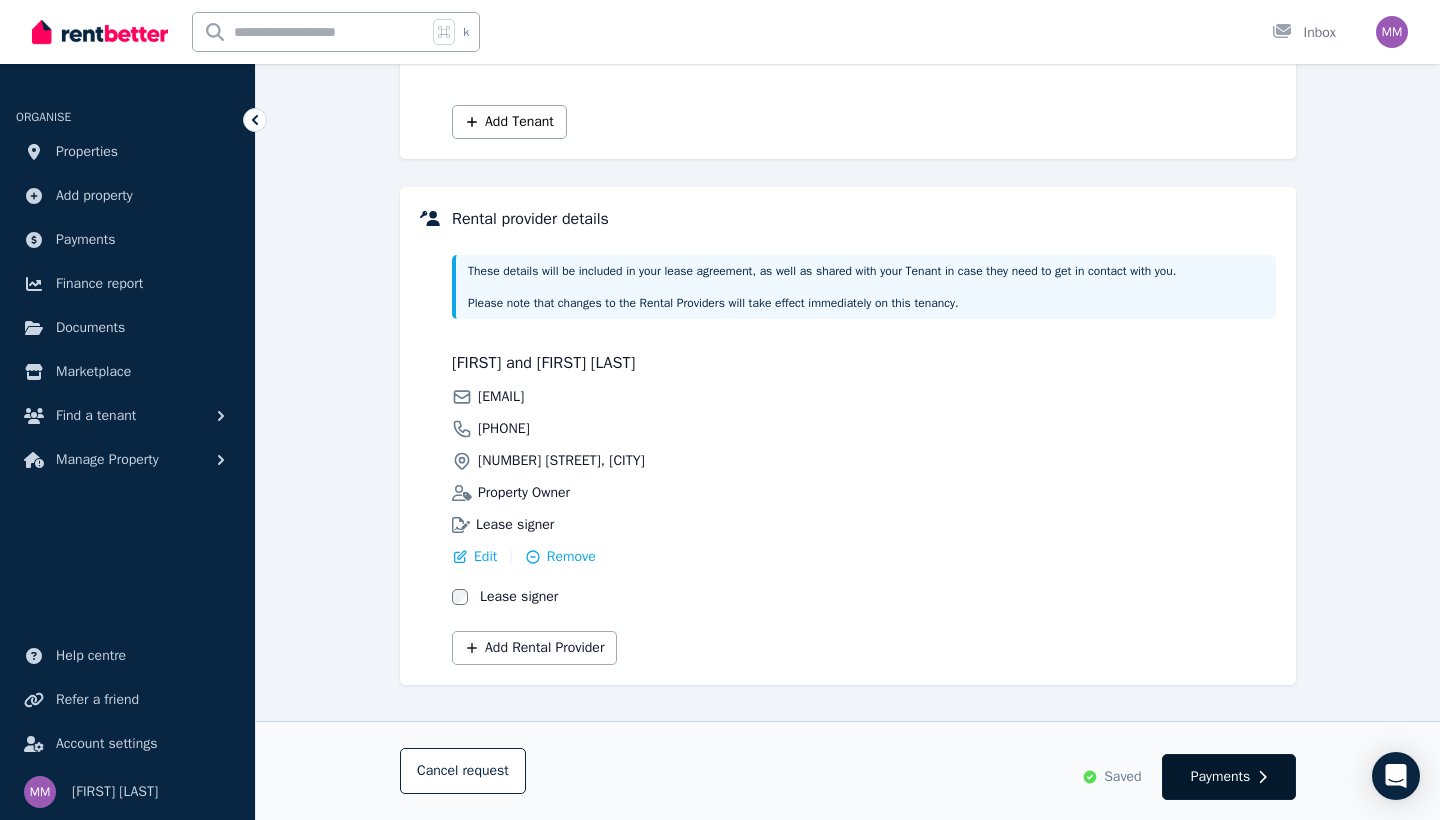 click on "Payments" at bounding box center (1229, 777) 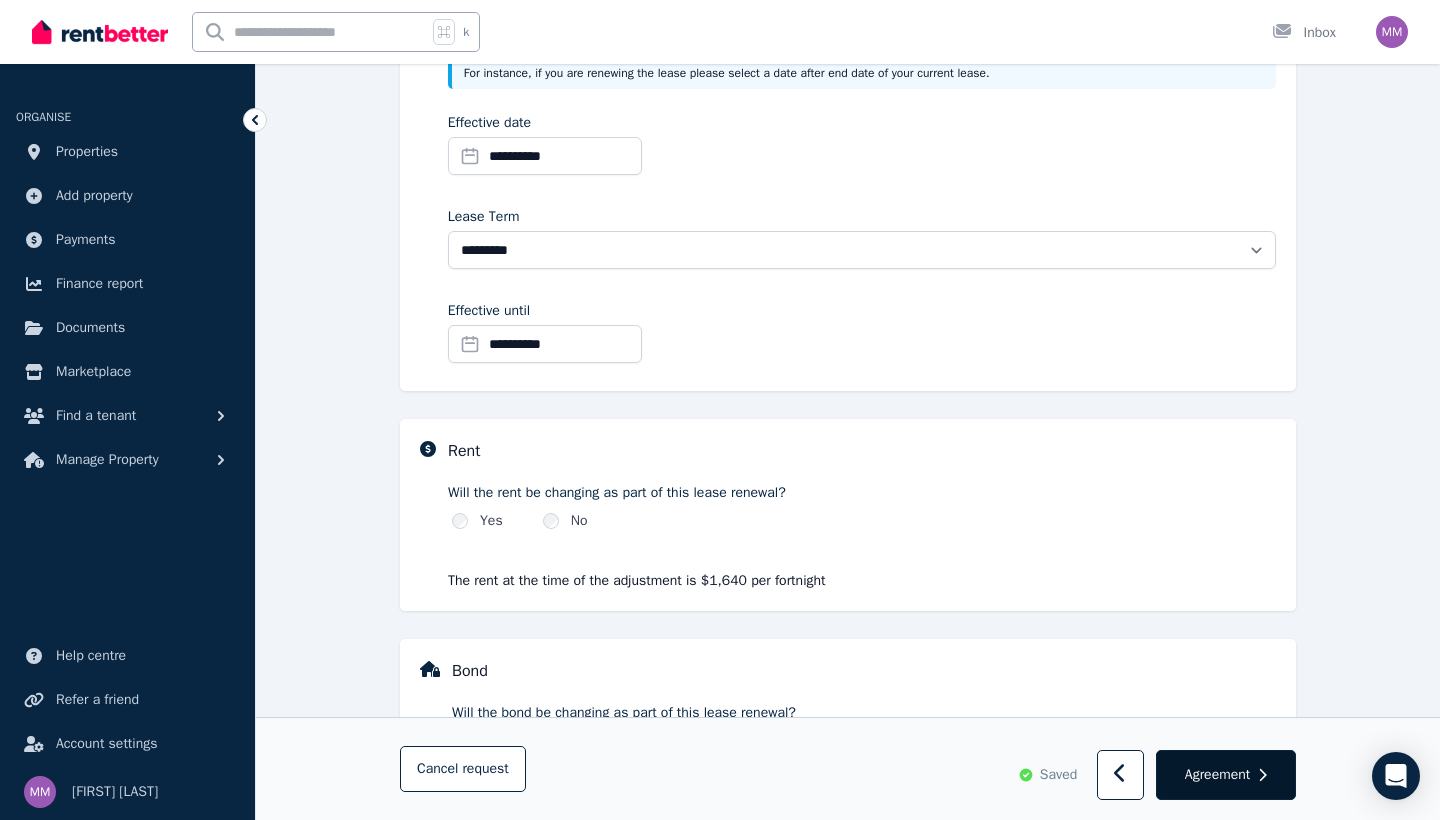click 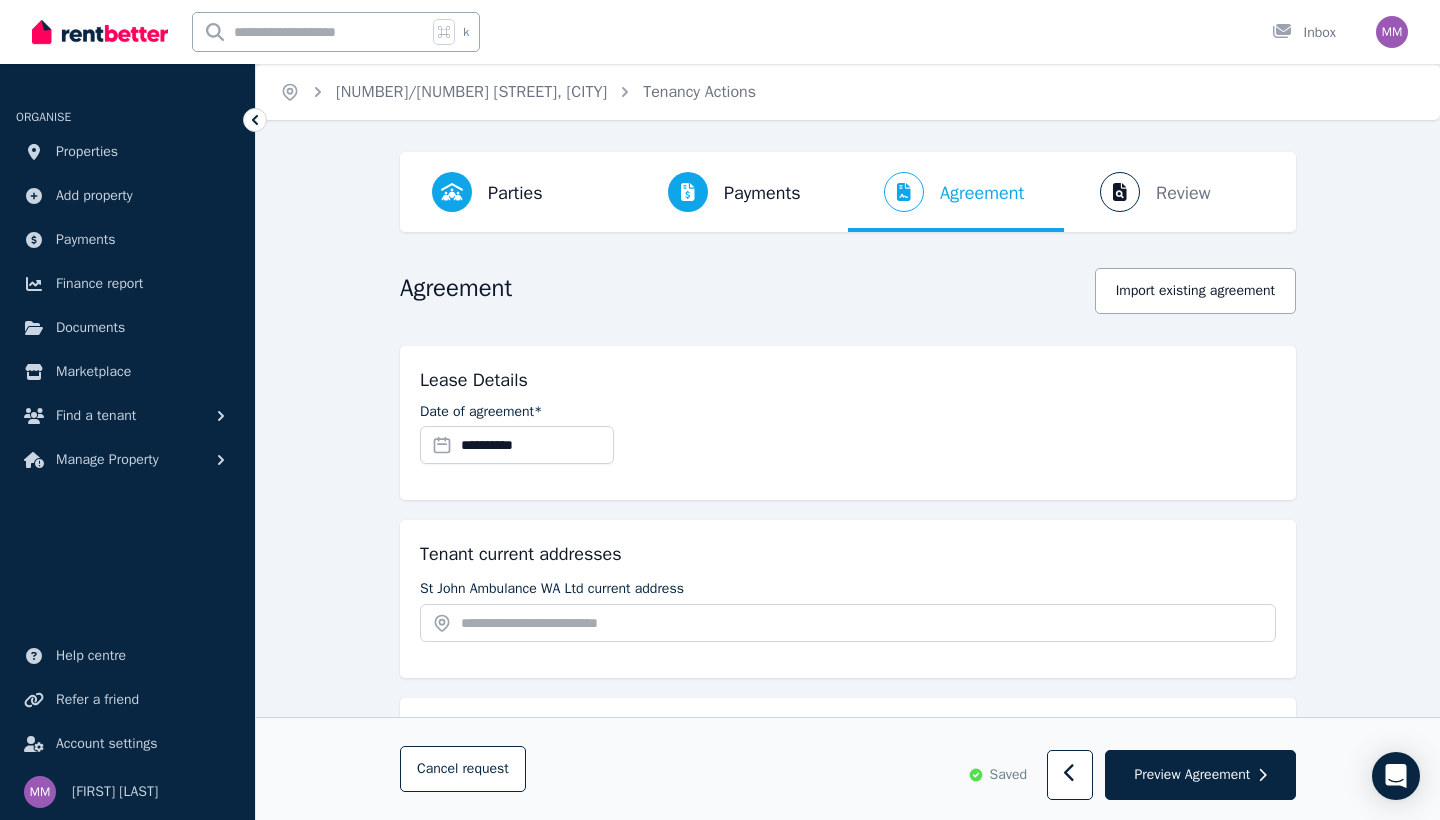 scroll, scrollTop: 0, scrollLeft: 0, axis: both 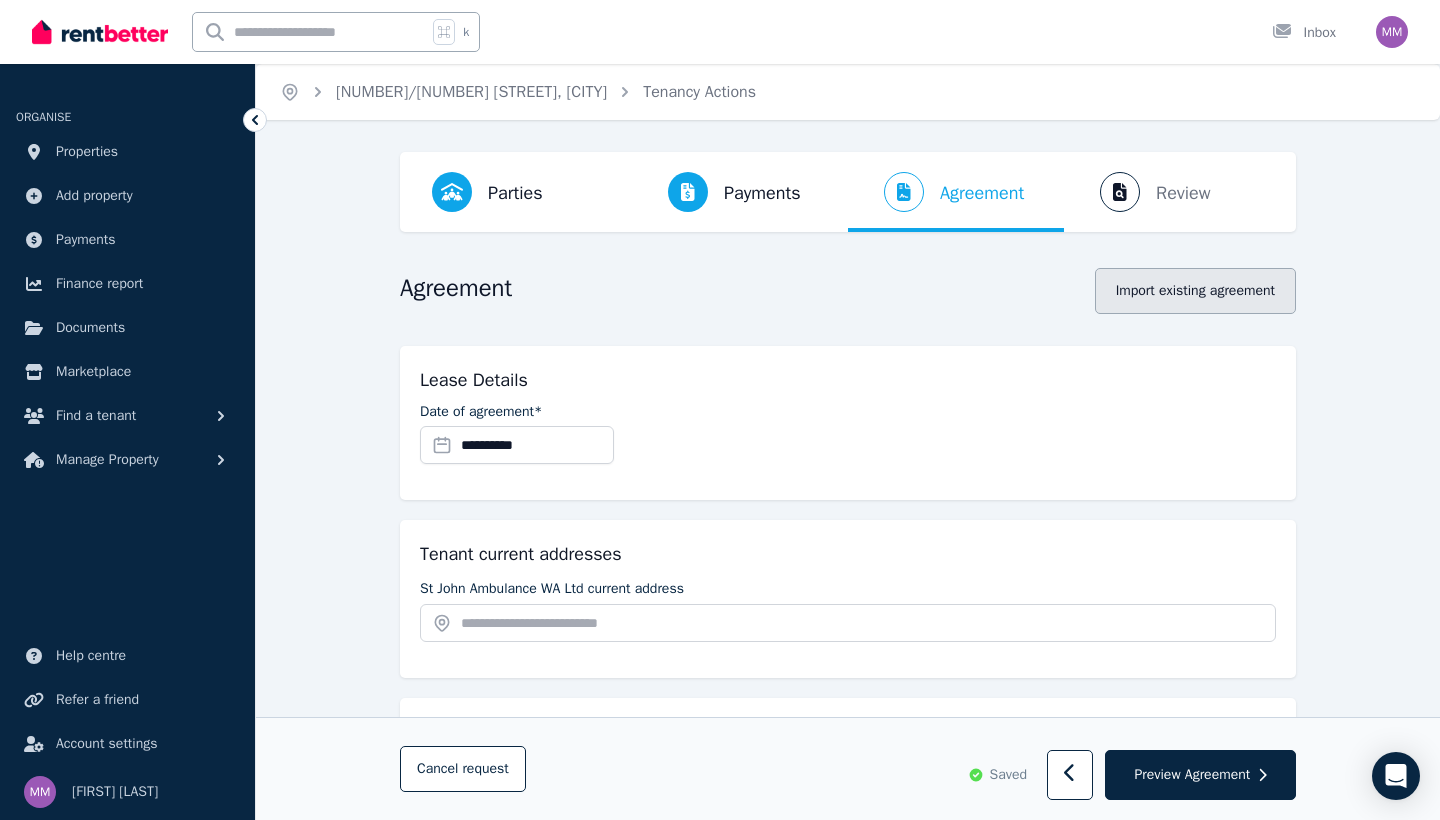 click on "Import existing agreement" at bounding box center (1195, 291) 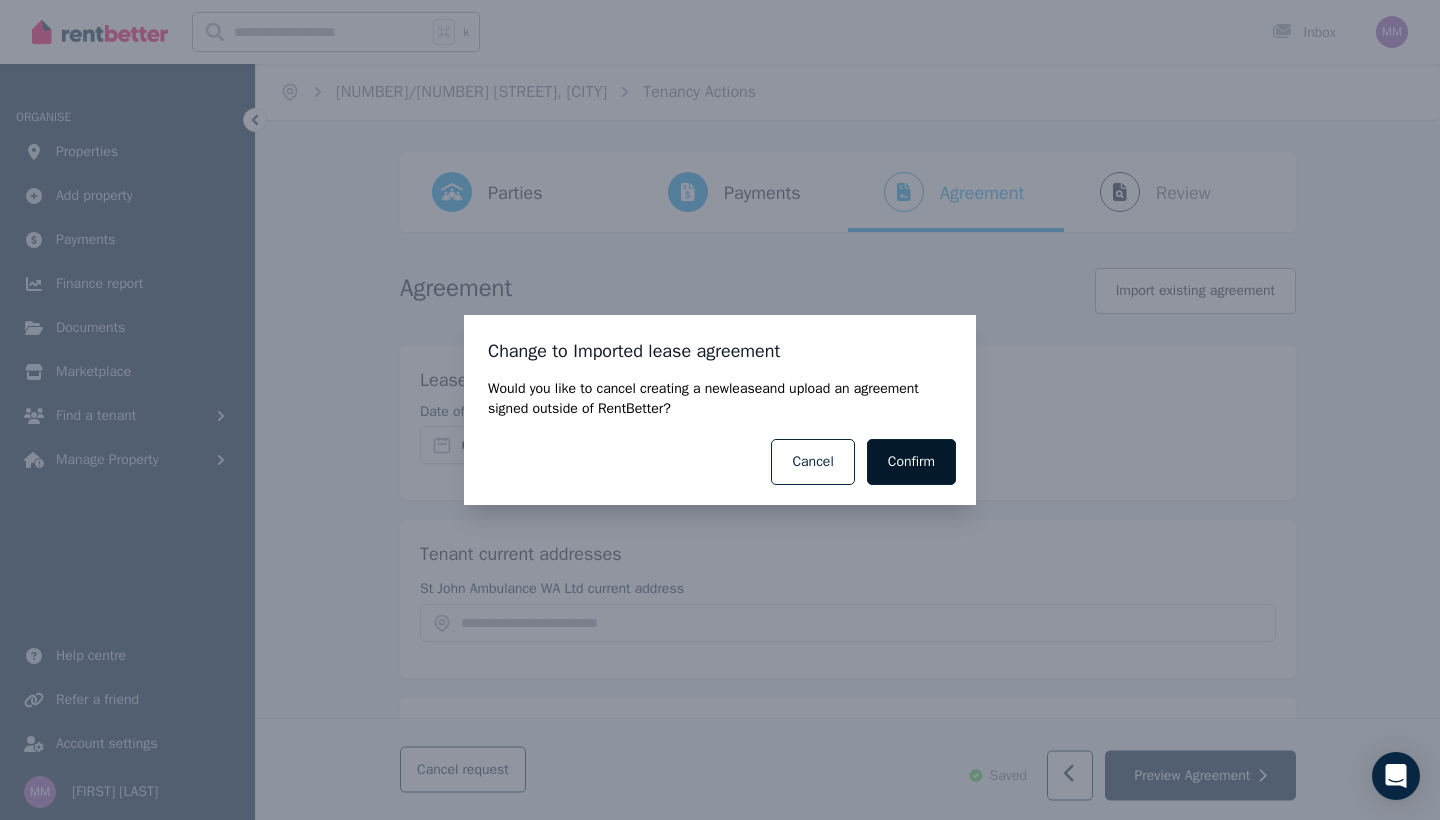 click on "Confirm" at bounding box center [911, 462] 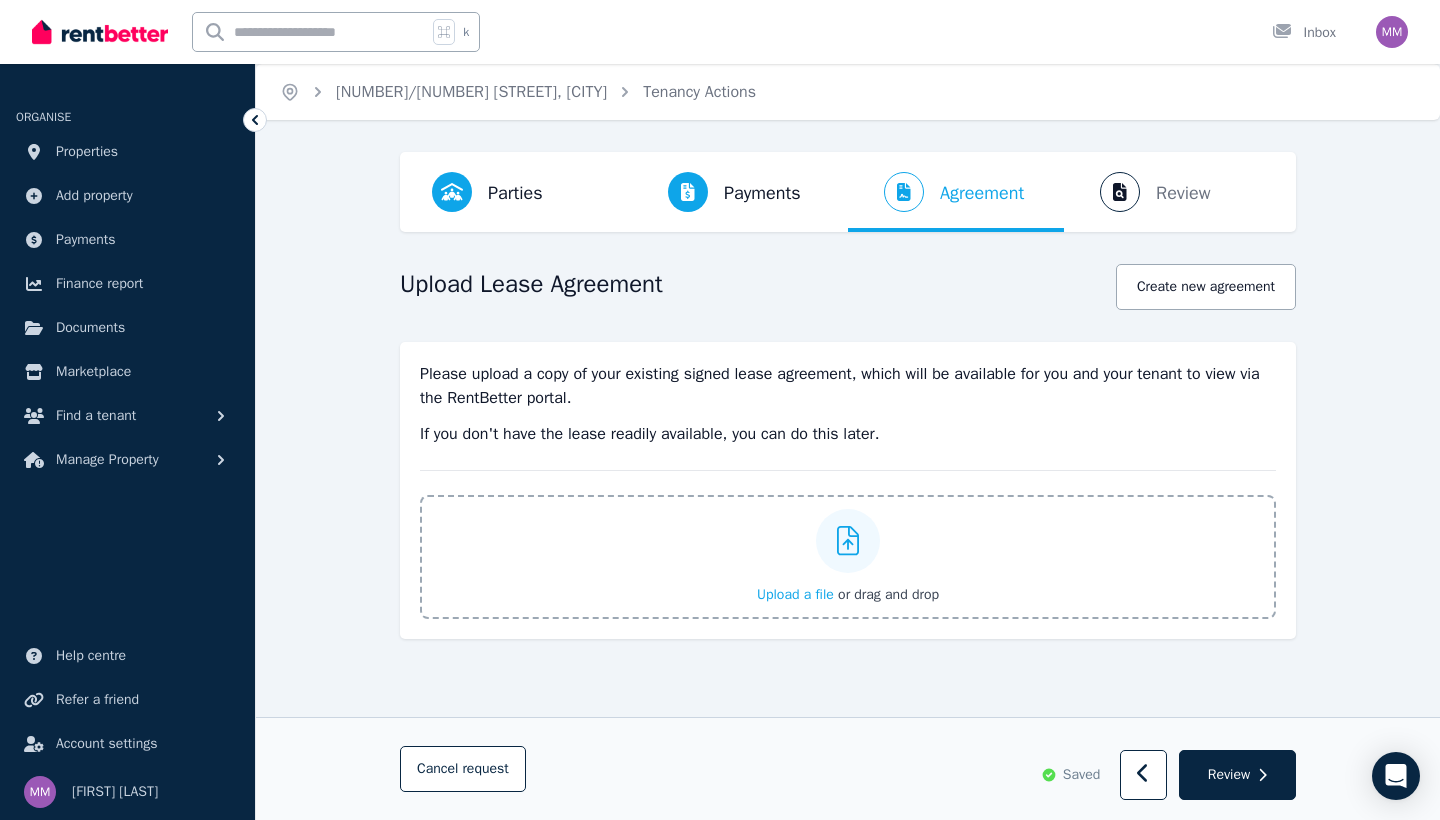 click on "Upload a file" at bounding box center [795, 594] 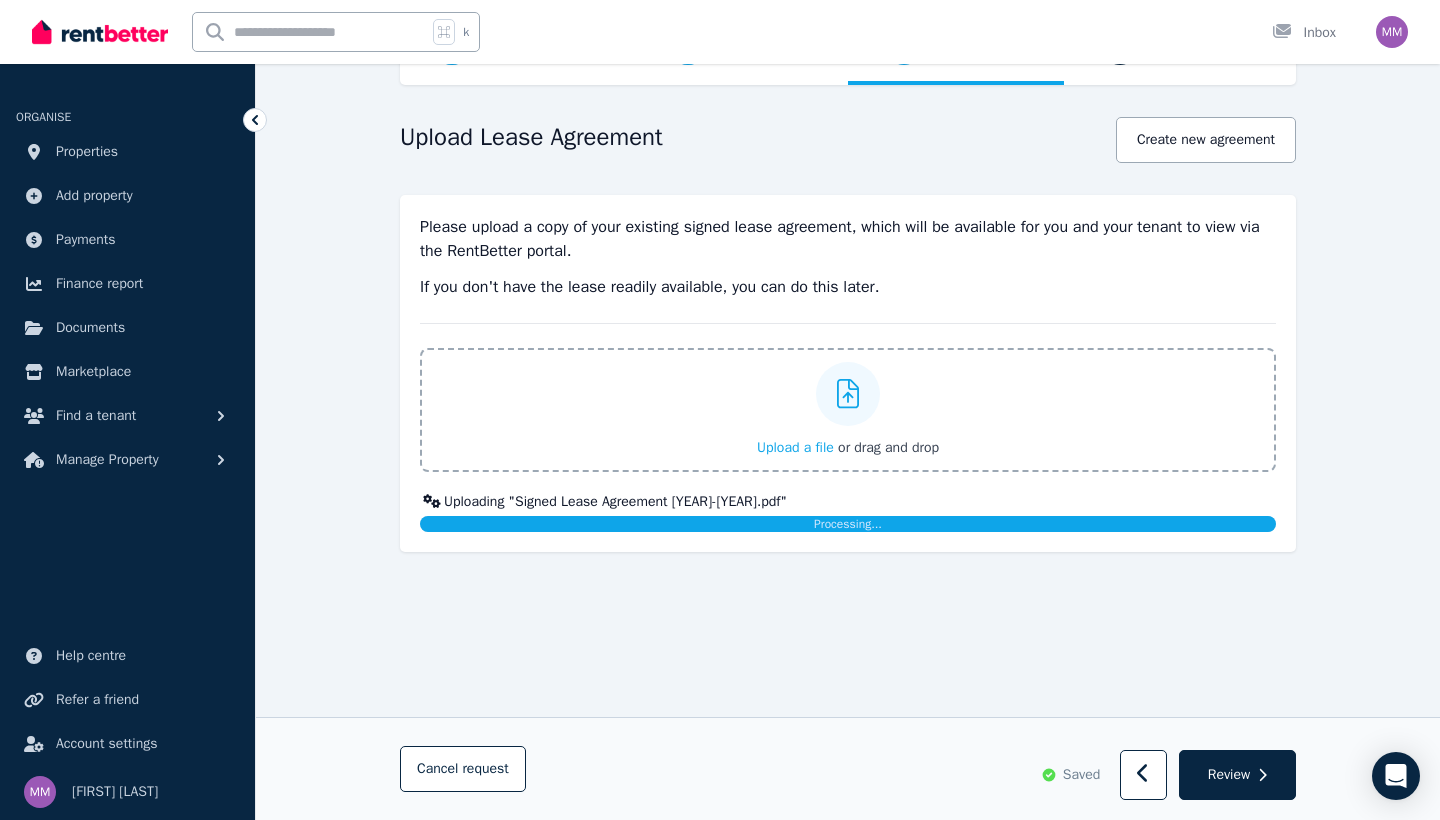 scroll, scrollTop: 146, scrollLeft: 0, axis: vertical 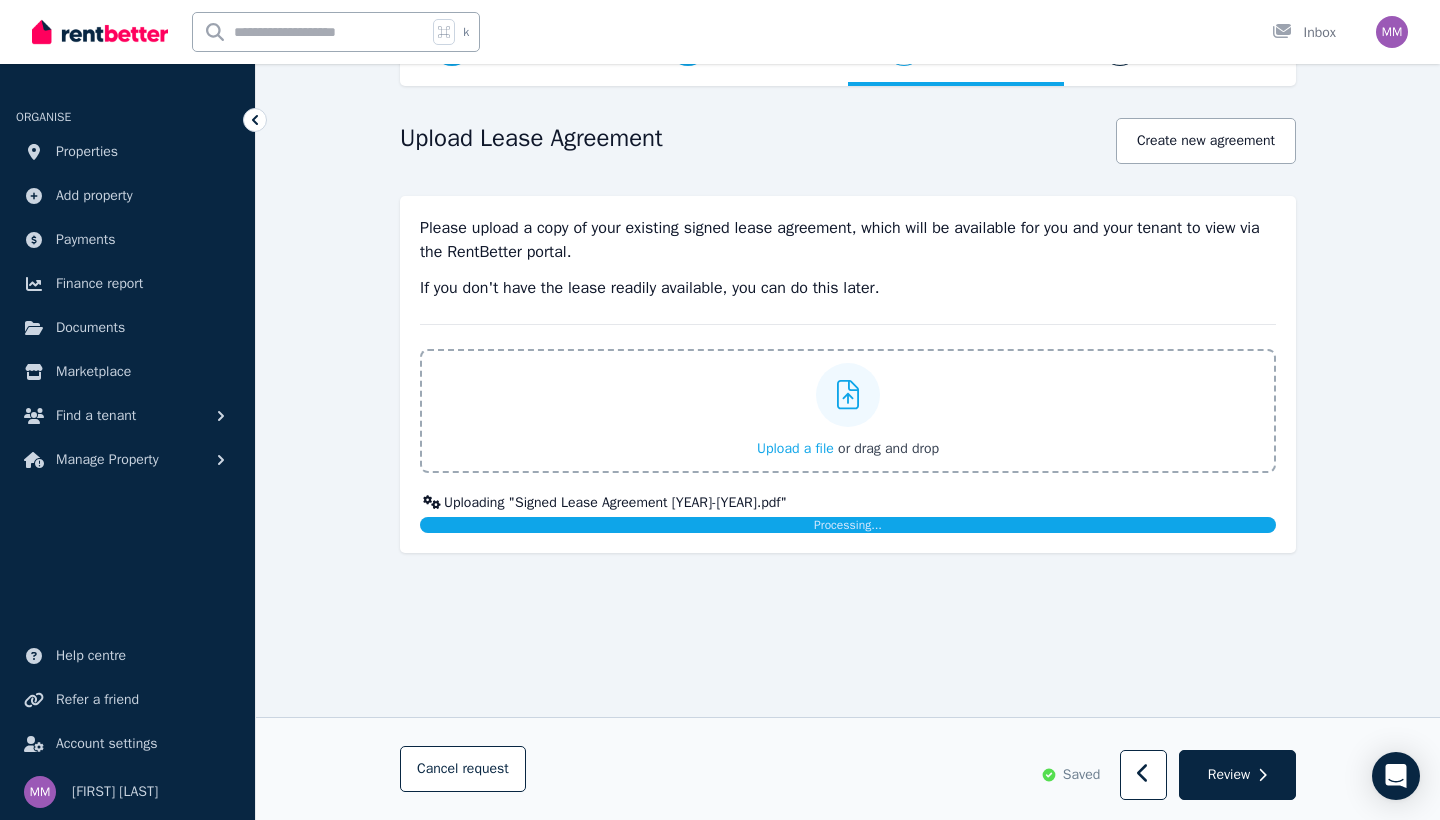 click on "Upload a file" at bounding box center (795, 448) 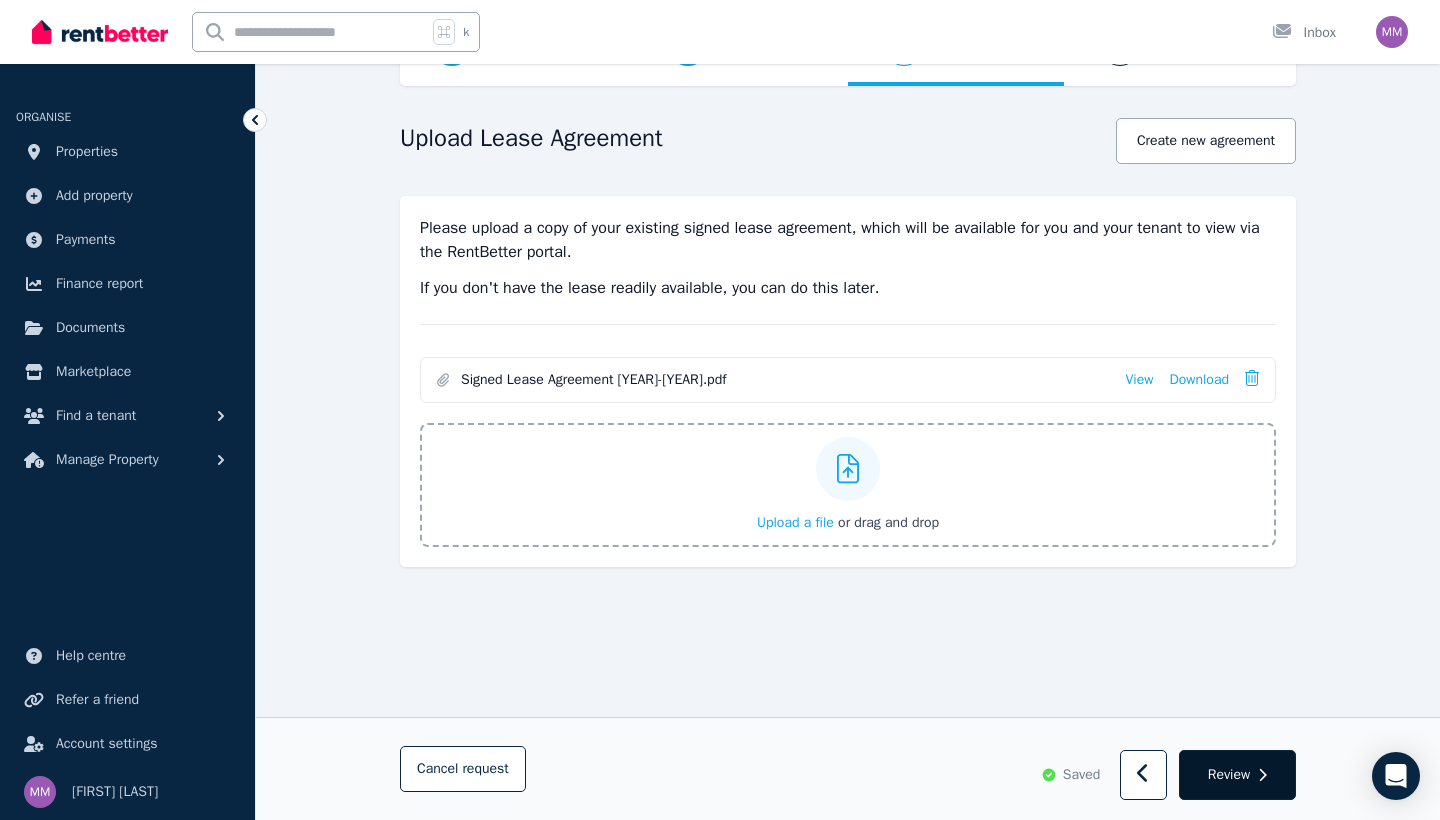 click on "Review" at bounding box center [1237, 776] 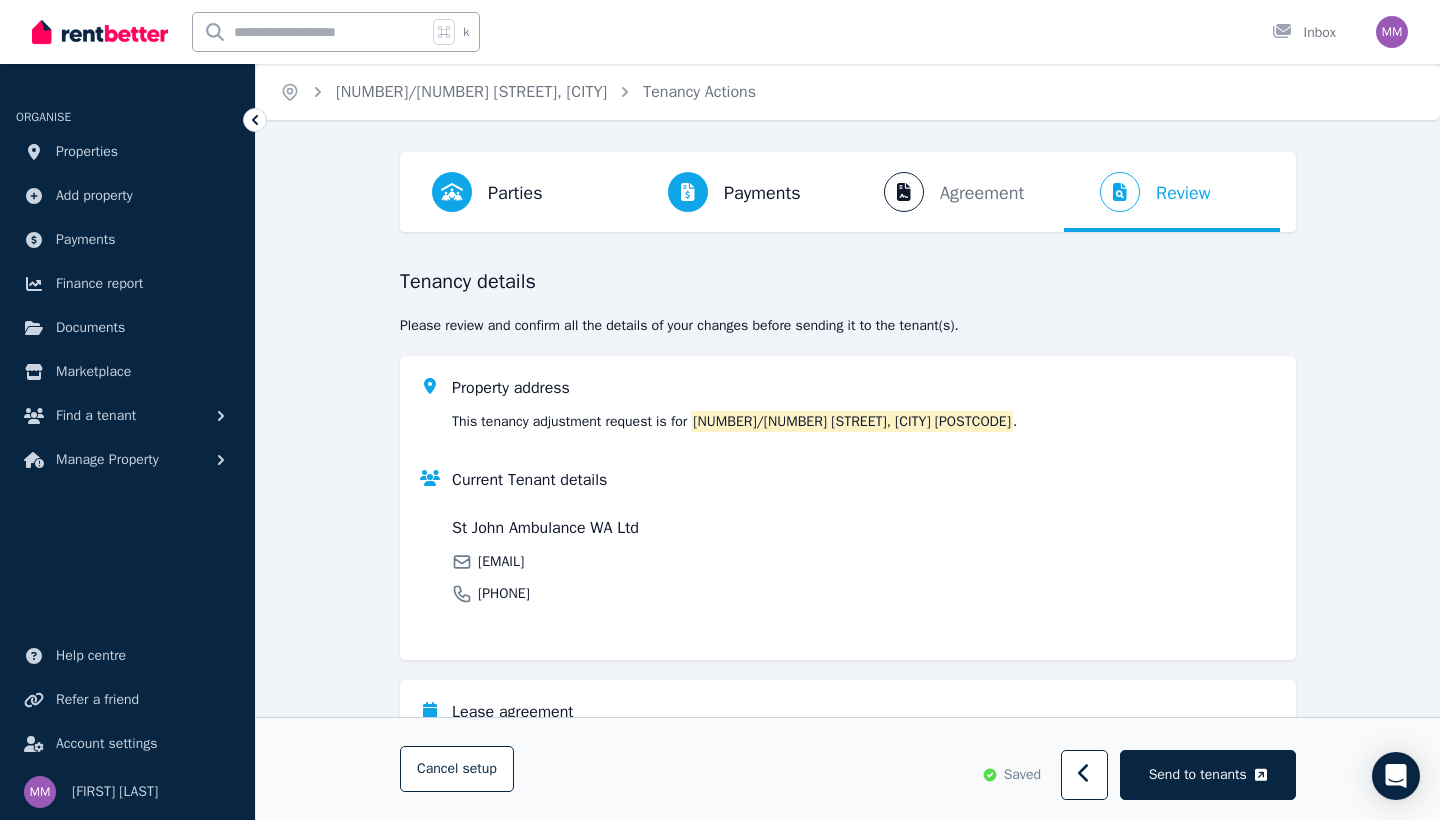 scroll, scrollTop: 0, scrollLeft: 0, axis: both 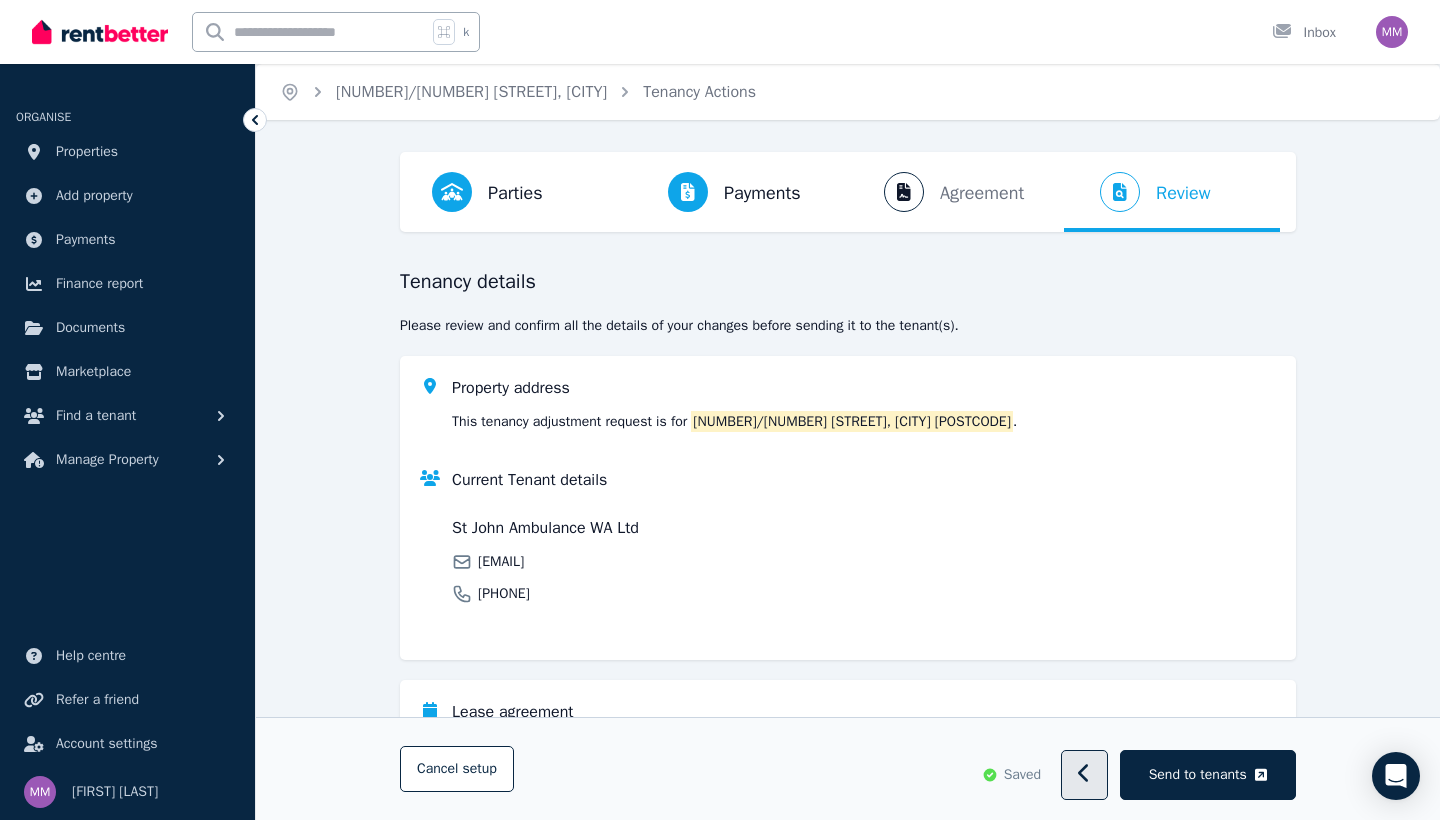 click 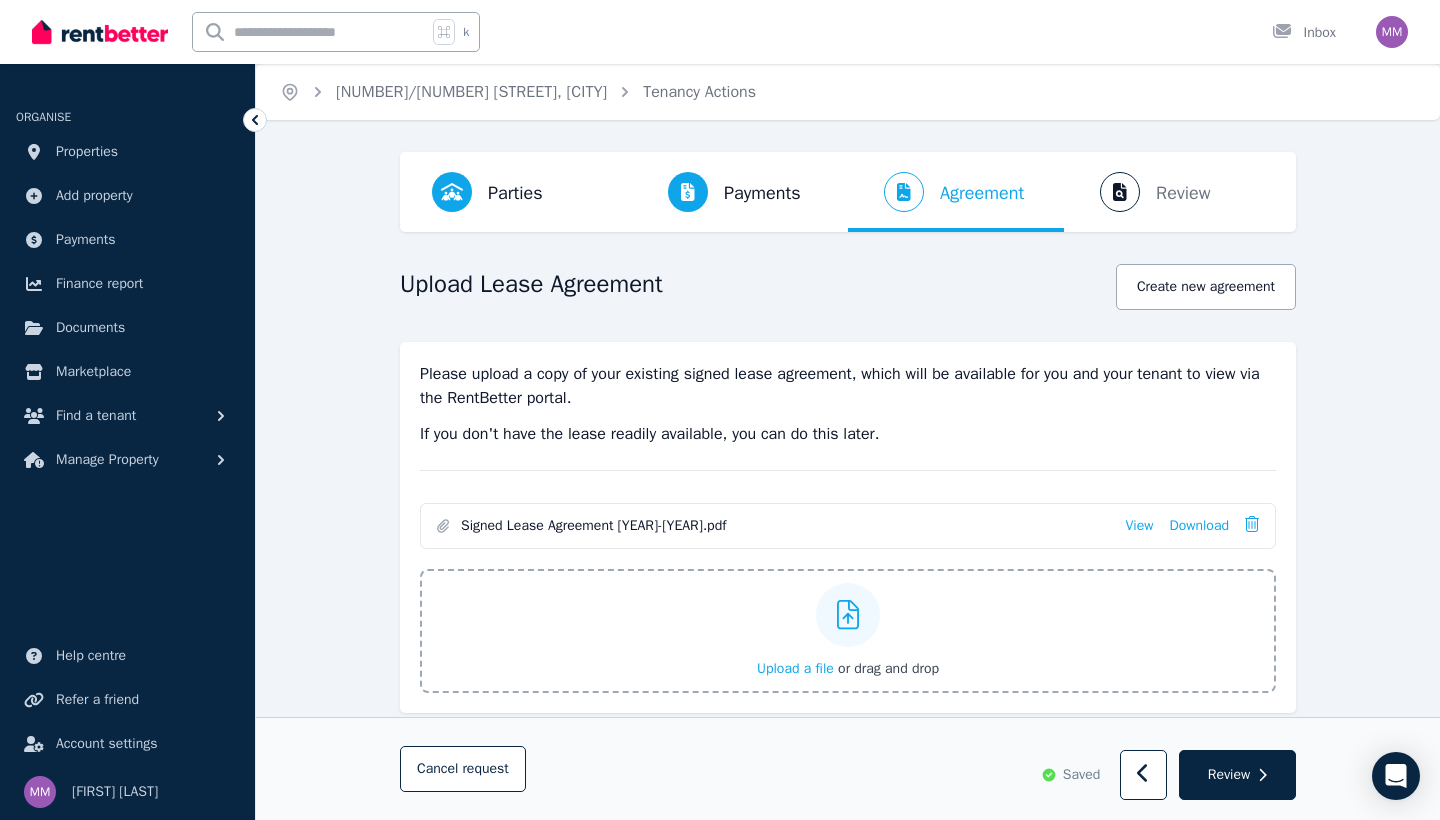 scroll, scrollTop: 0, scrollLeft: 0, axis: both 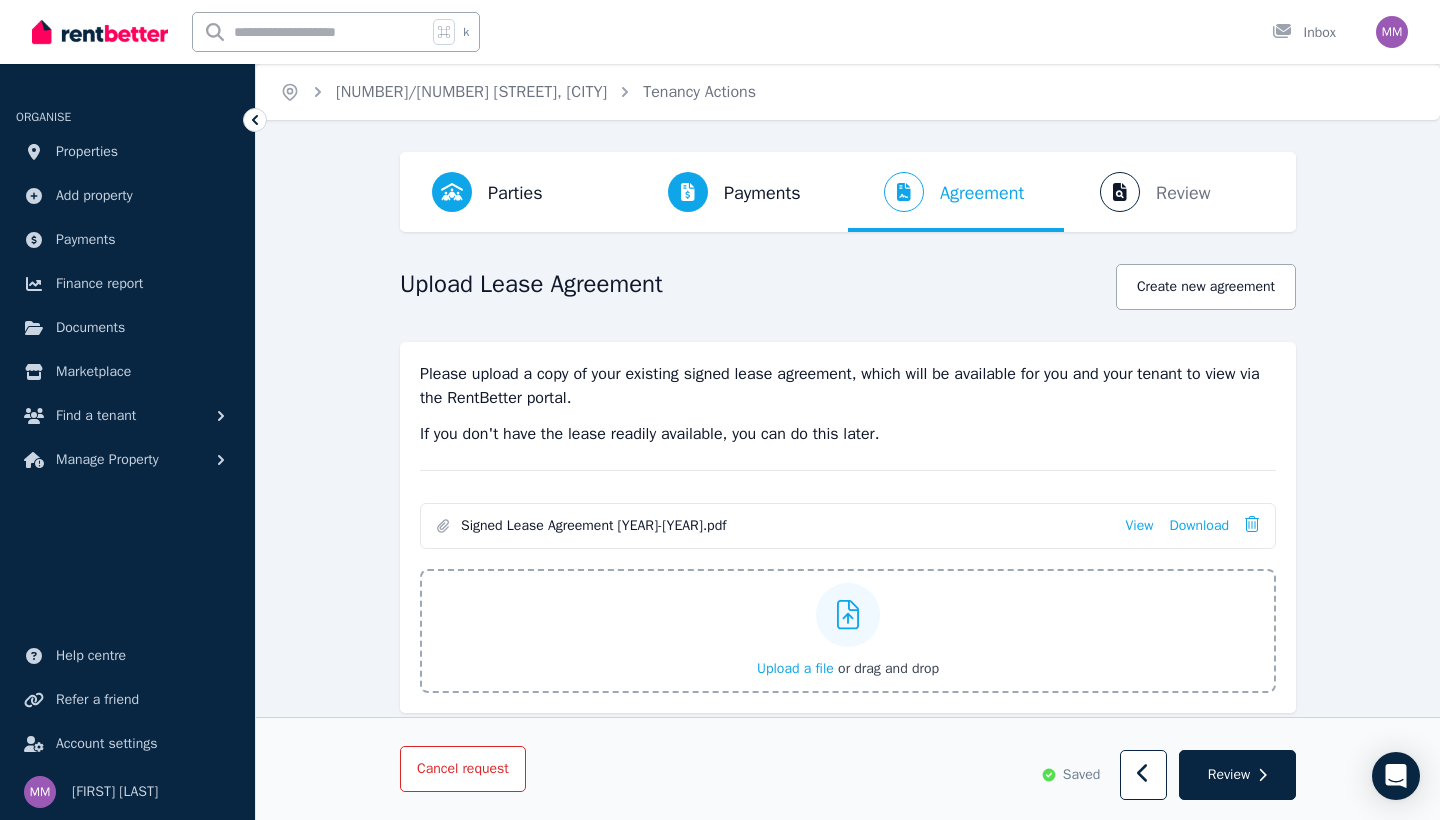 click on "request" at bounding box center [485, 769] 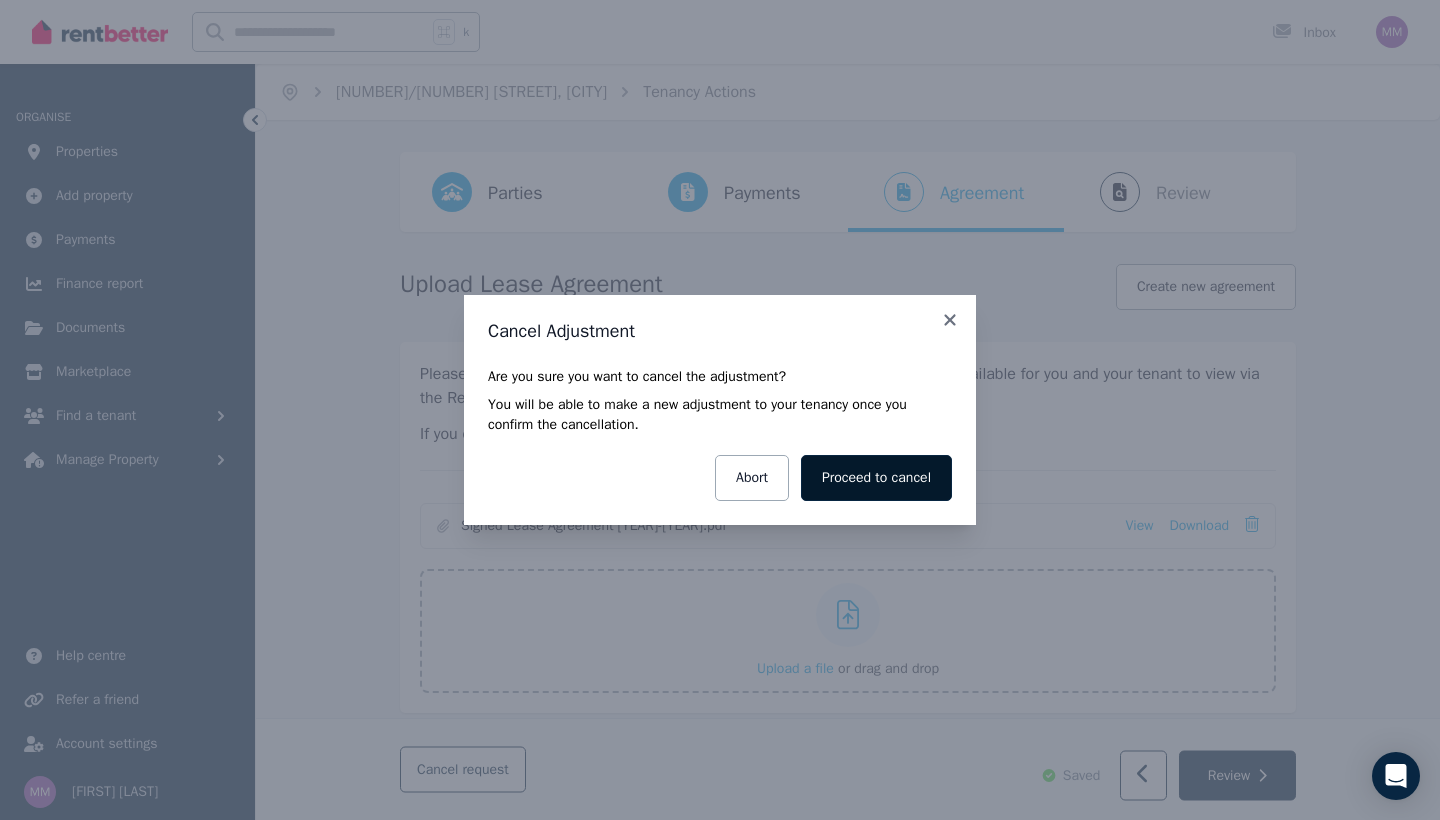 click on "Proceed to cancel" at bounding box center [876, 478] 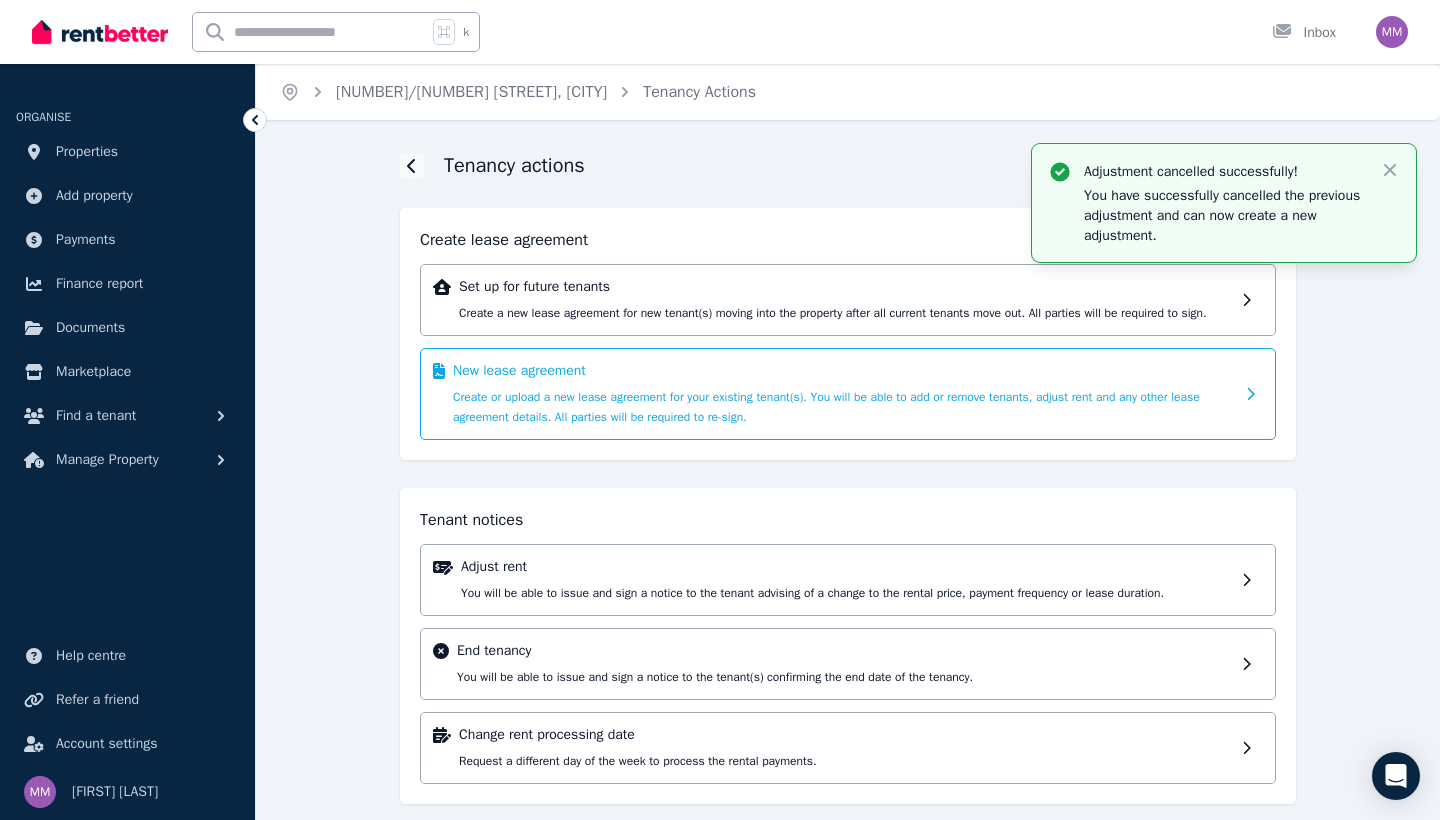 scroll, scrollTop: 0, scrollLeft: 0, axis: both 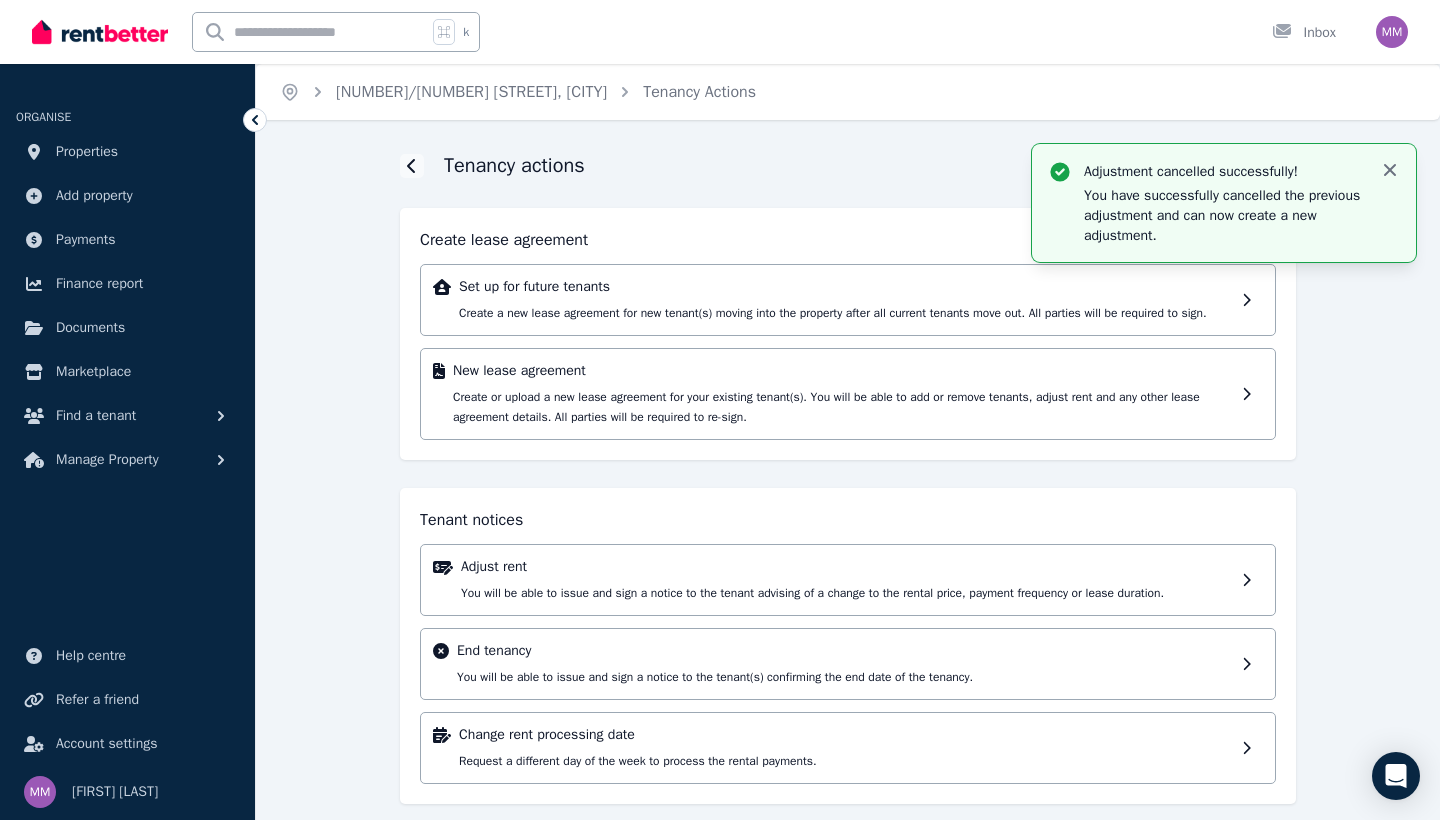 click 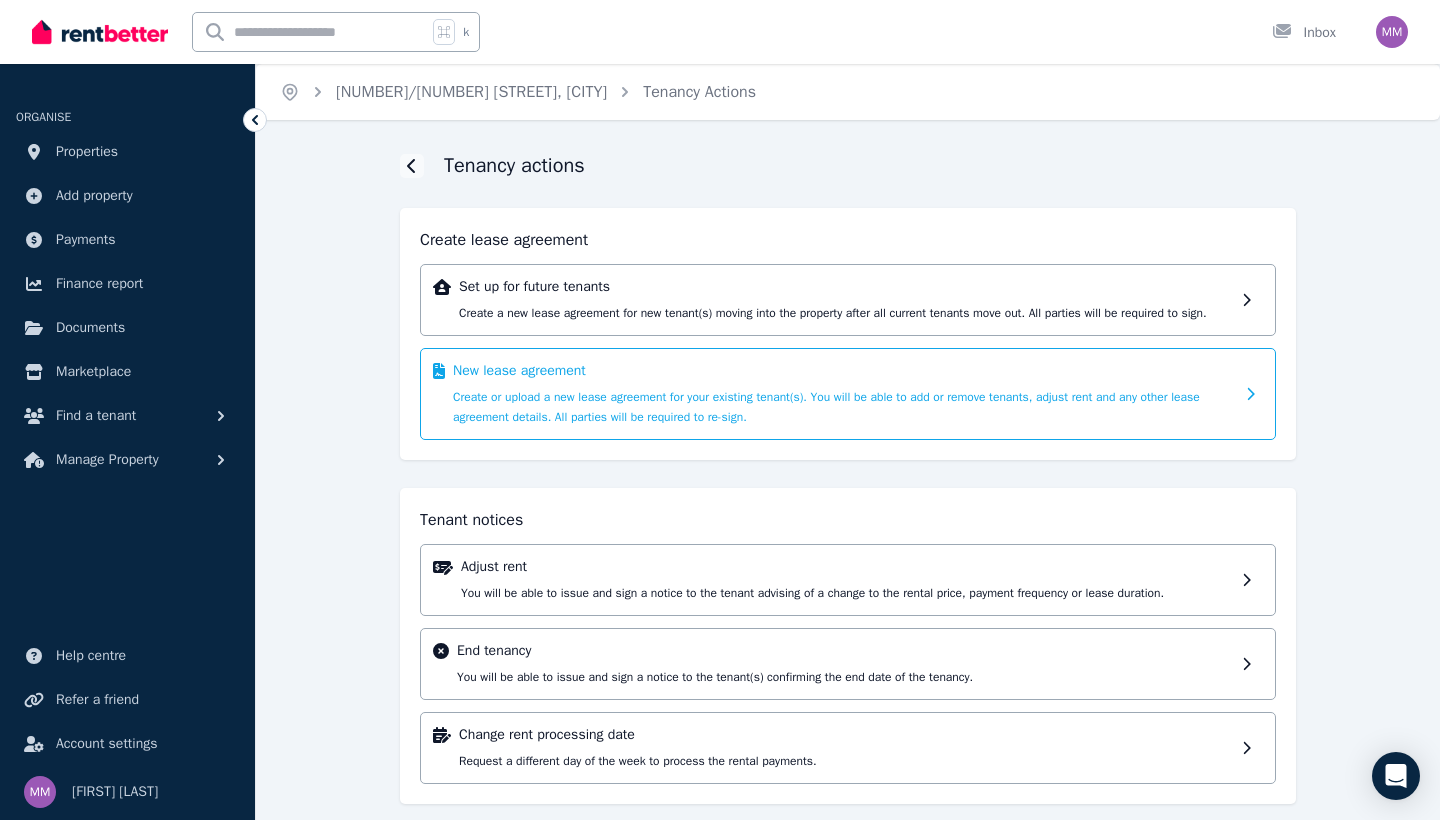 click on "New lease agreement Create or upload a new lease agreement for your existing tenant(s). You will be able to add or remove tenants, adjust rent and any other lease agreement details. All parties will be required to re-sign." at bounding box center [843, 394] 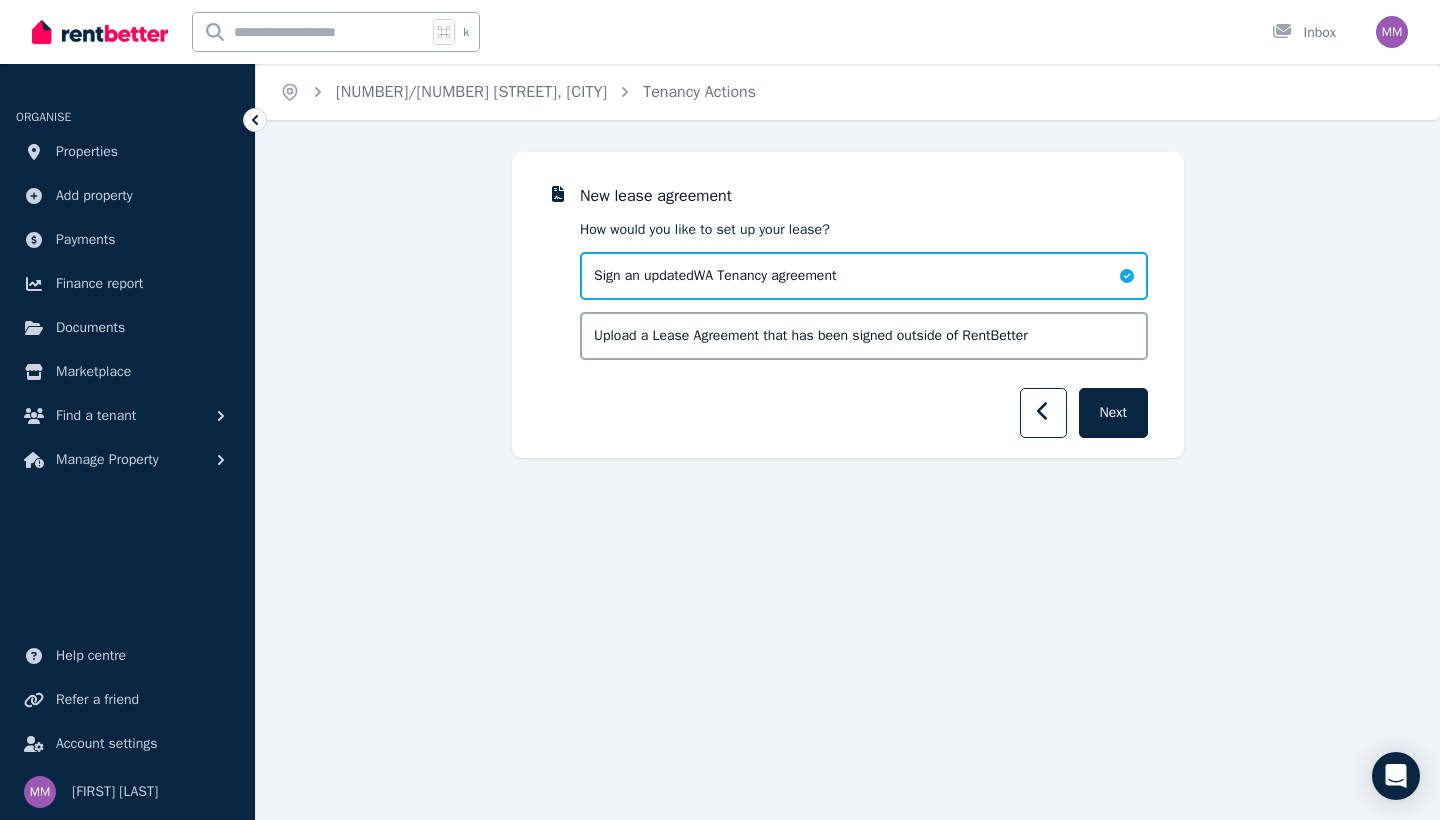 click on "Upload a Lease Agreement that has been signed outside of RentBetter" at bounding box center (811, 336) 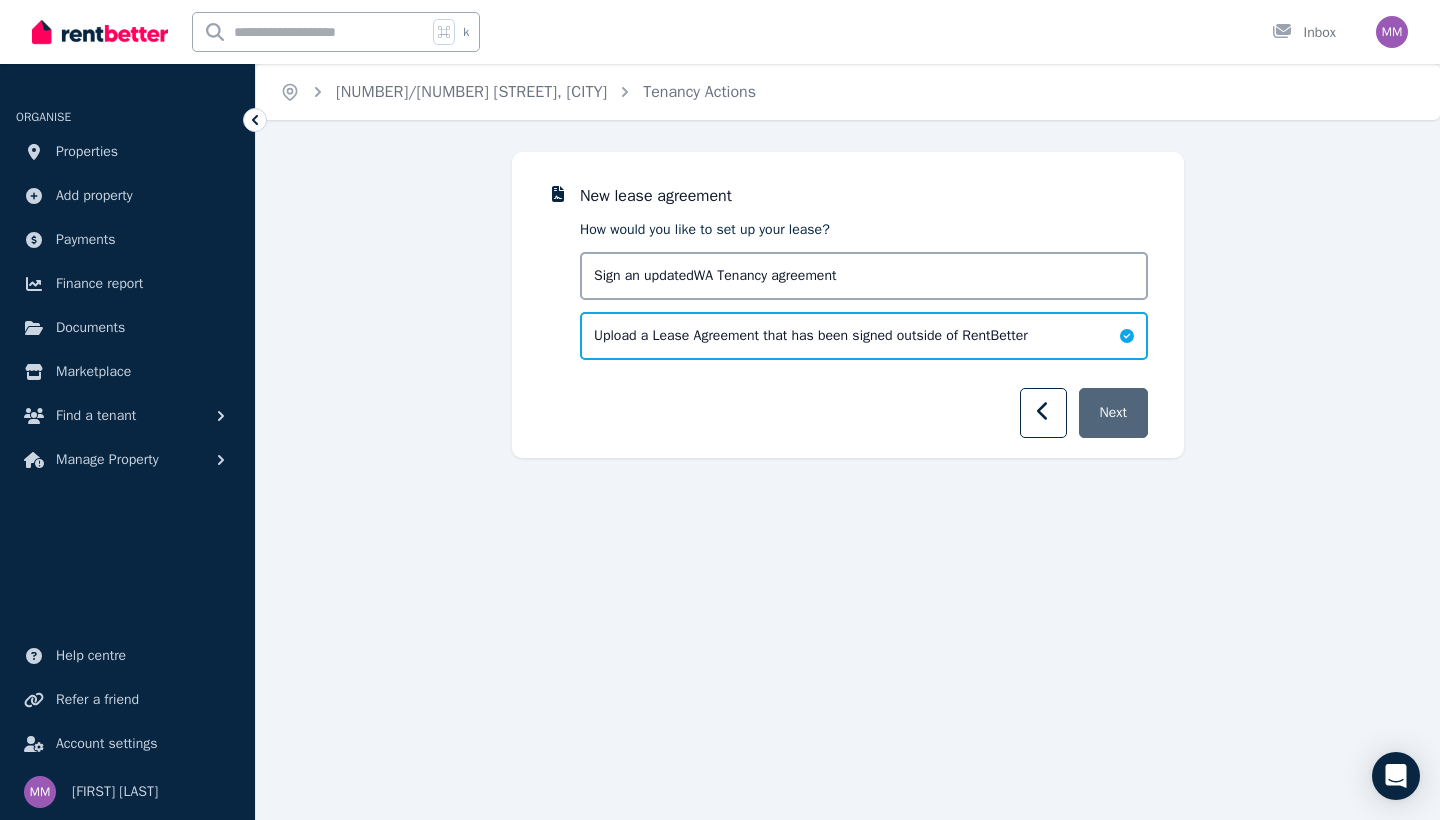 click on "Next" at bounding box center [1113, 413] 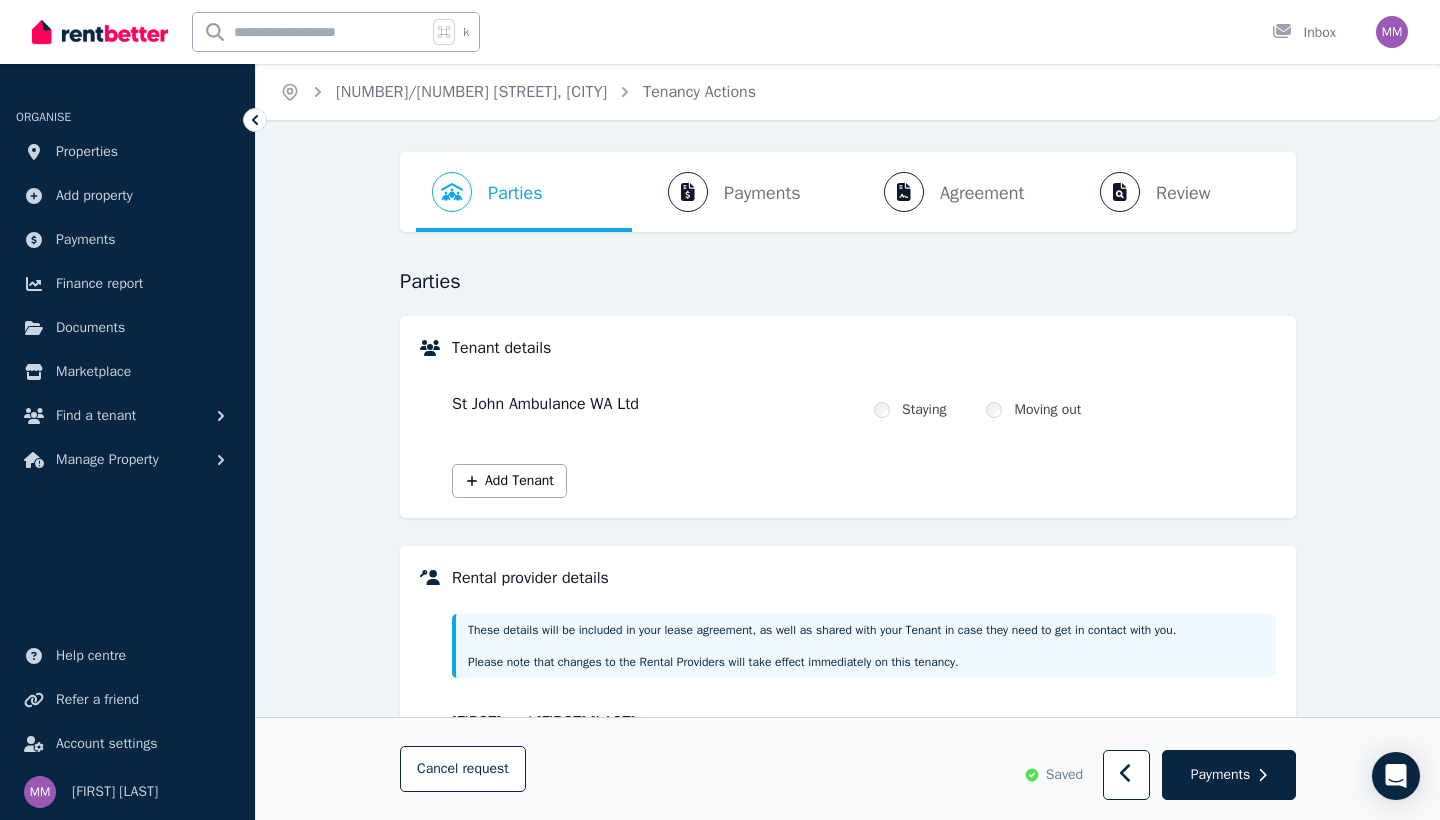 scroll, scrollTop: 0, scrollLeft: 0, axis: both 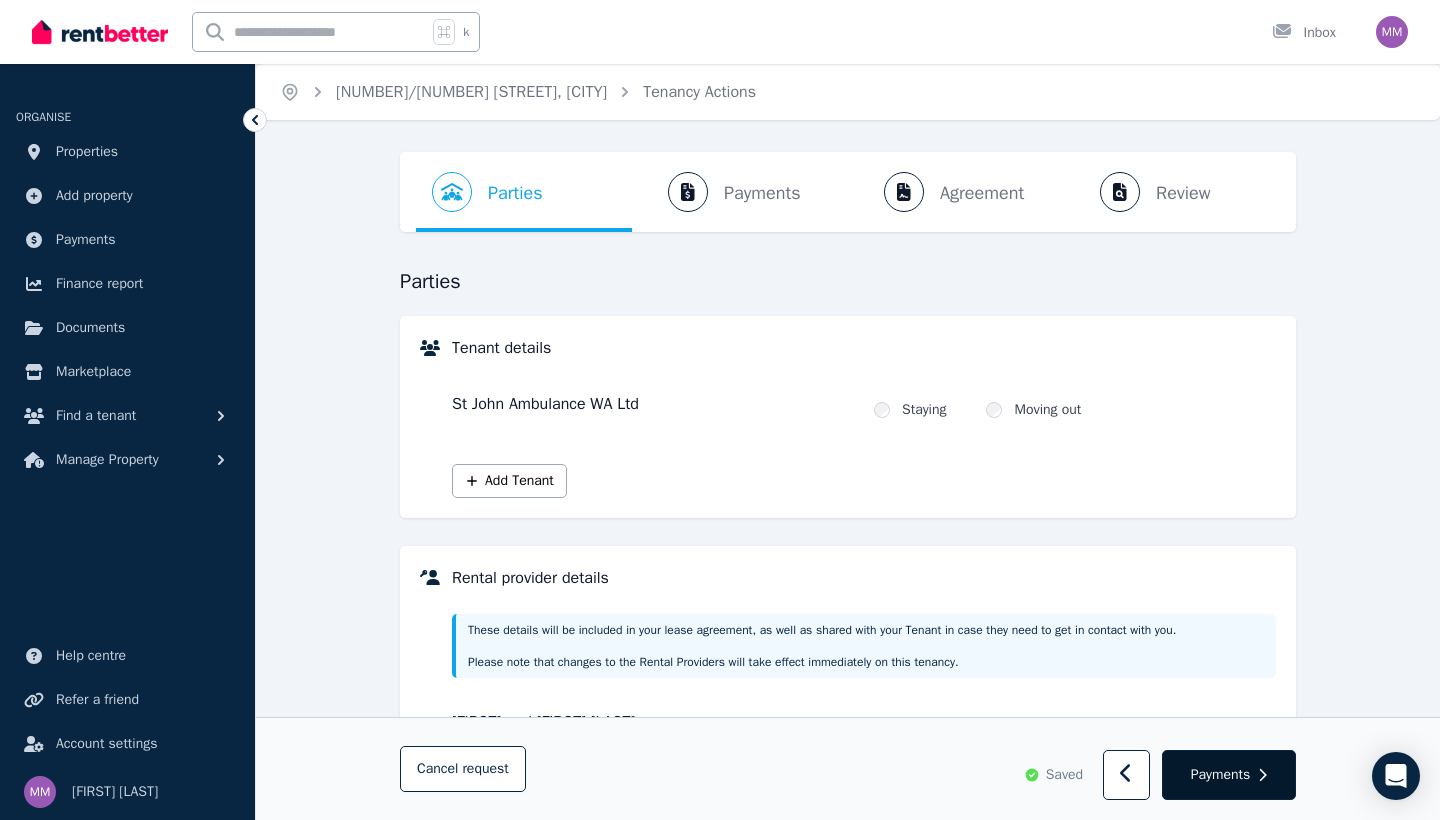 click on "Payments" at bounding box center [1221, 775] 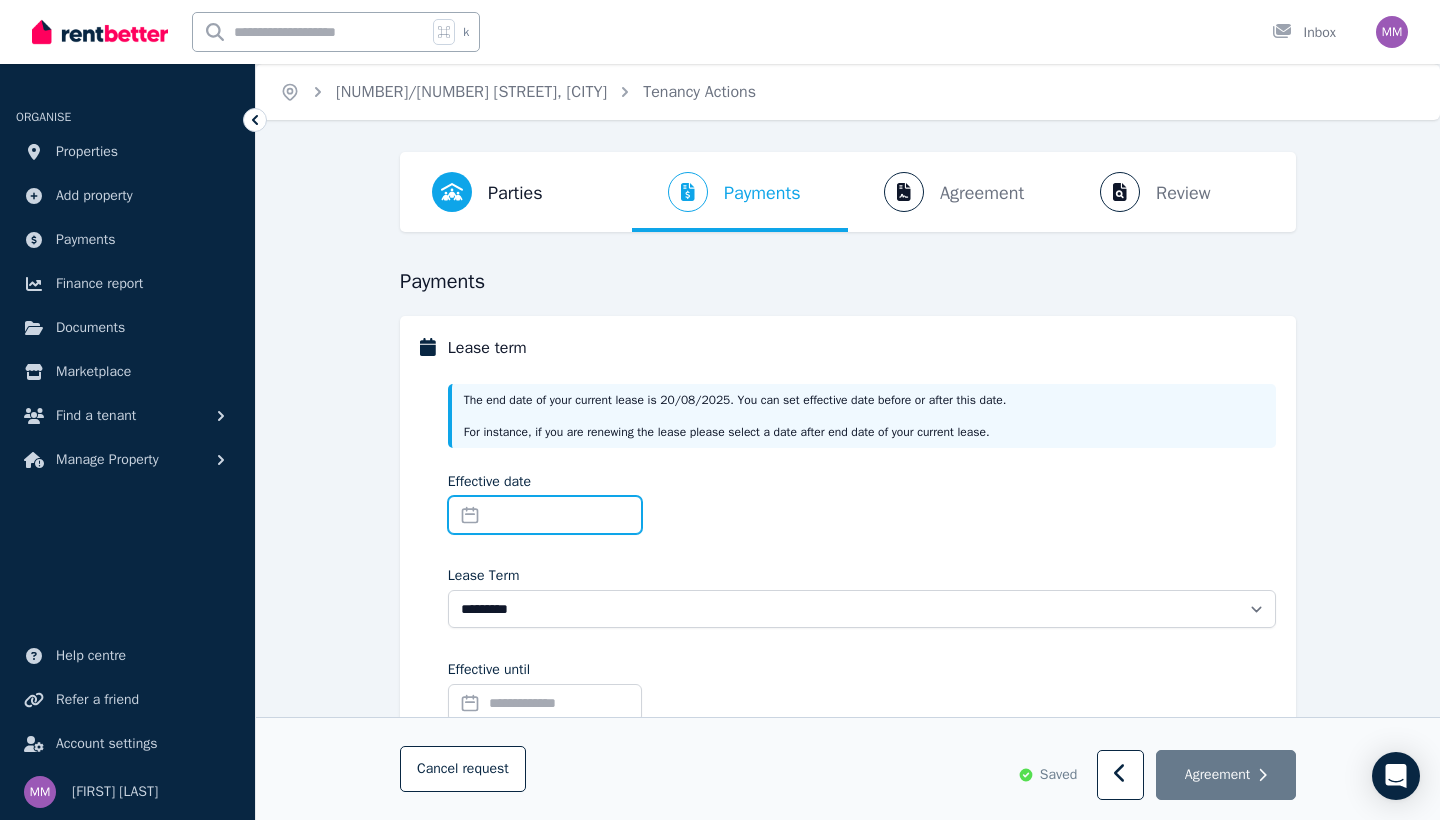 click on "Effective date" at bounding box center (545, 515) 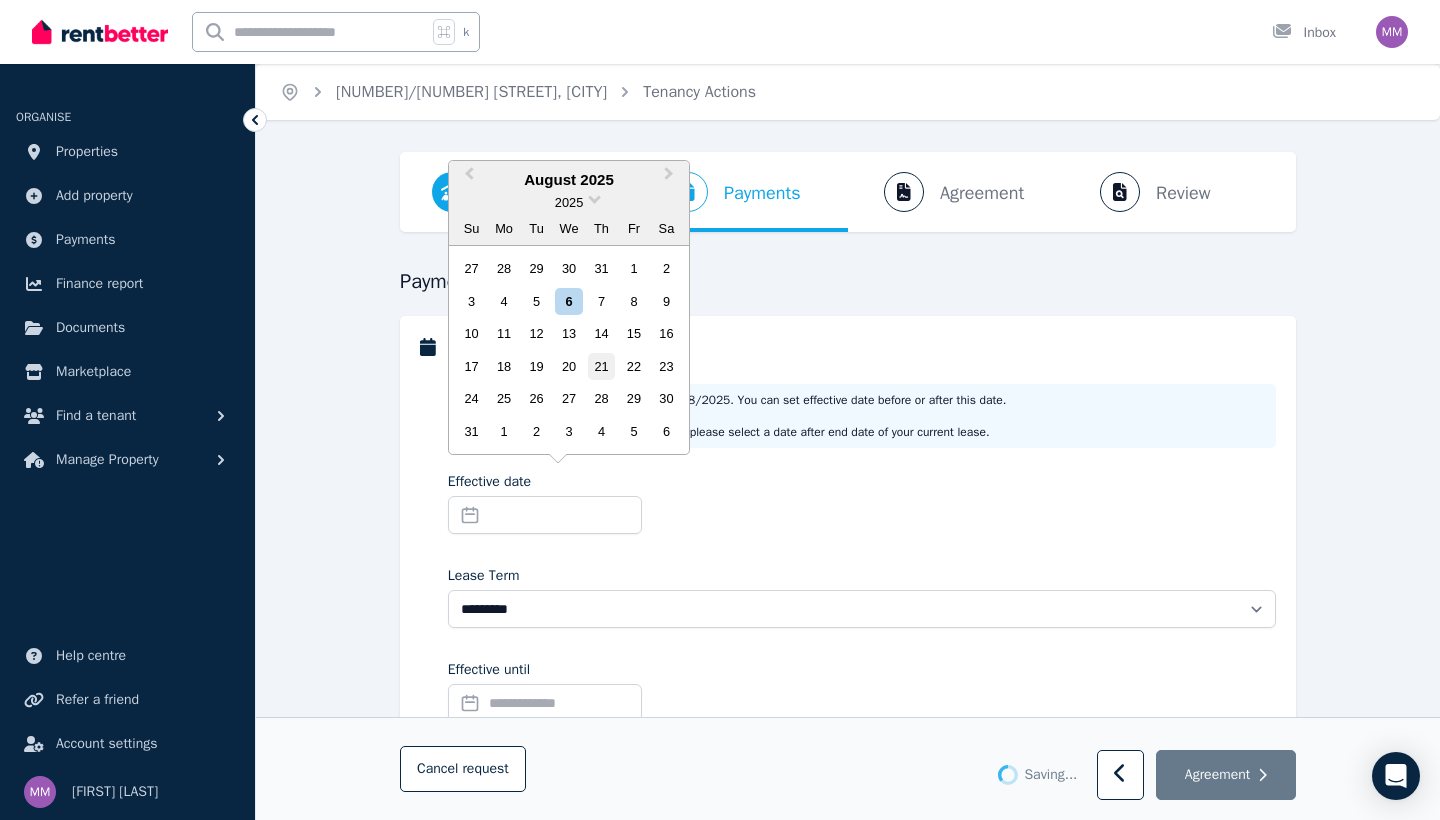 click on "21" at bounding box center [601, 366] 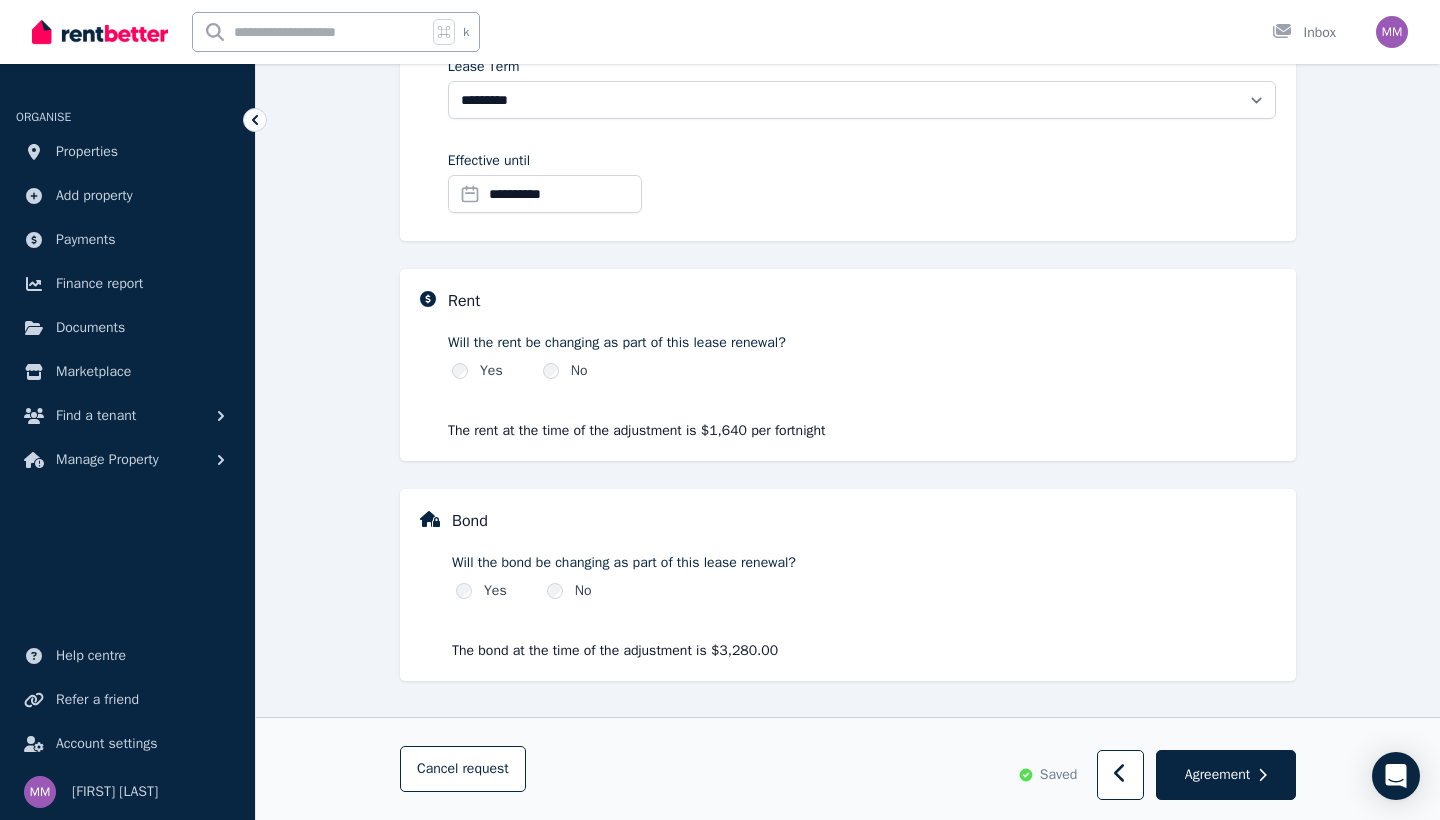 scroll, scrollTop: 508, scrollLeft: 0, axis: vertical 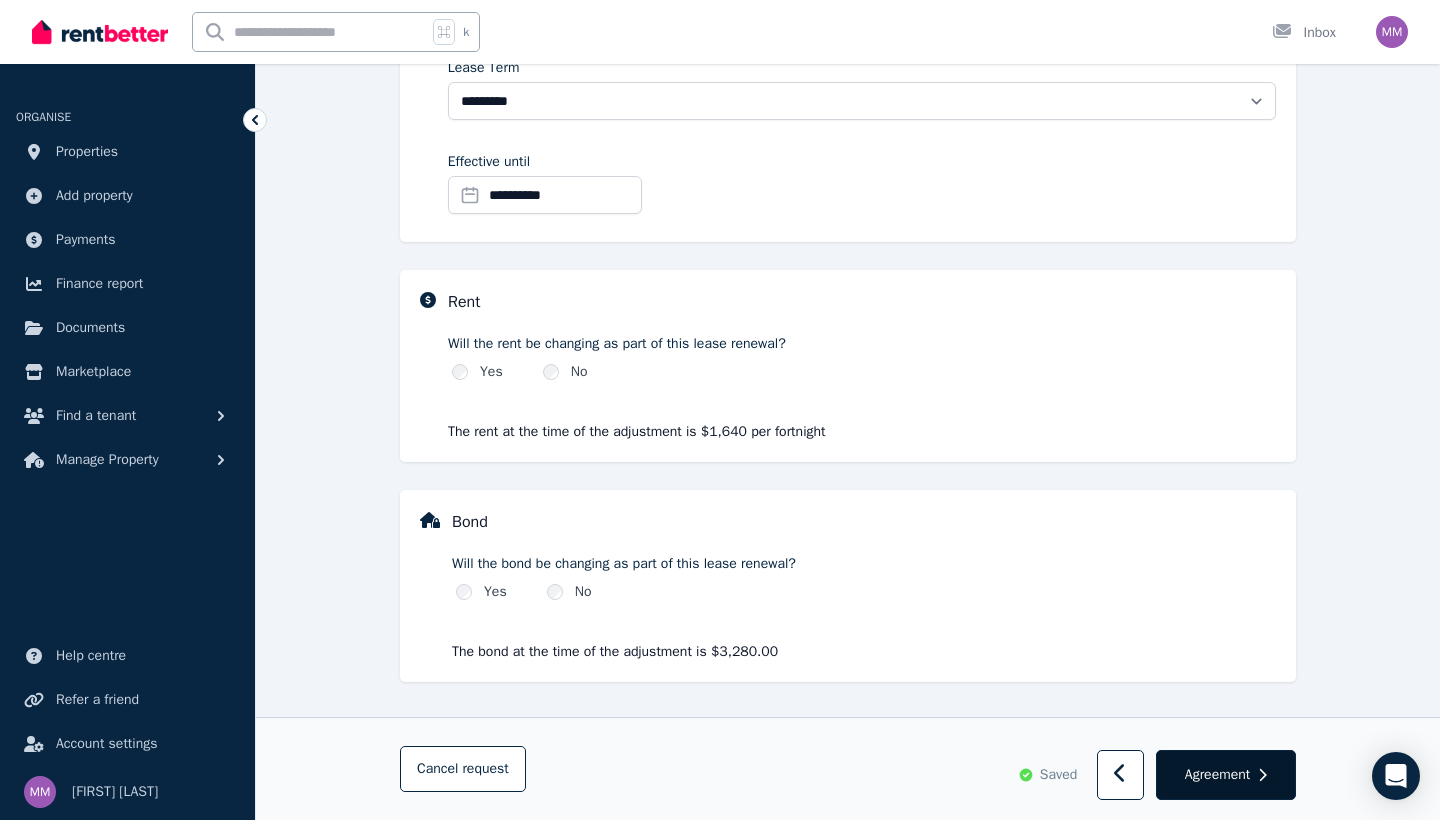 click on "Agreement" at bounding box center (1217, 775) 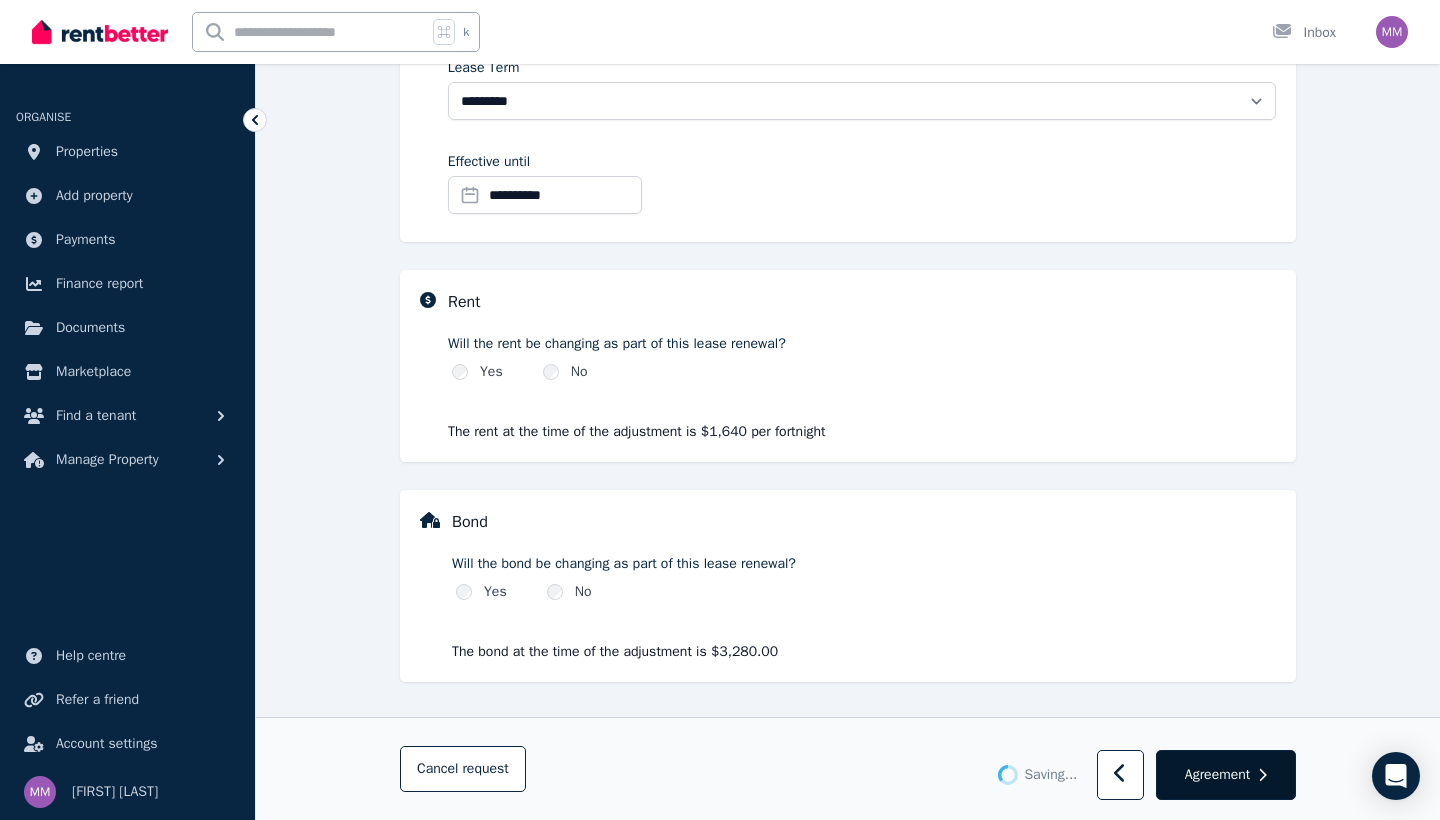 scroll, scrollTop: 146, scrollLeft: 0, axis: vertical 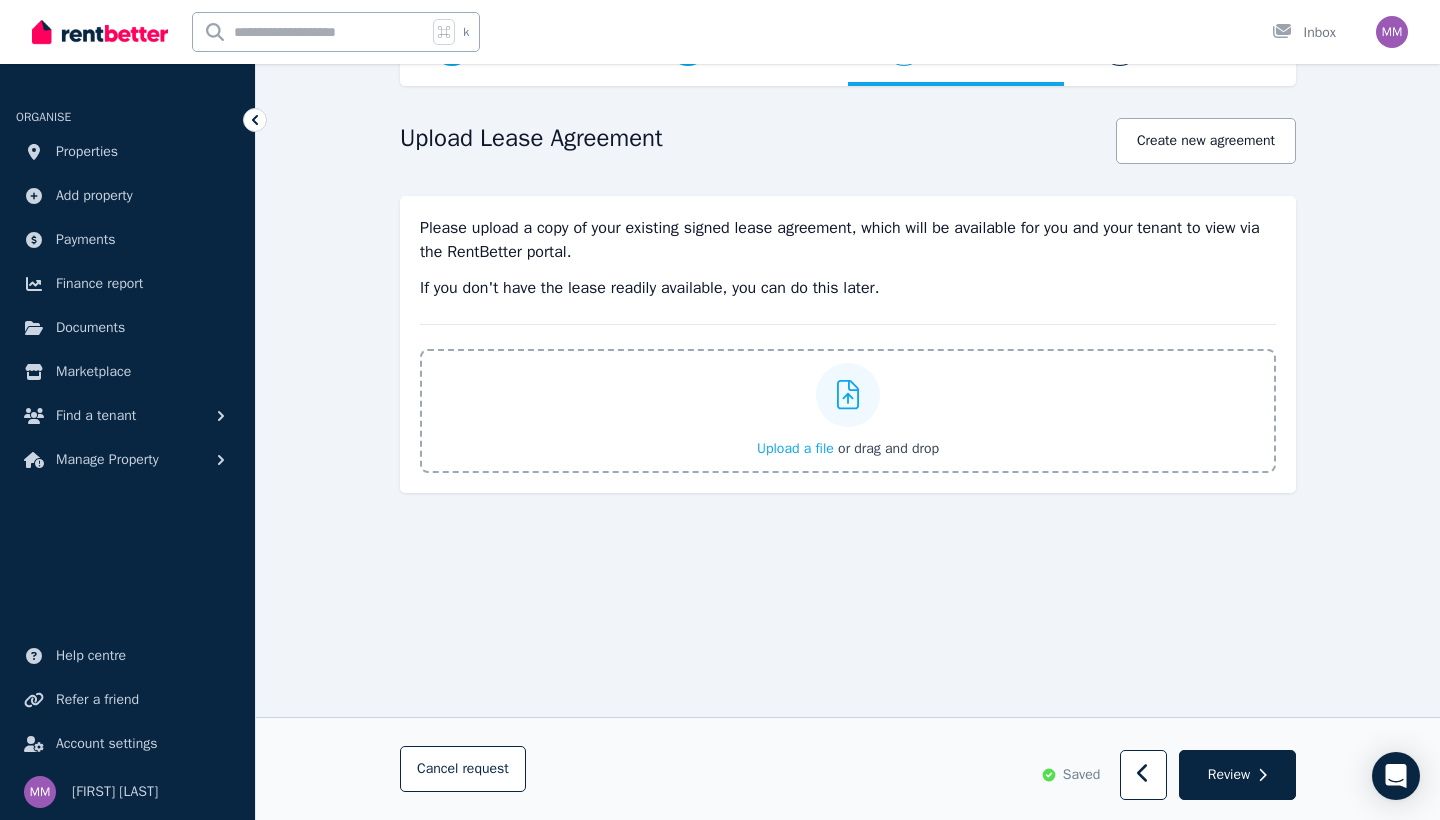 click on "Upload a file" at bounding box center [795, 448] 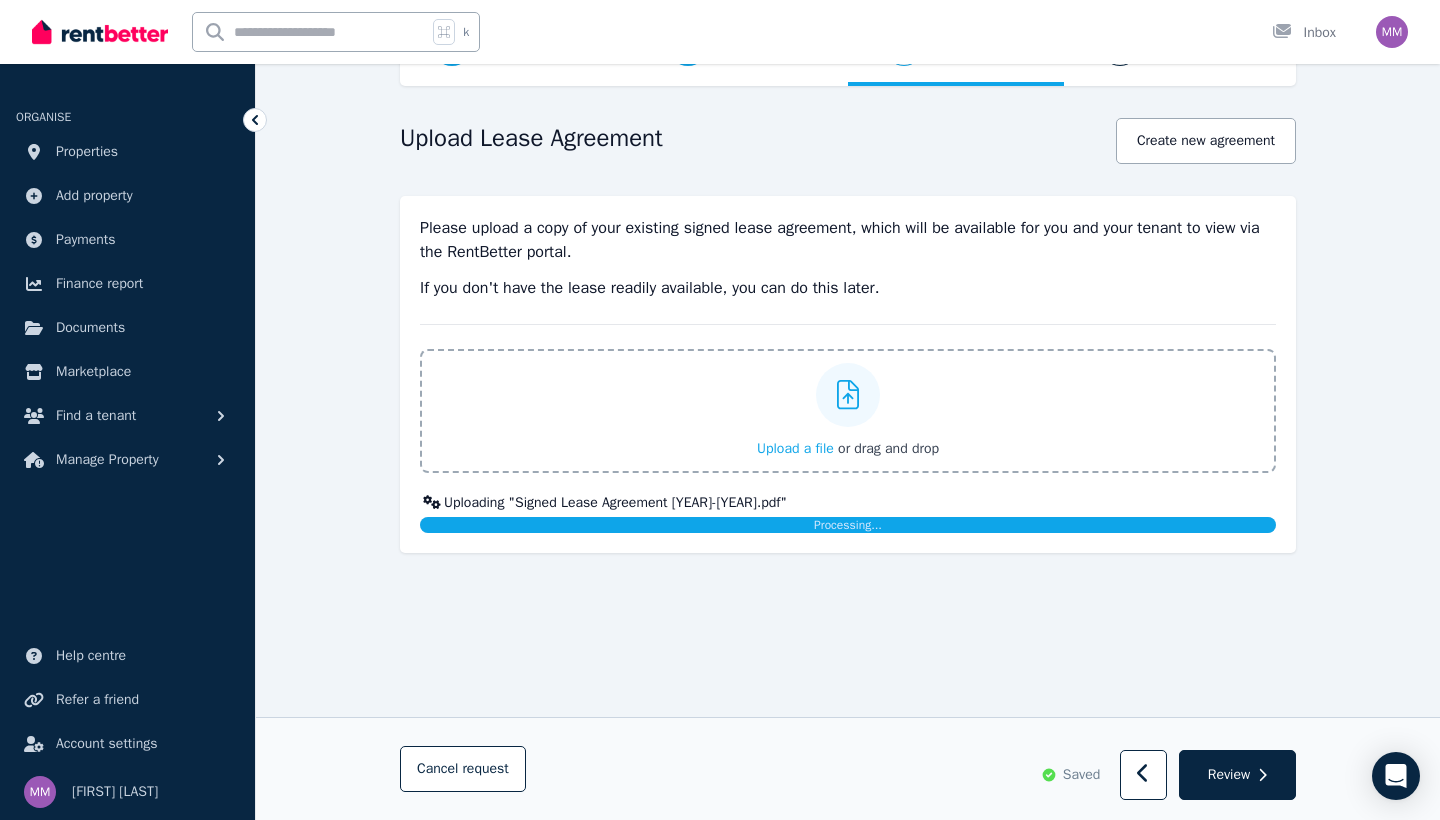 click on "Upload a file" at bounding box center (795, 448) 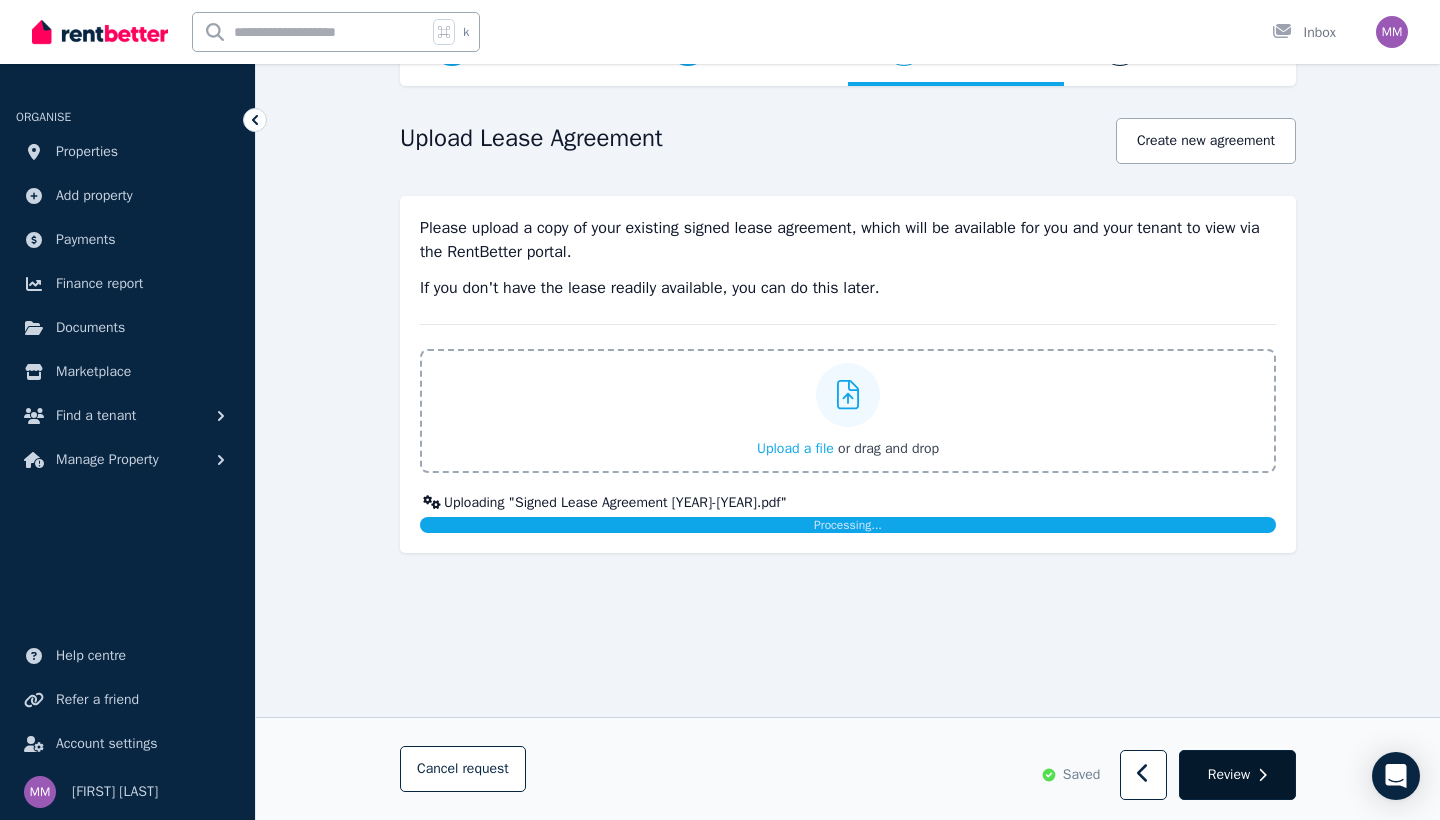 click on "Review" at bounding box center (1229, 775) 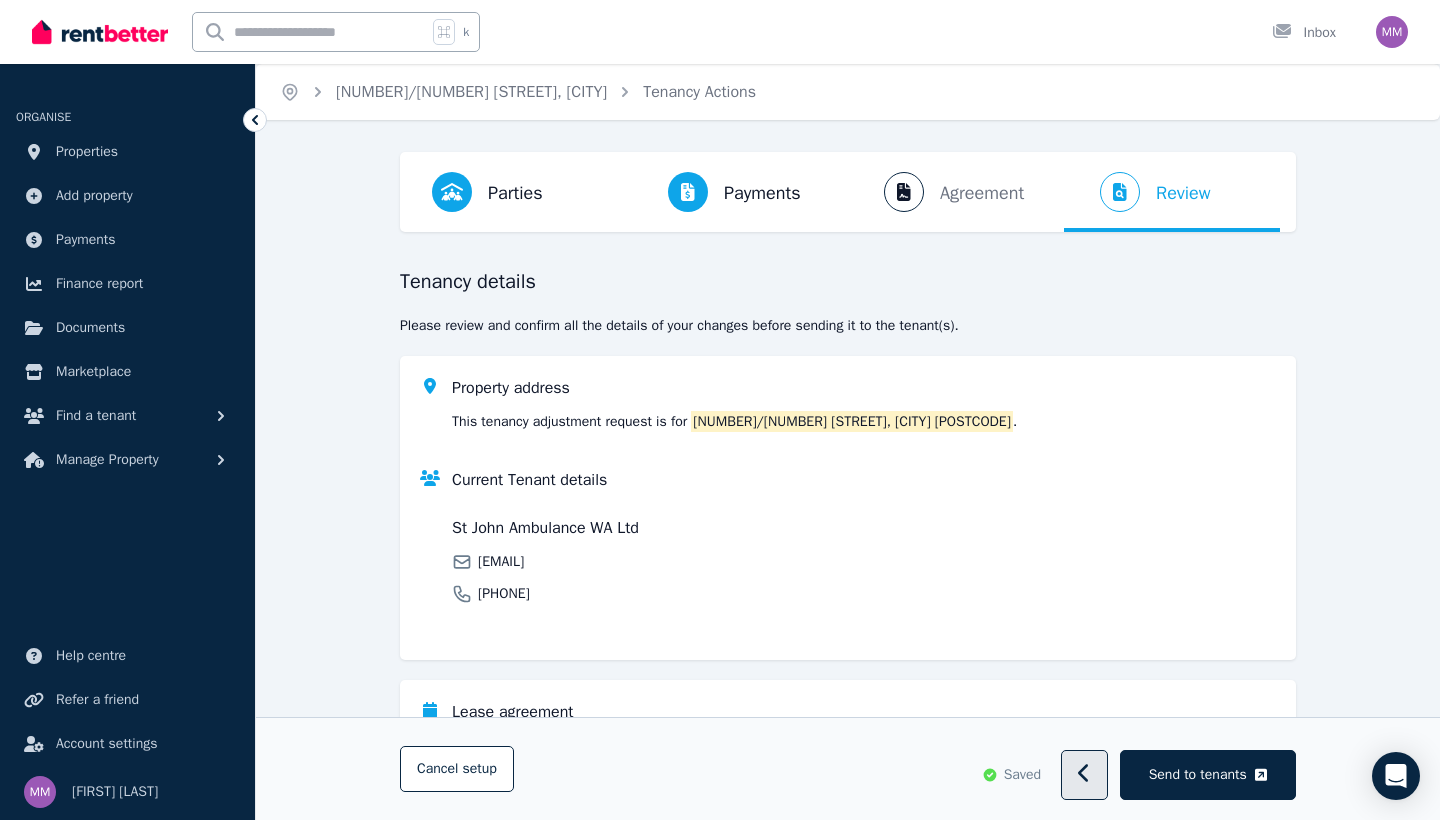 click 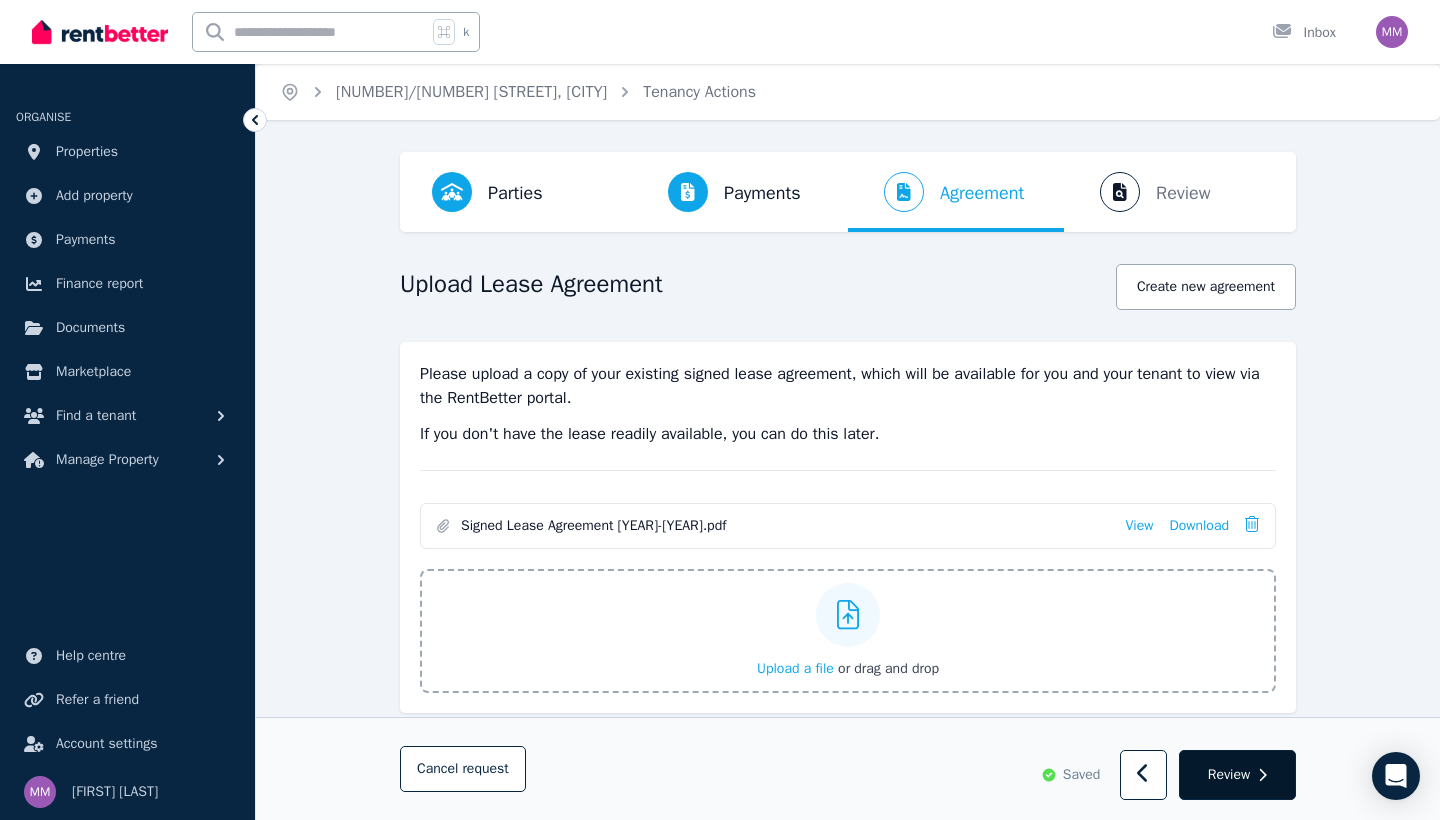 click on "Review" at bounding box center [1229, 775] 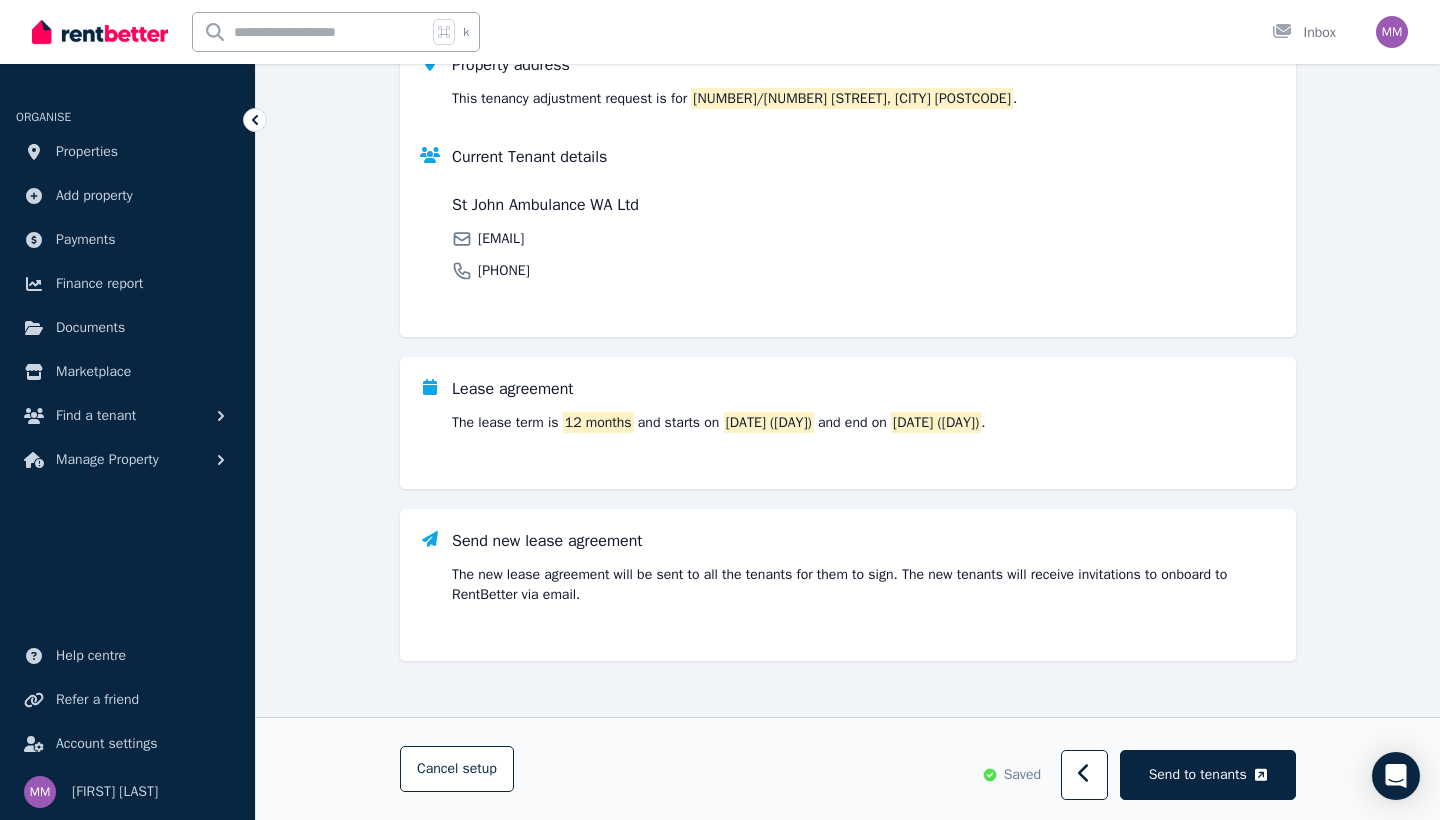 scroll, scrollTop: 322, scrollLeft: 0, axis: vertical 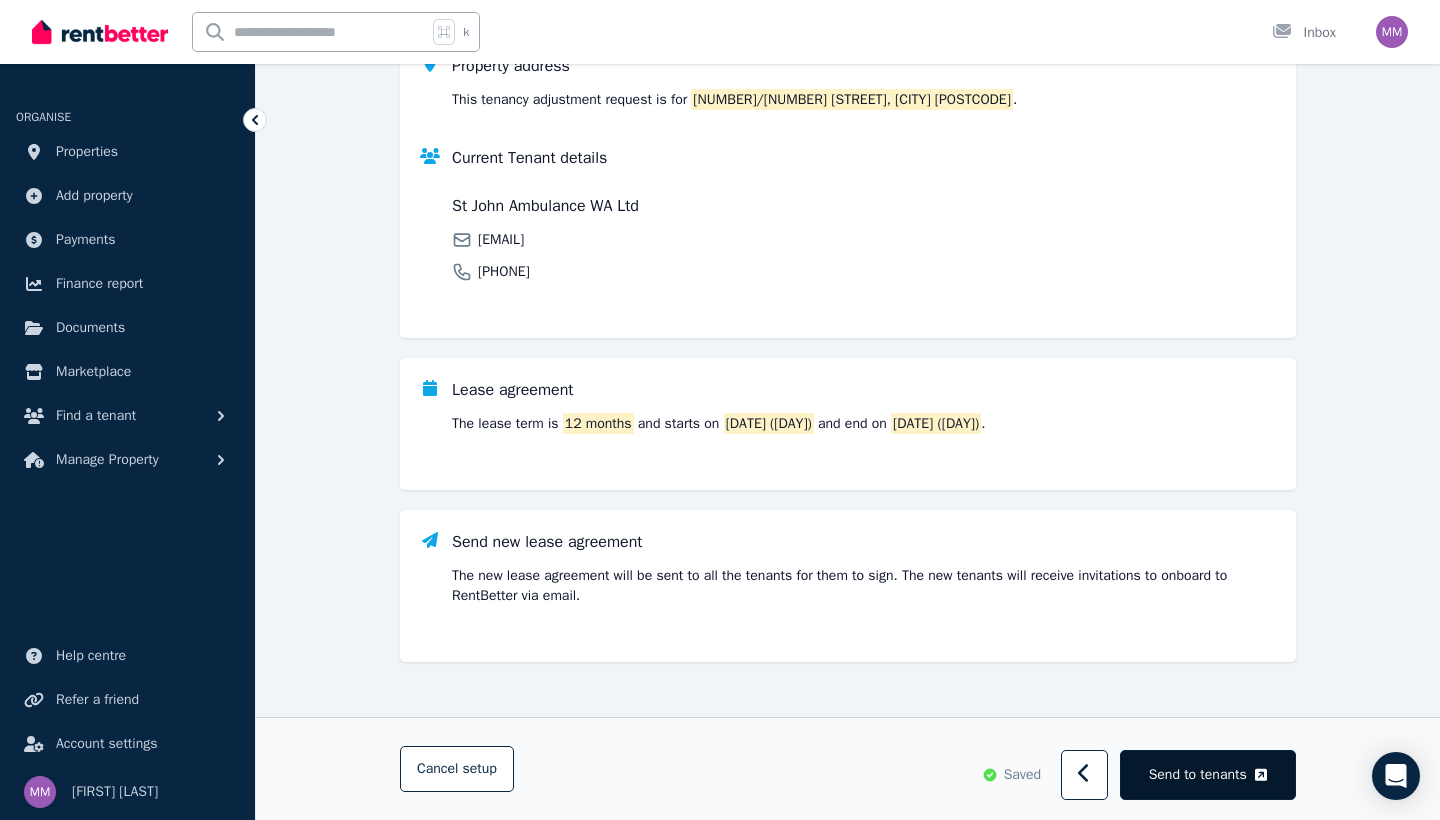 click 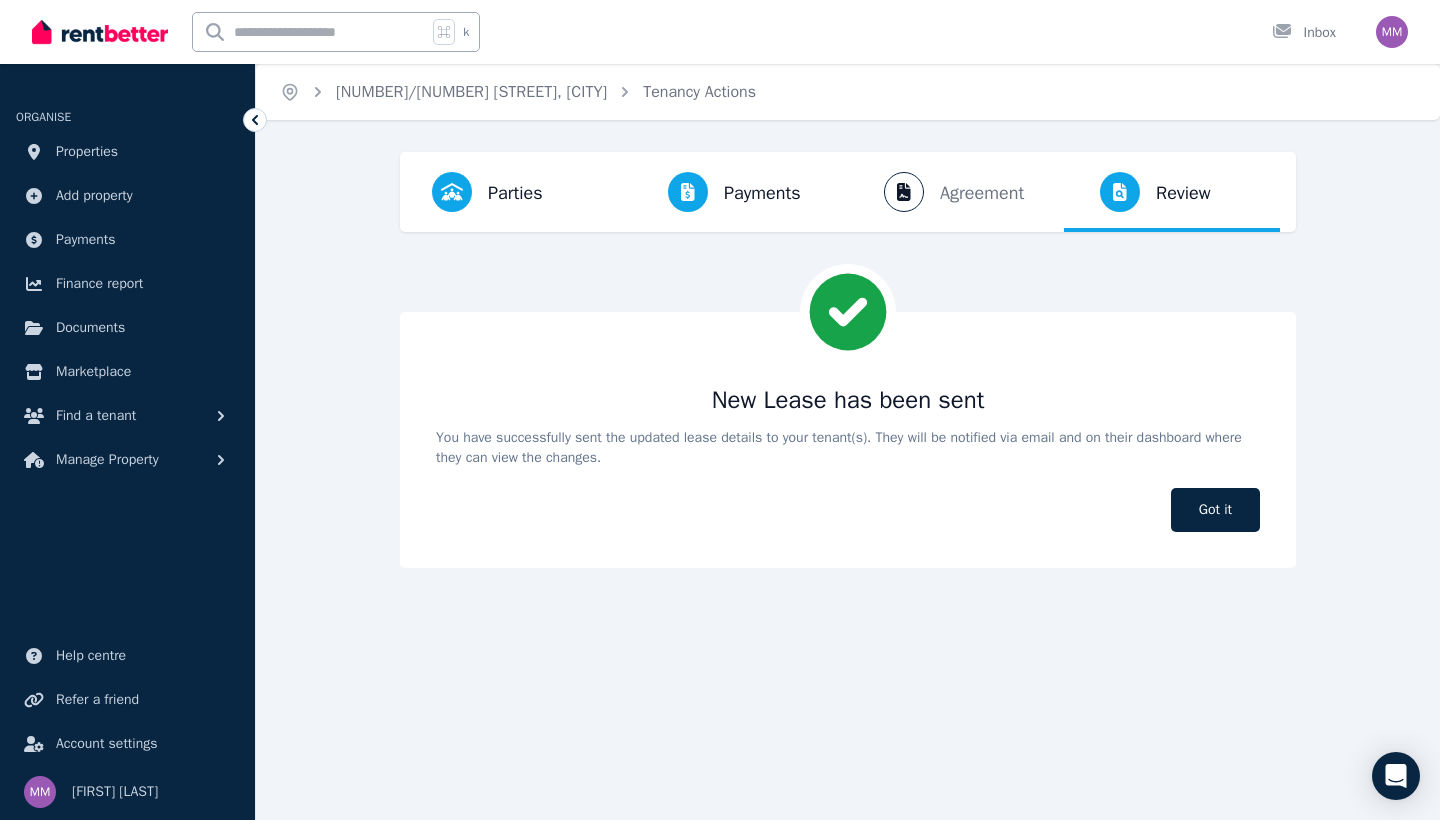 scroll, scrollTop: 0, scrollLeft: 0, axis: both 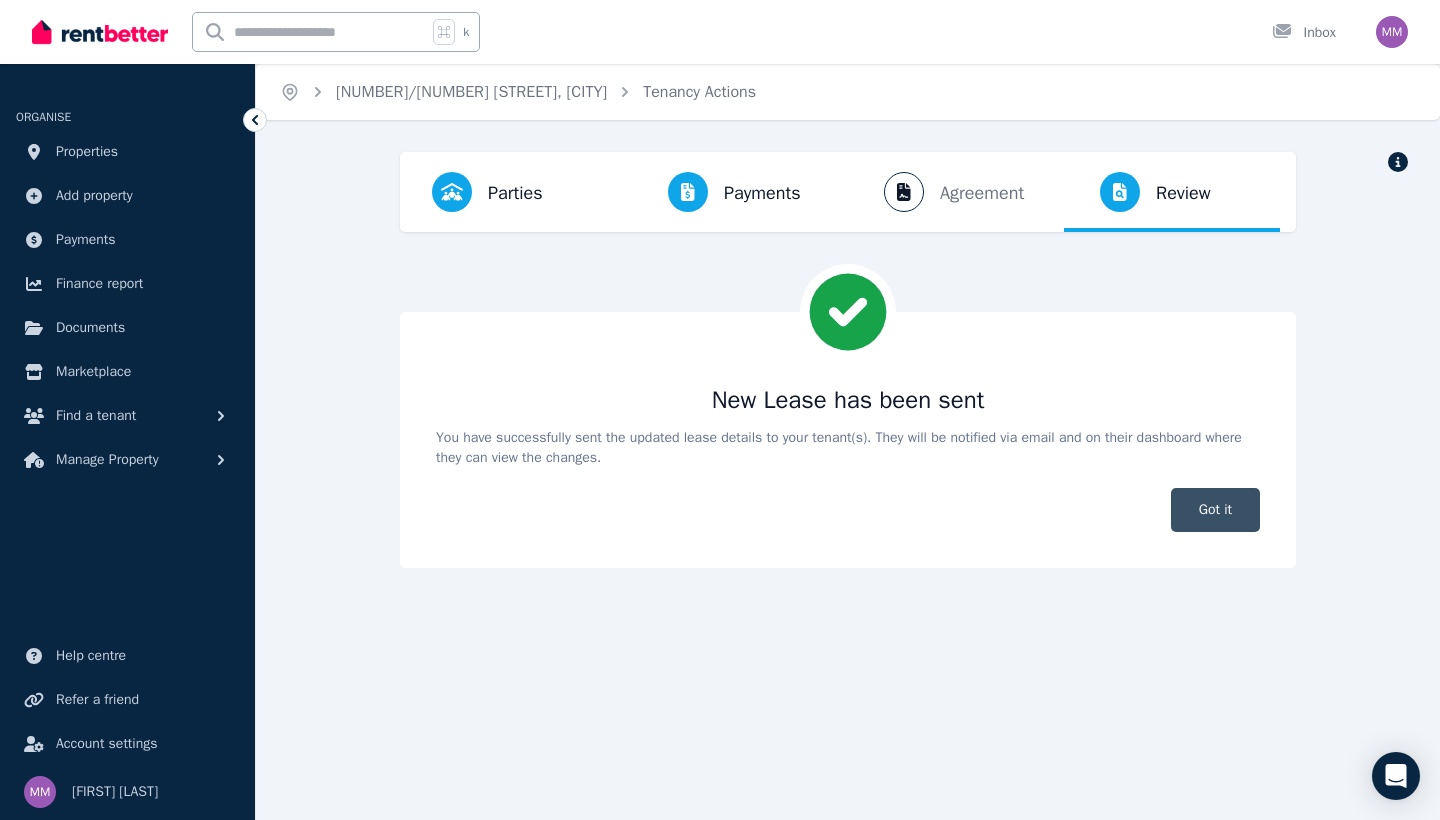 click on "Got it" at bounding box center [1215, 510] 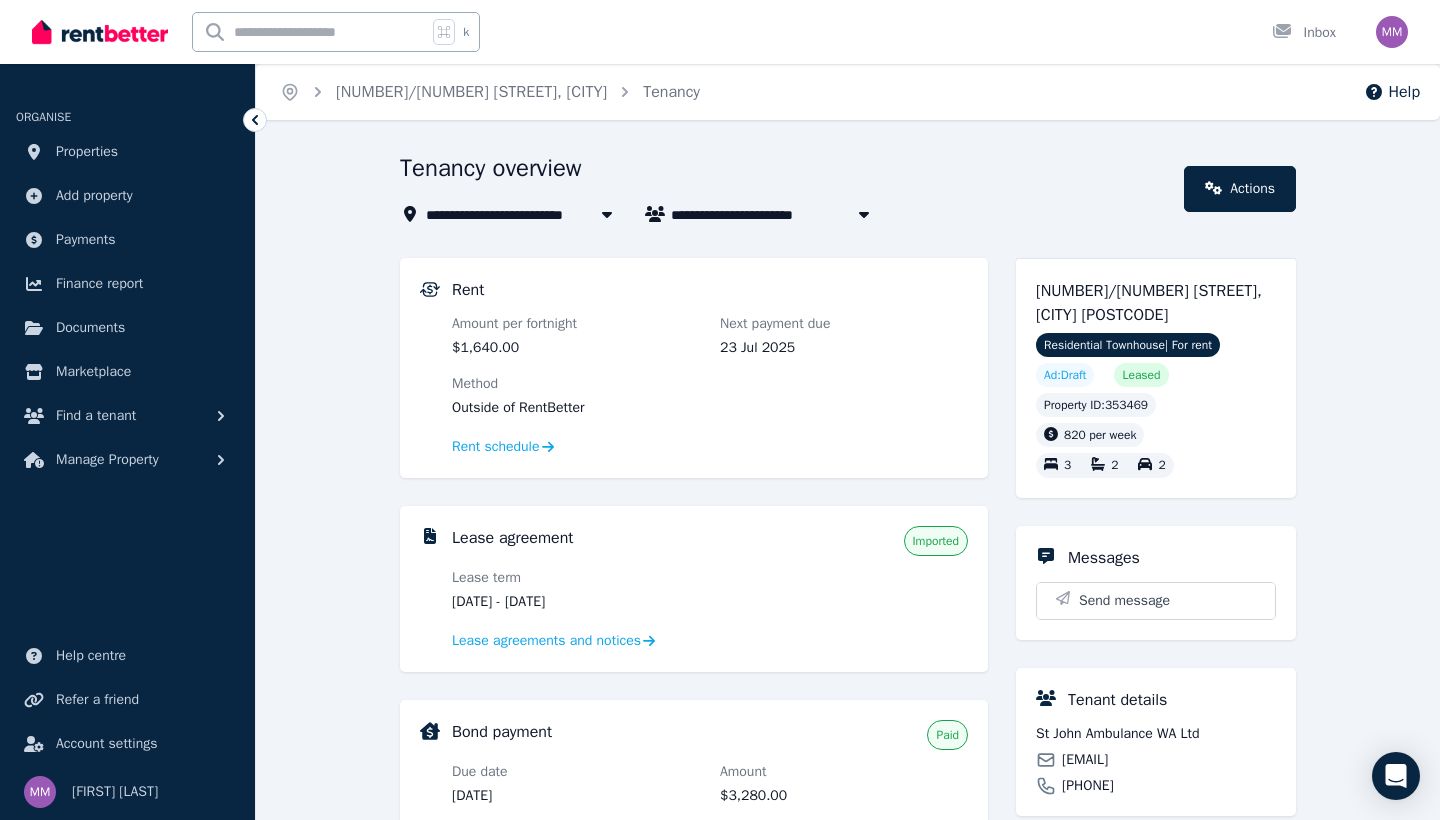 scroll, scrollTop: 0, scrollLeft: 0, axis: both 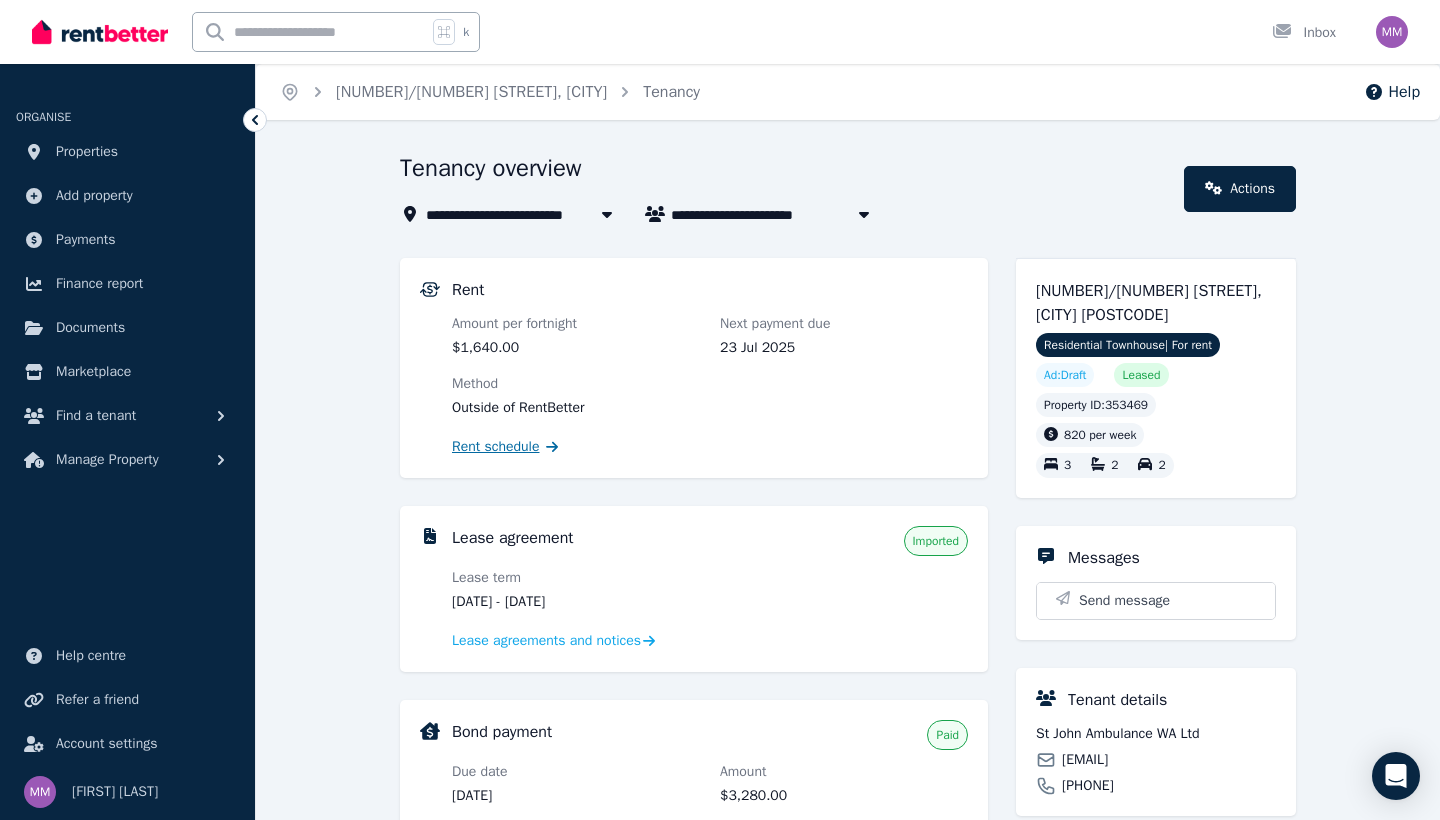 click 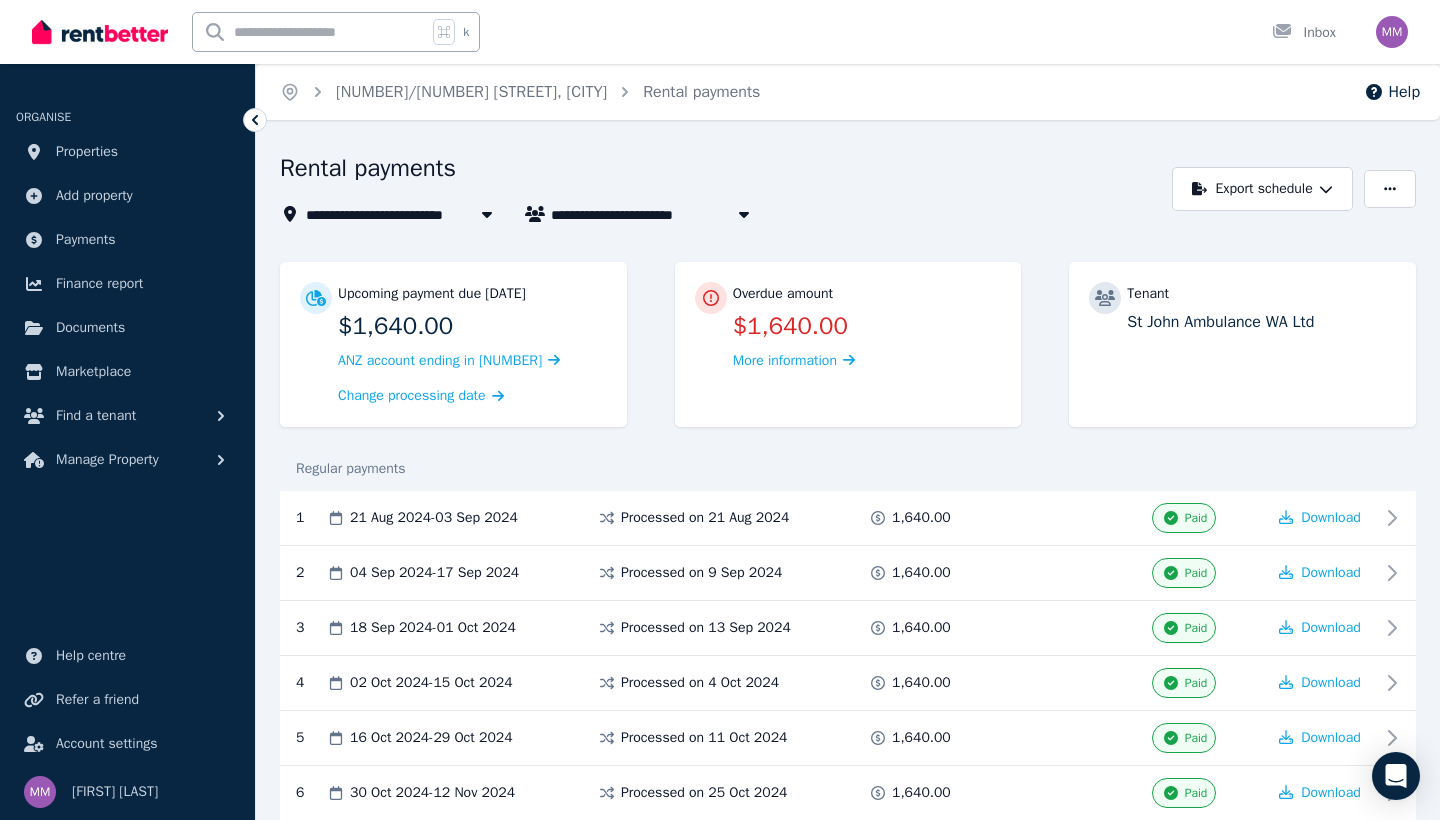 scroll, scrollTop: 0, scrollLeft: 0, axis: both 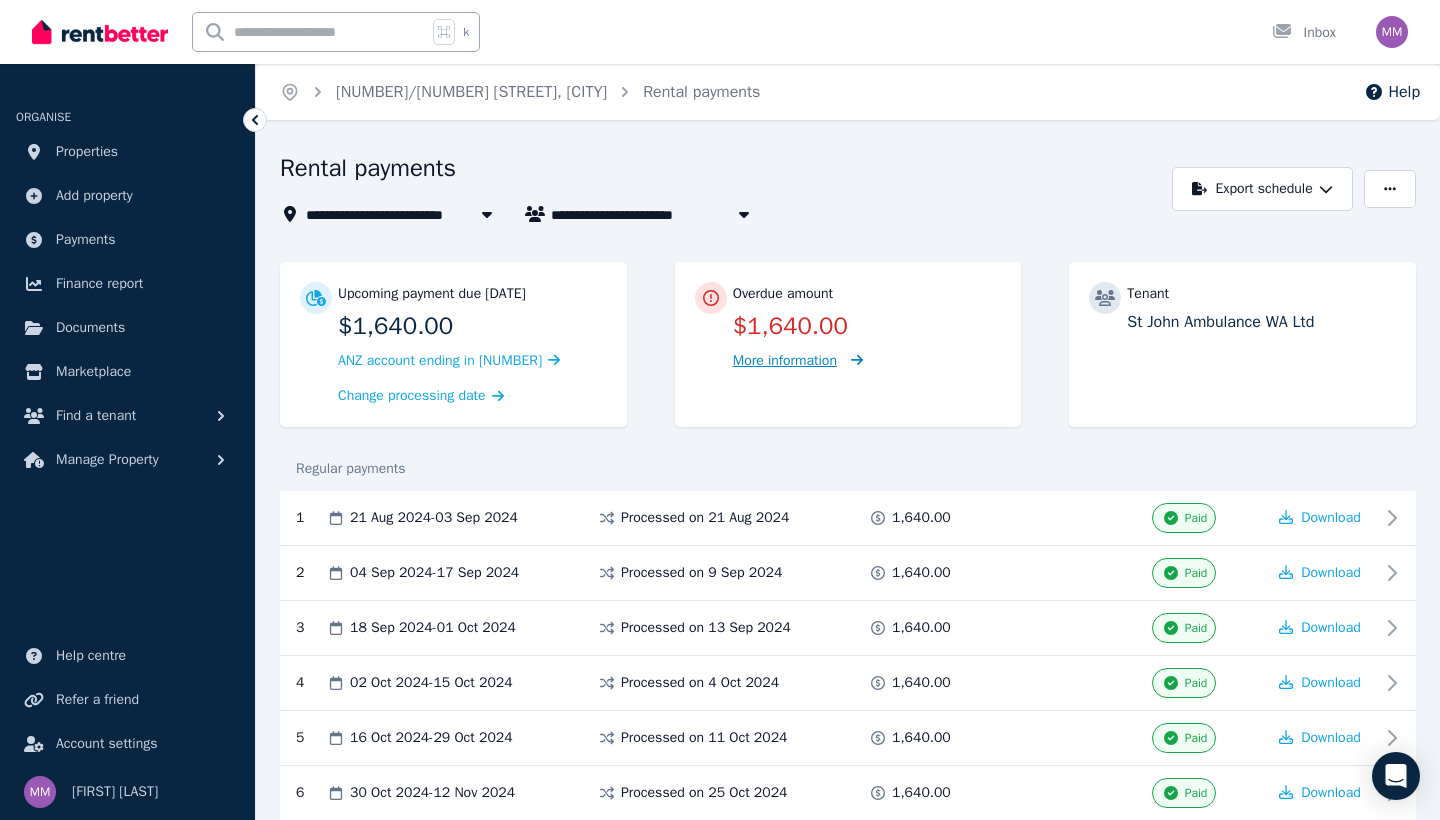click on "More information" at bounding box center (785, 360) 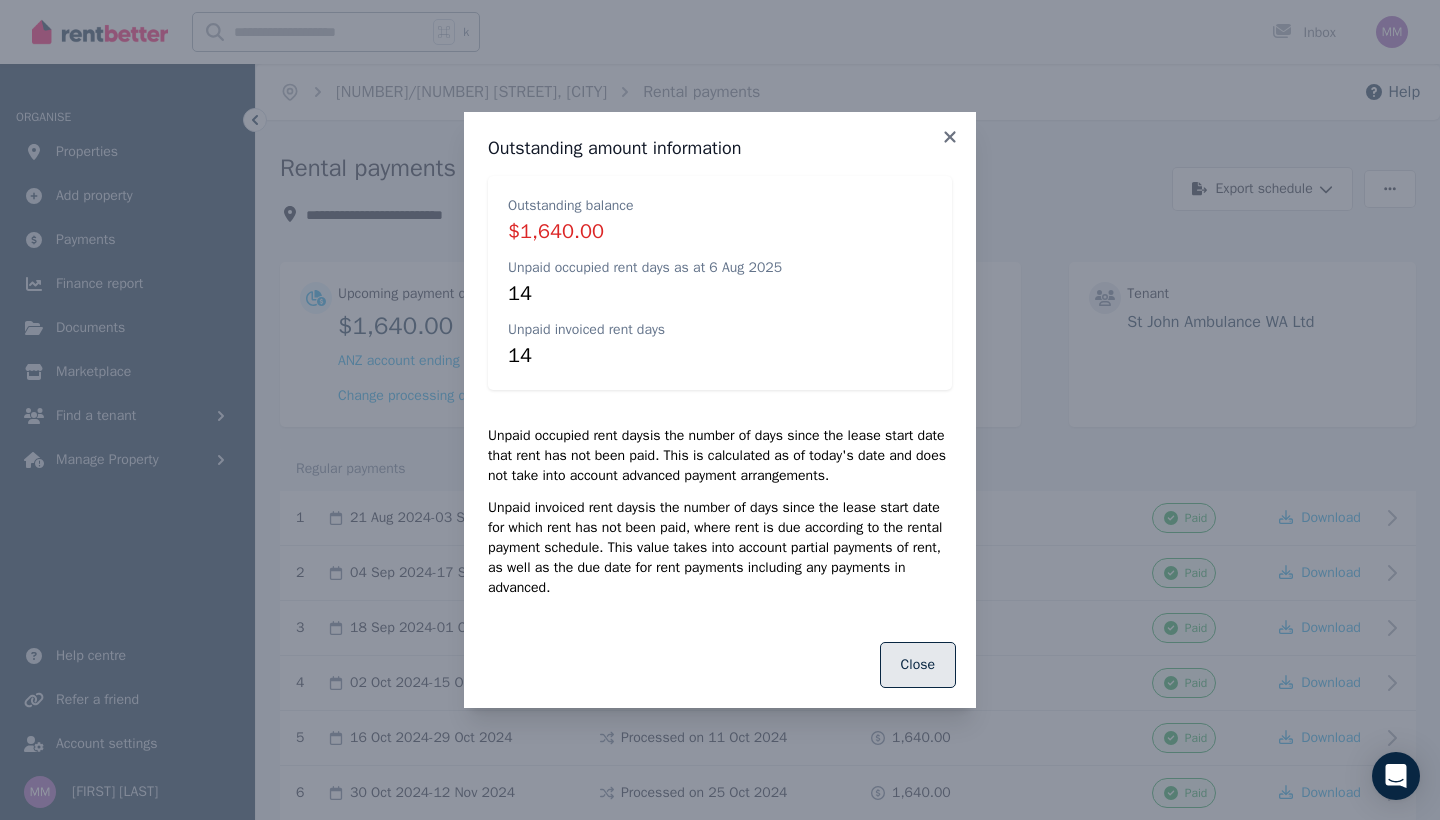click on "Close" at bounding box center (918, 665) 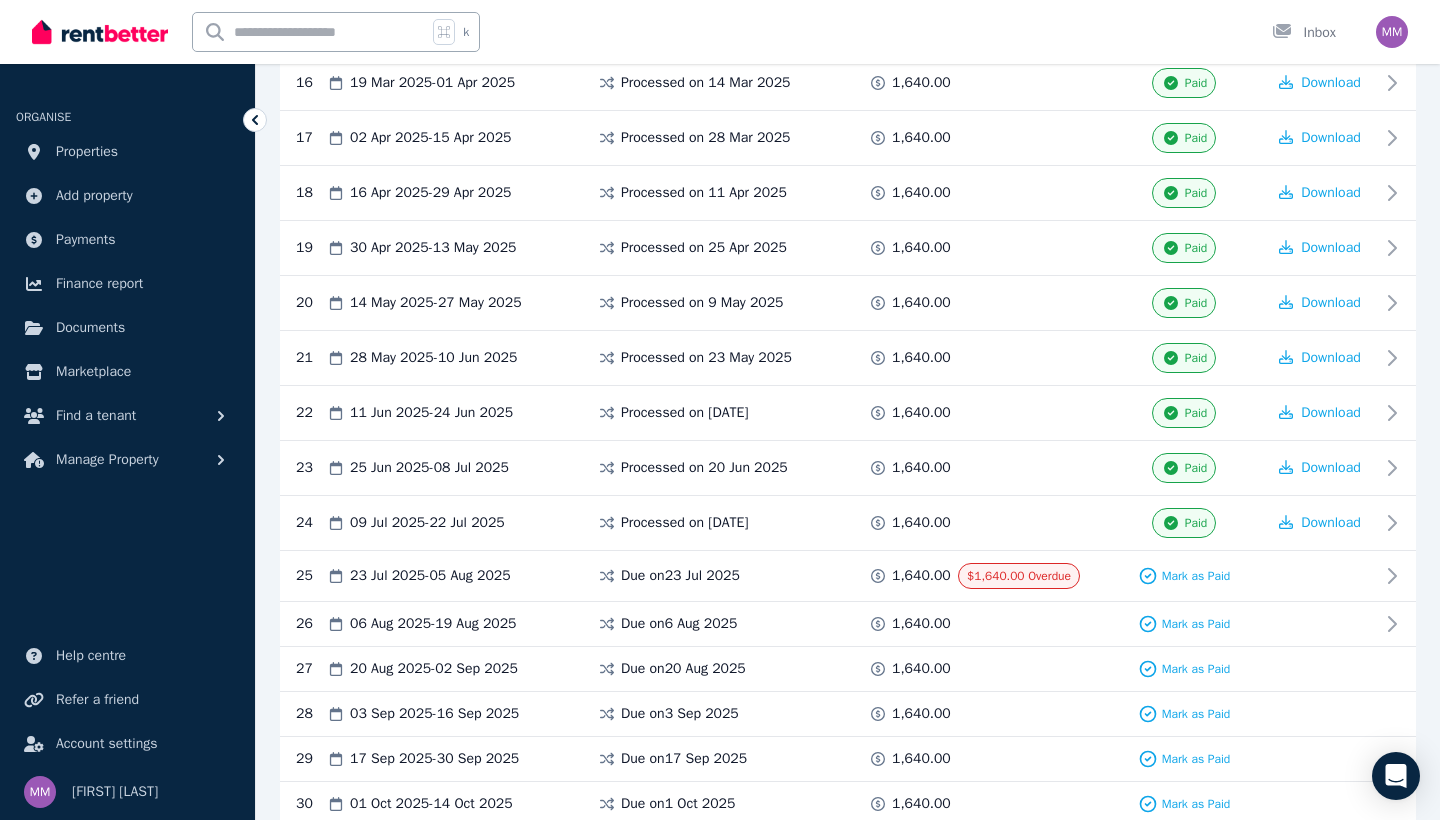 scroll, scrollTop: 1262, scrollLeft: 0, axis: vertical 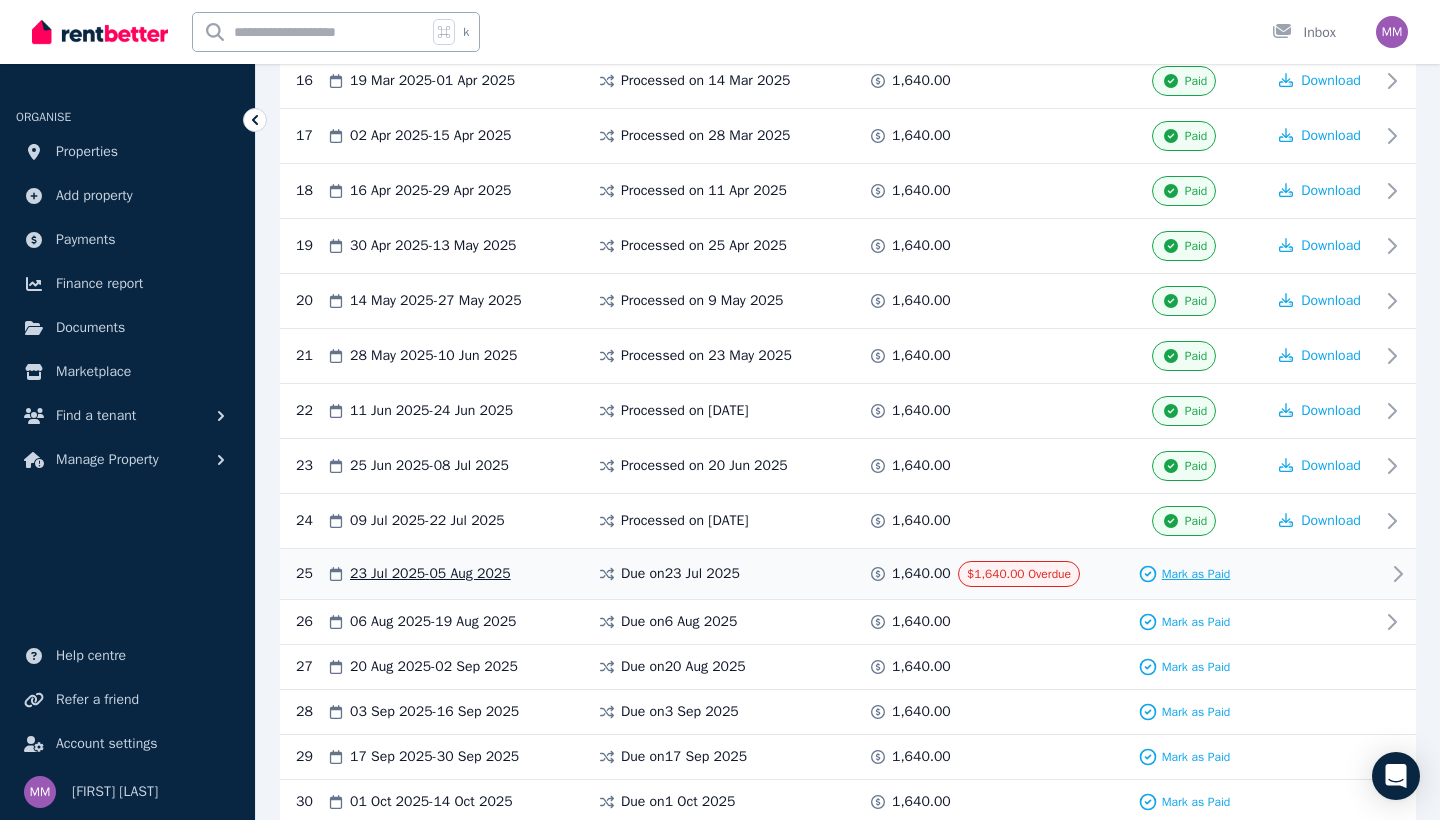 click on "Mark as Paid" at bounding box center [1196, 574] 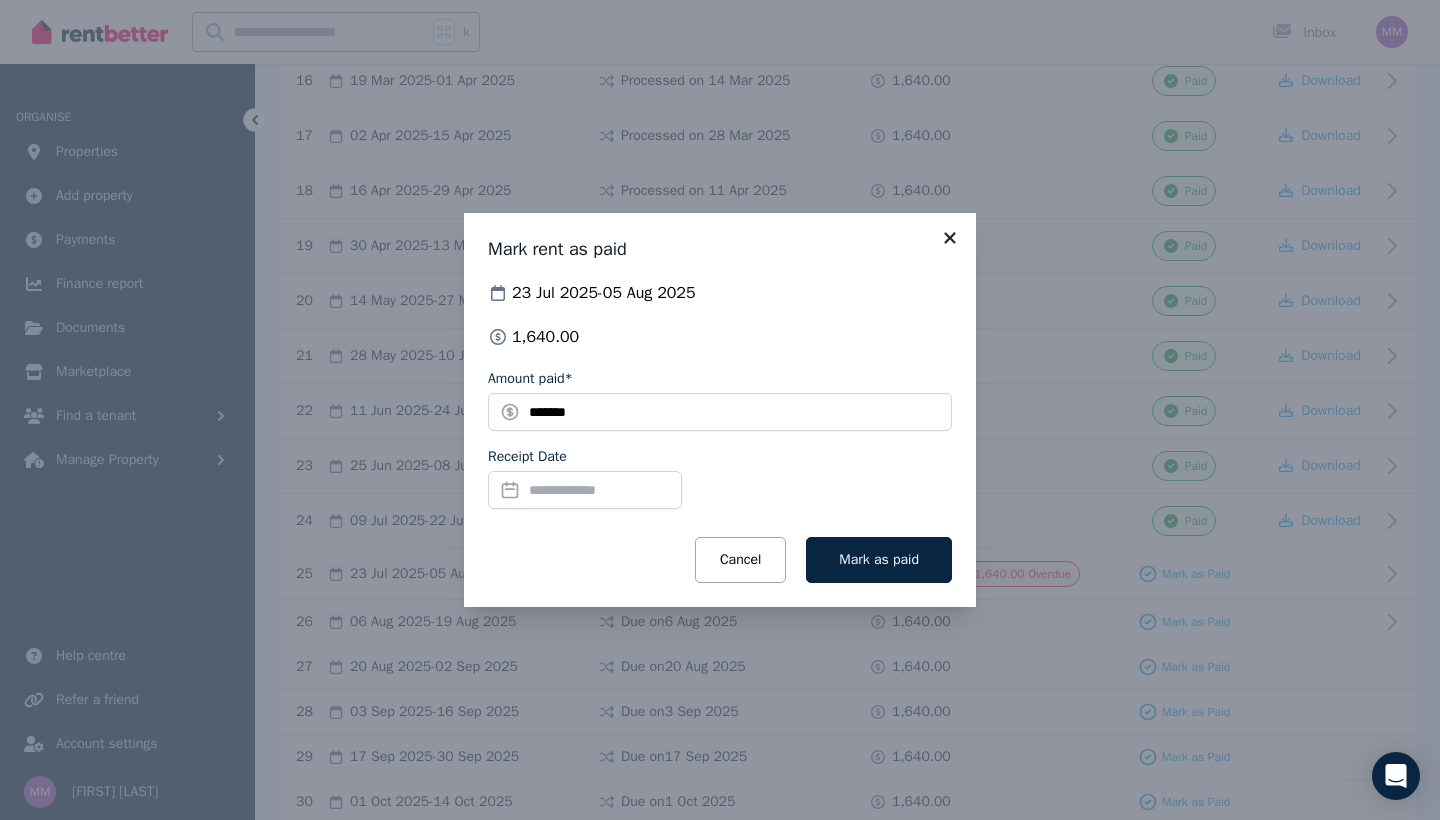click 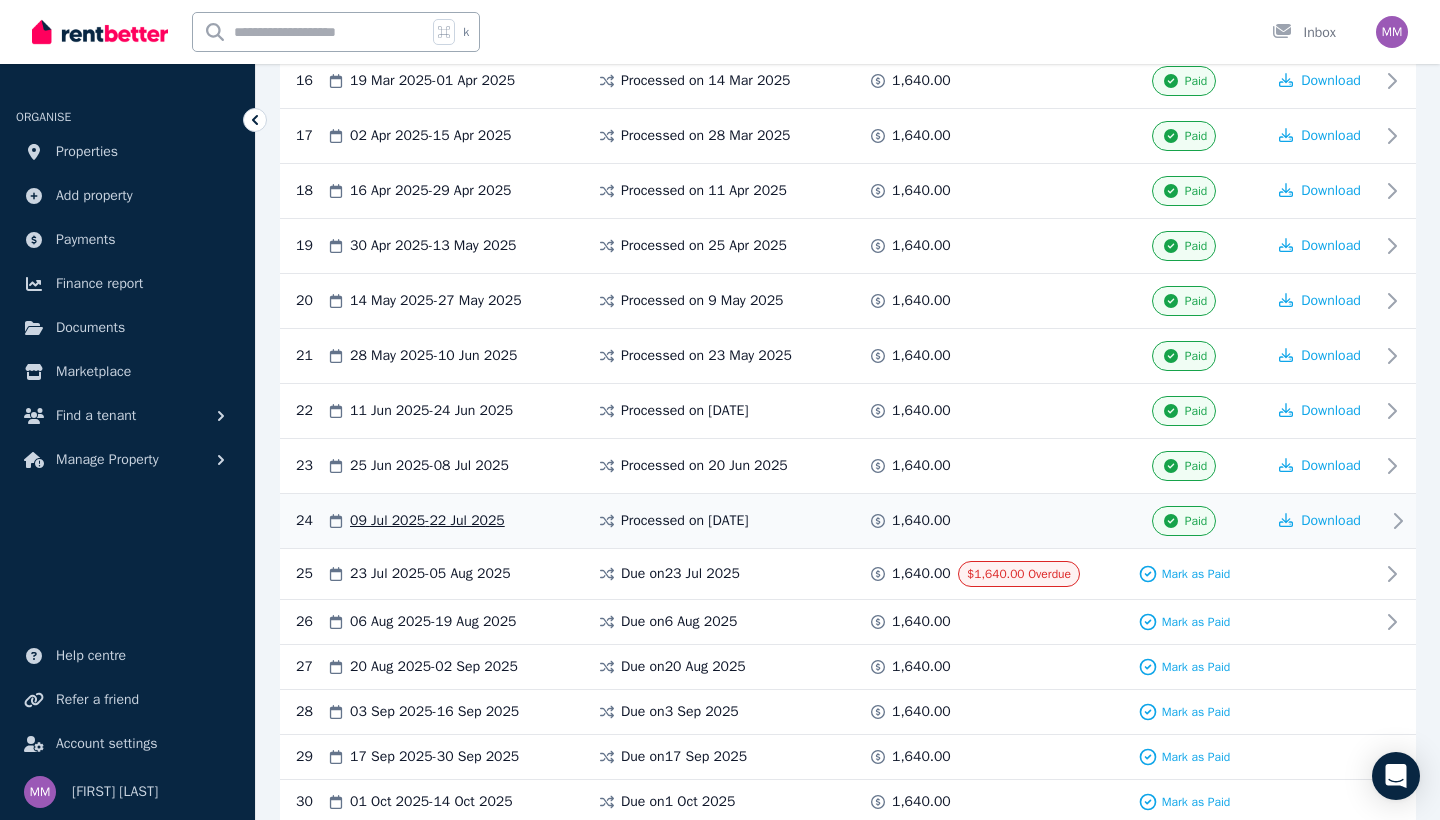 click on "Paid" at bounding box center (1196, 521) 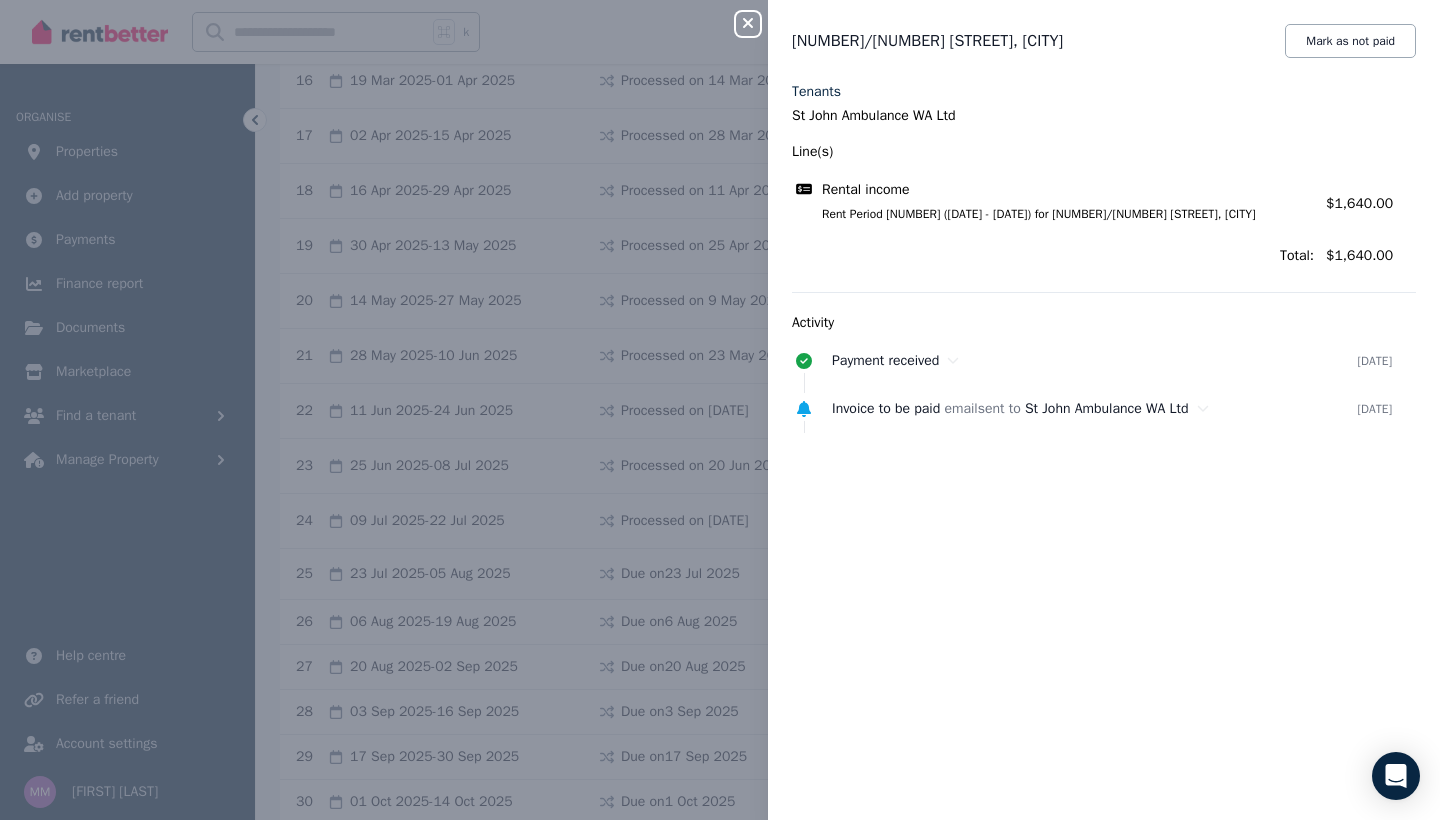 click 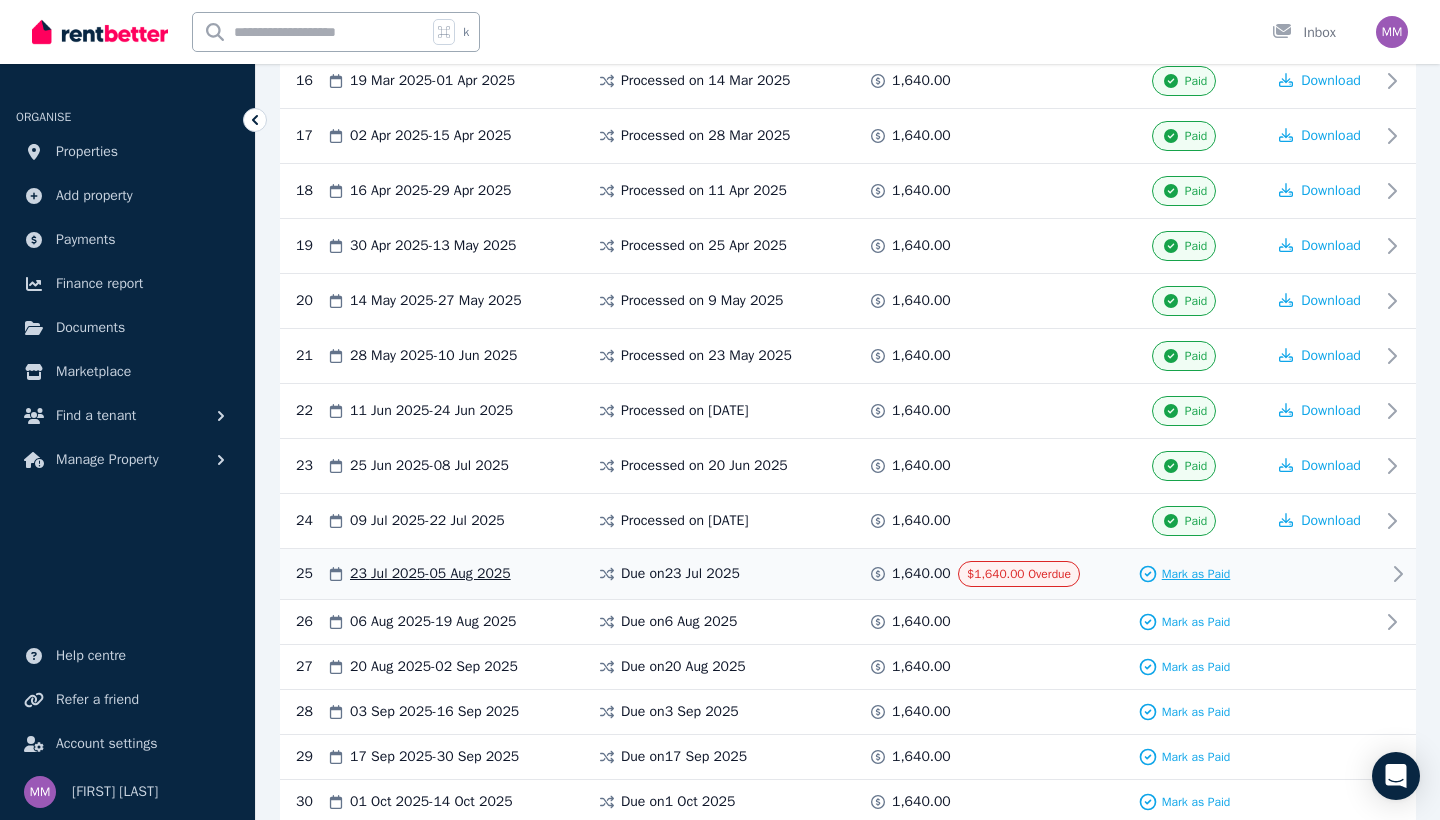 click on "Mark as Paid" at bounding box center [1196, 574] 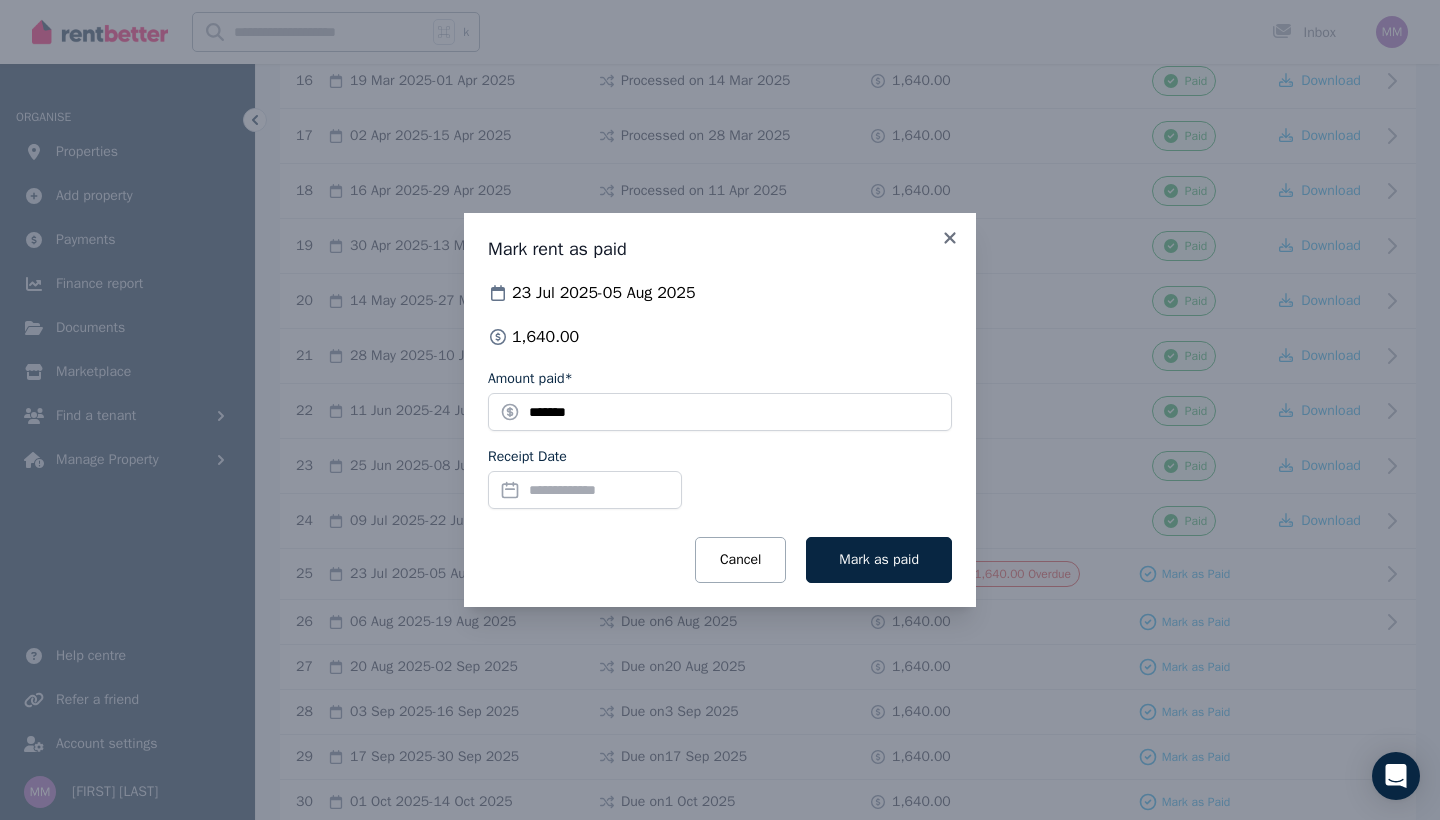 click on "Receipt Date" at bounding box center (585, 490) 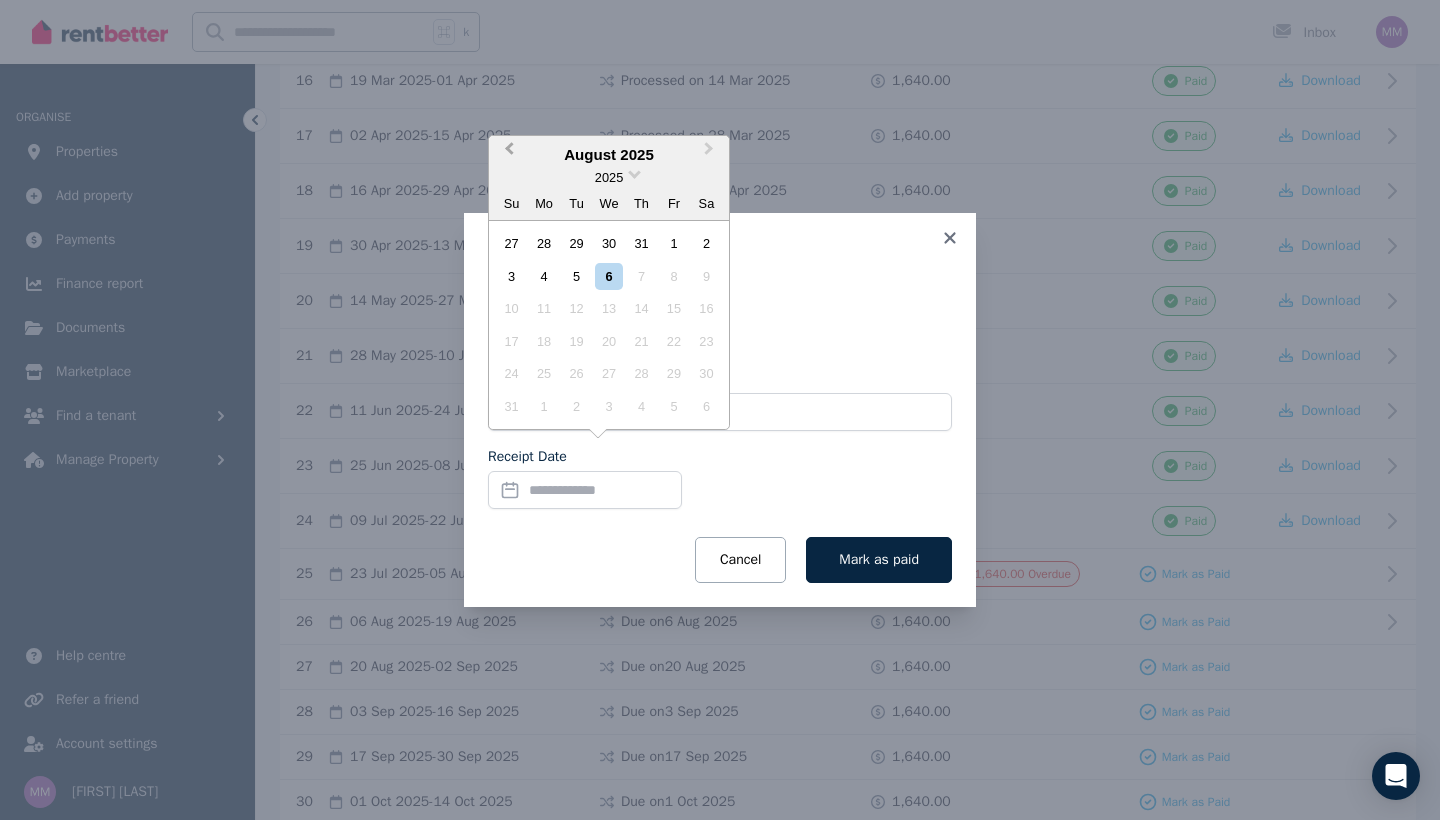 click on "Previous Month" at bounding box center (507, 154) 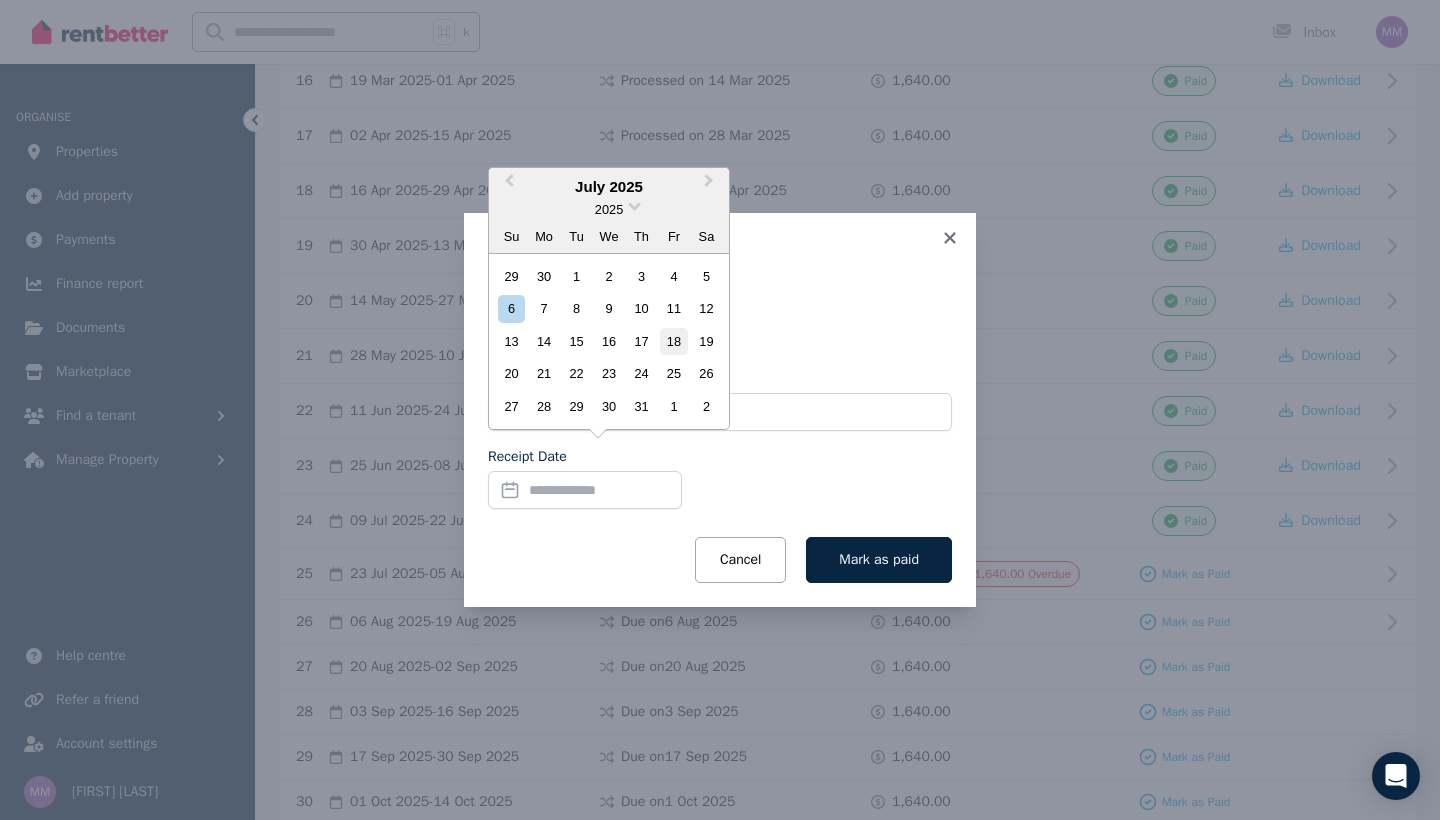 click on "18" at bounding box center (673, 341) 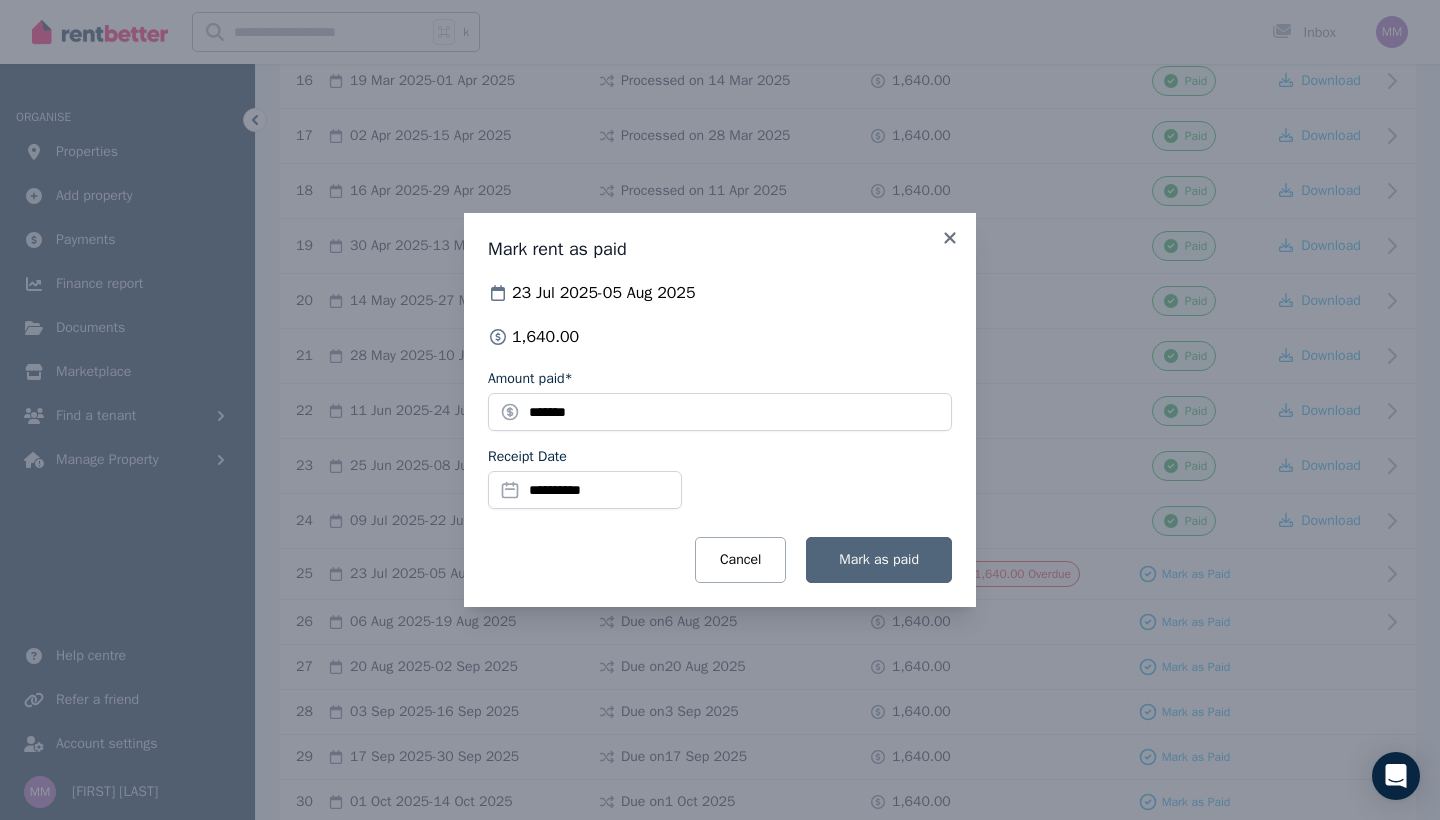 click on "Mark as paid" at bounding box center (879, 559) 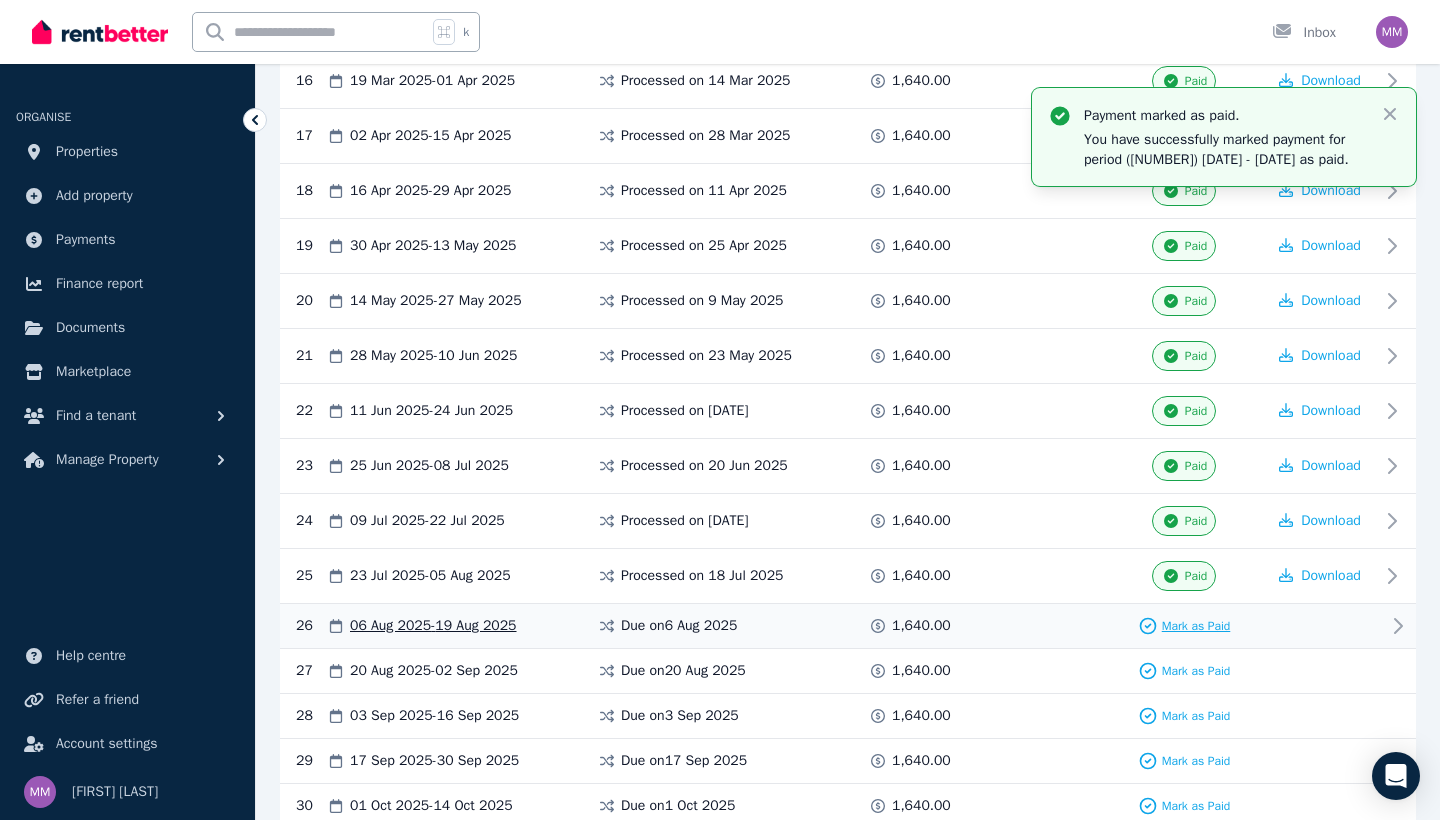 click on "Mark as Paid" at bounding box center [1196, 626] 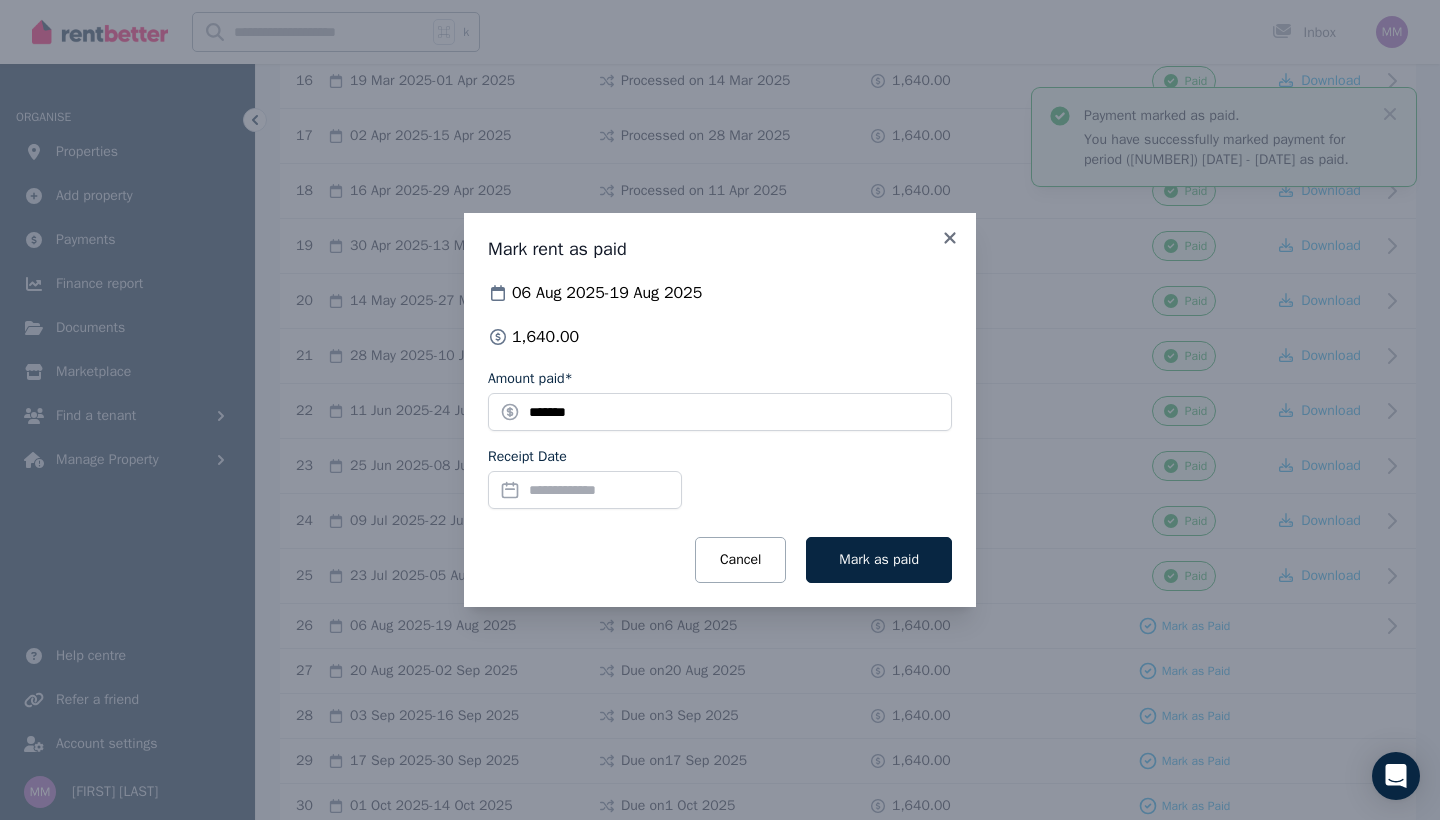 click on "Receipt Date" at bounding box center (585, 490) 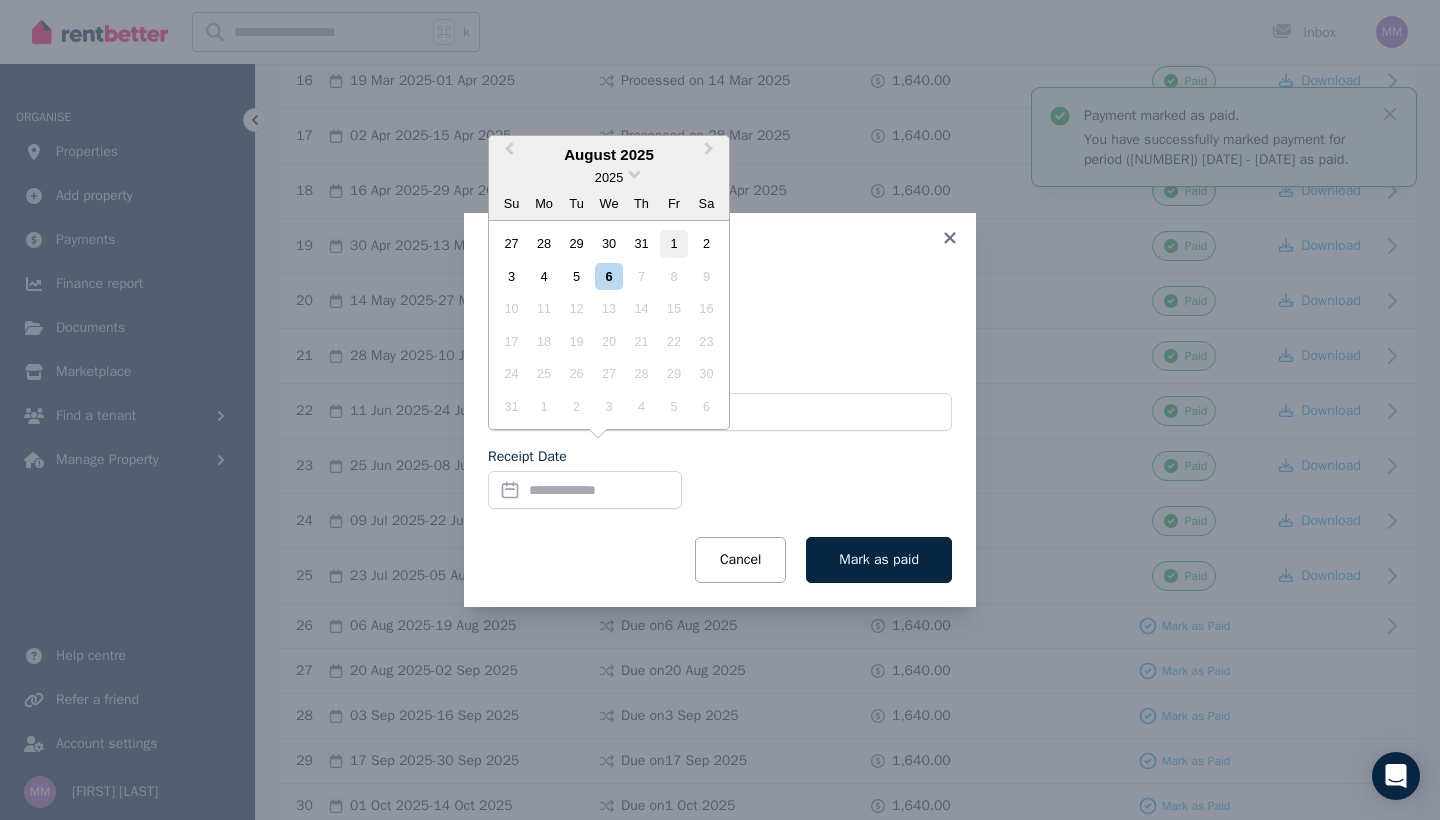 click on "1" at bounding box center [673, 243] 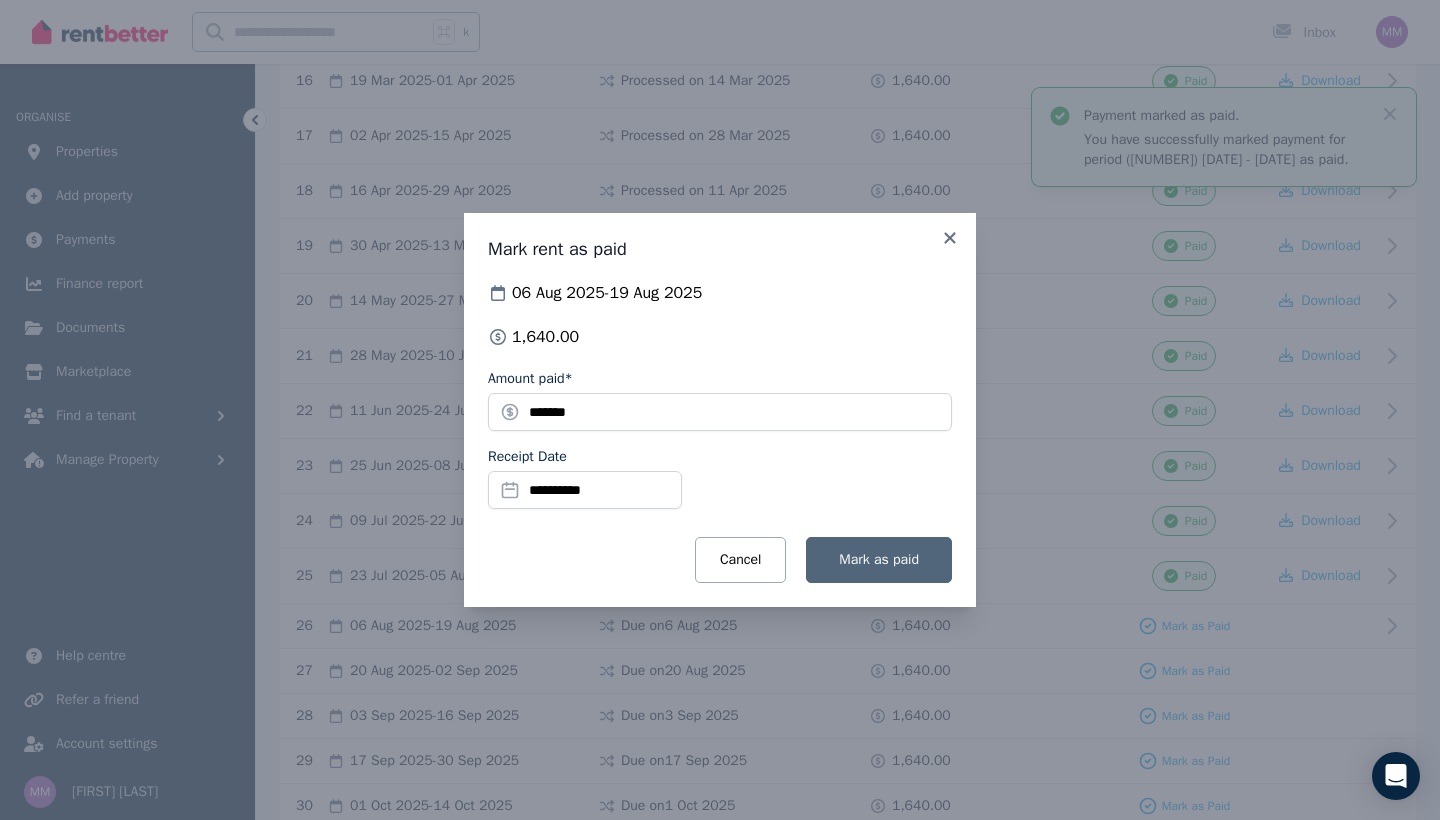click on "Mark as paid" at bounding box center (879, 559) 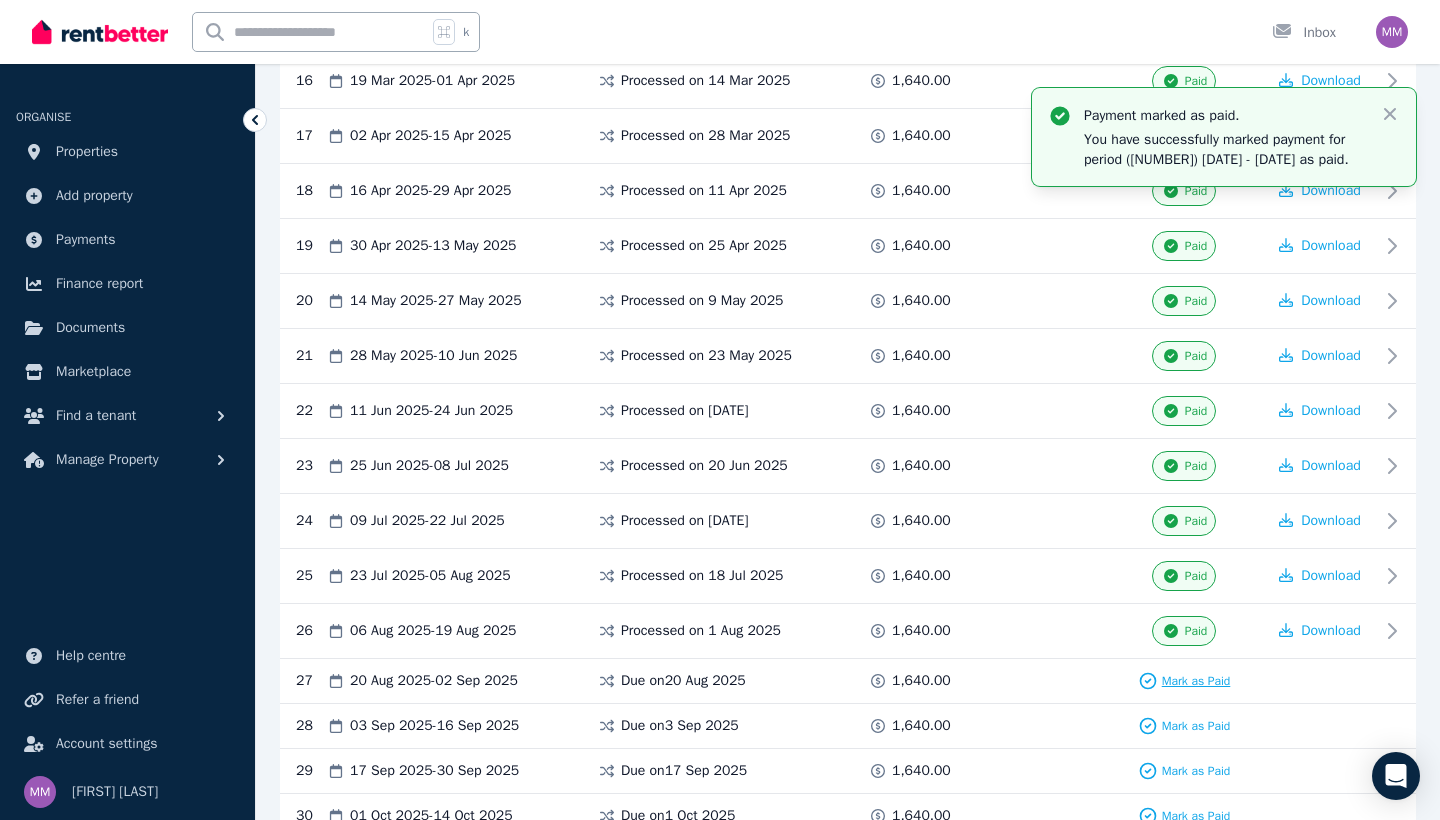 click 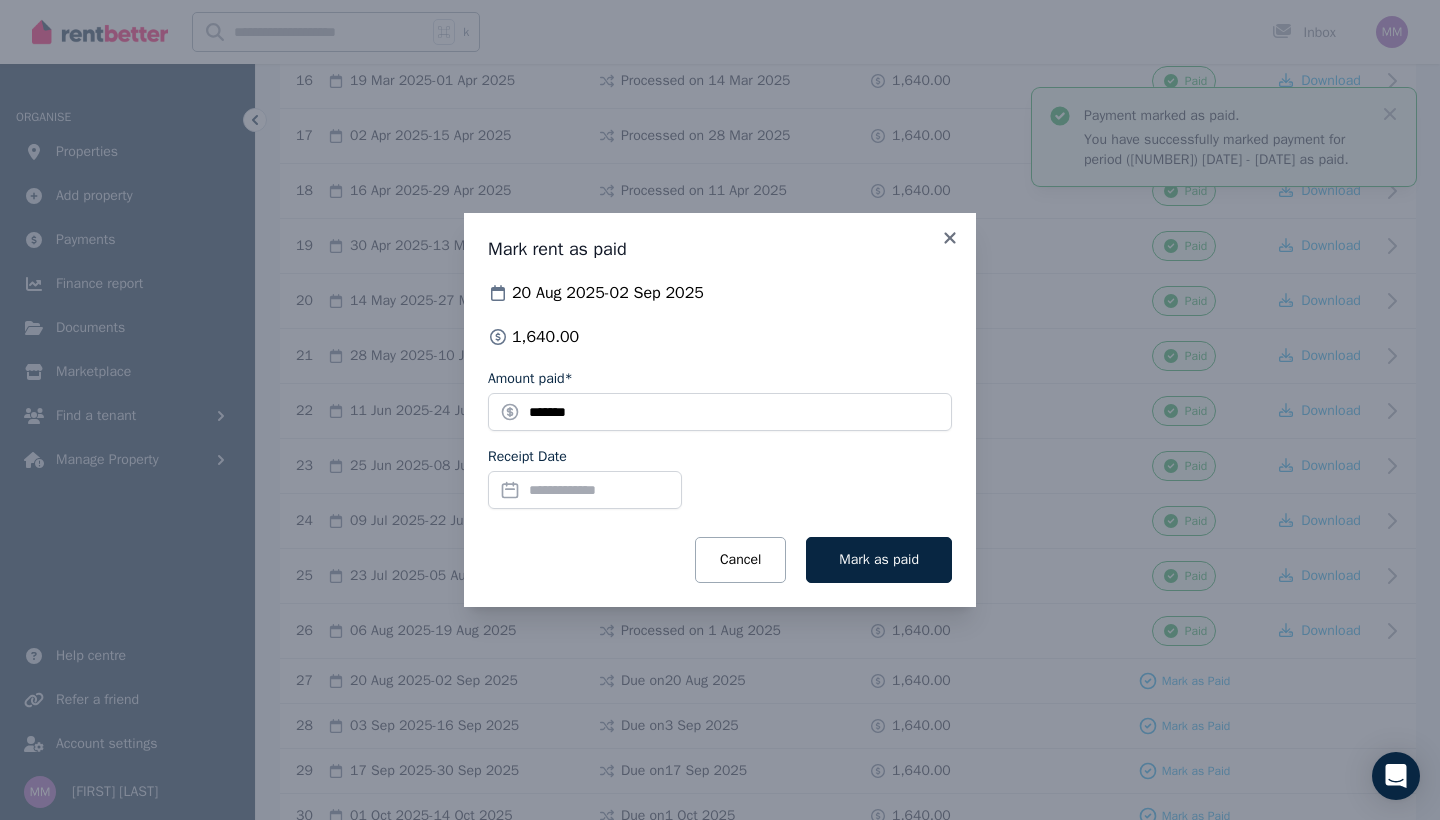 click on "Receipt Date" at bounding box center (585, 490) 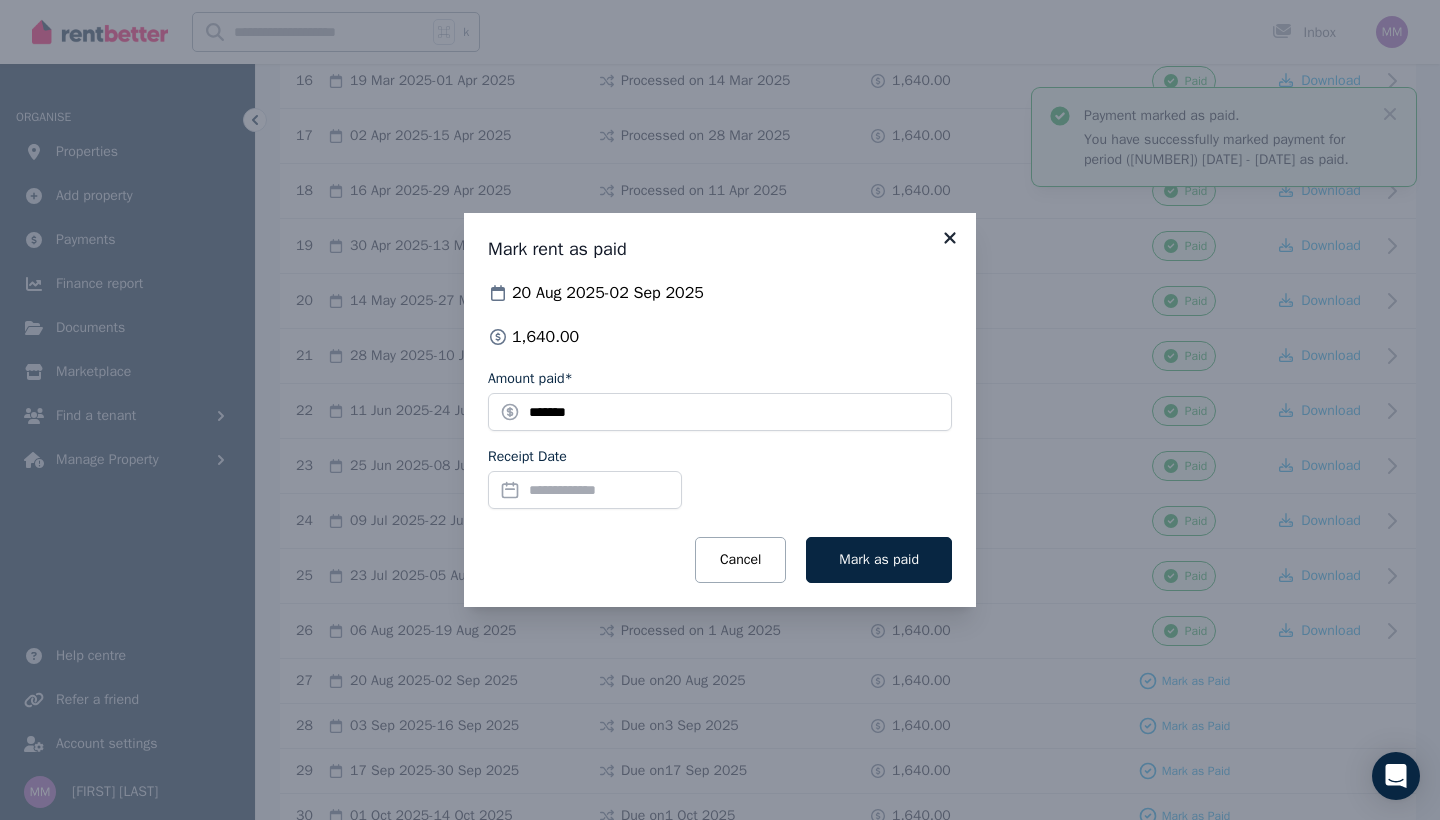 click 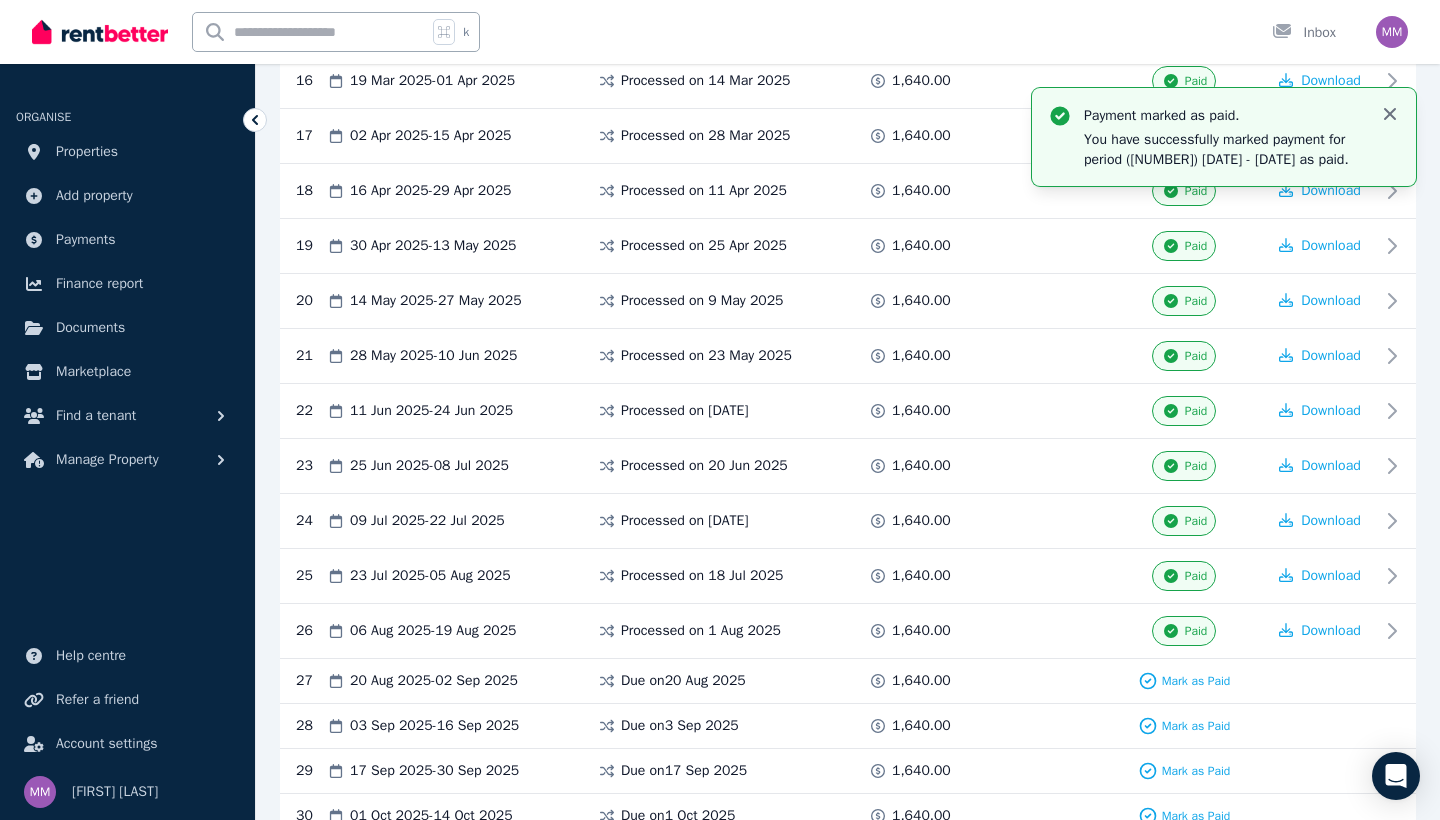 click 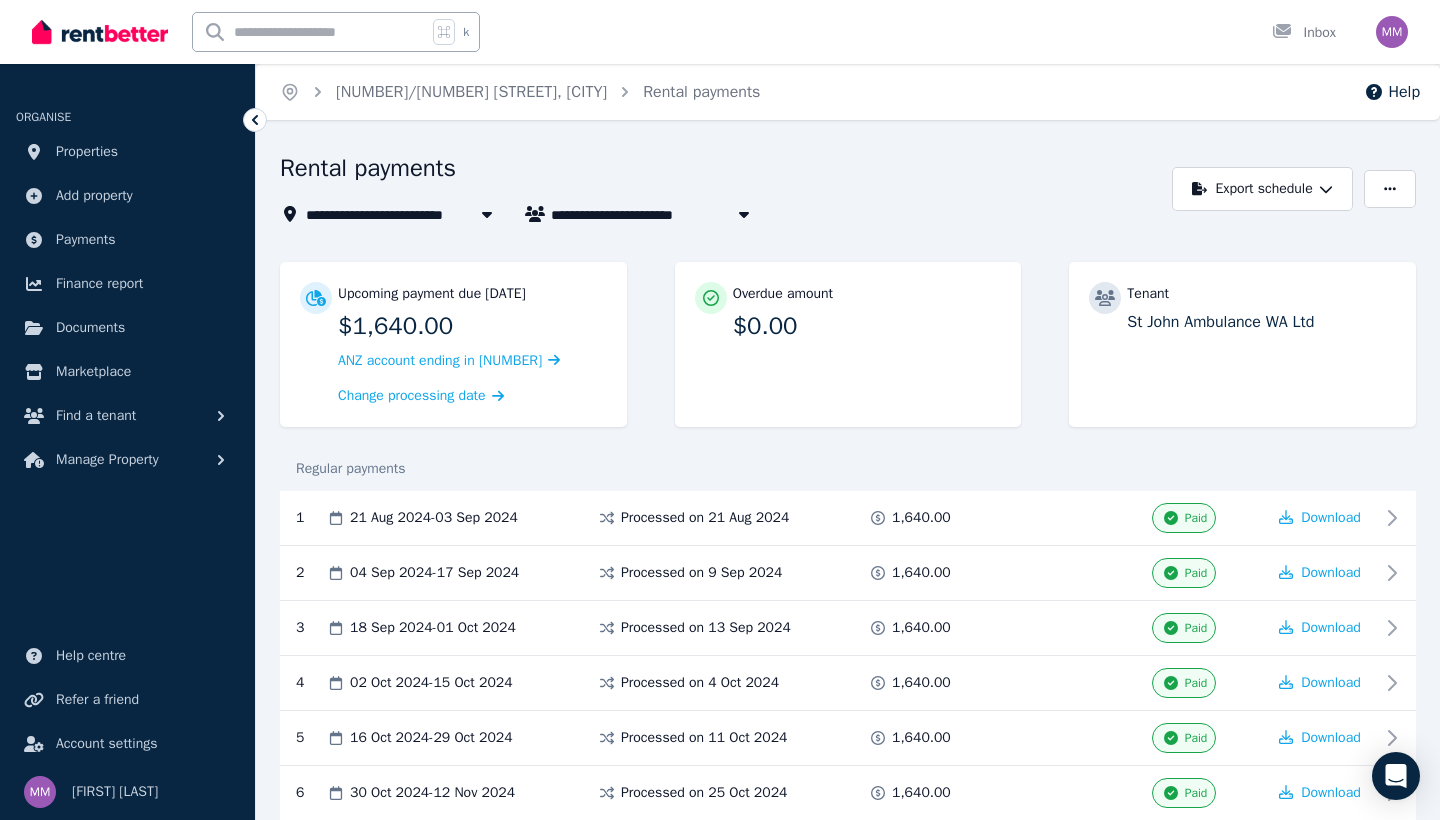 scroll, scrollTop: 0, scrollLeft: 0, axis: both 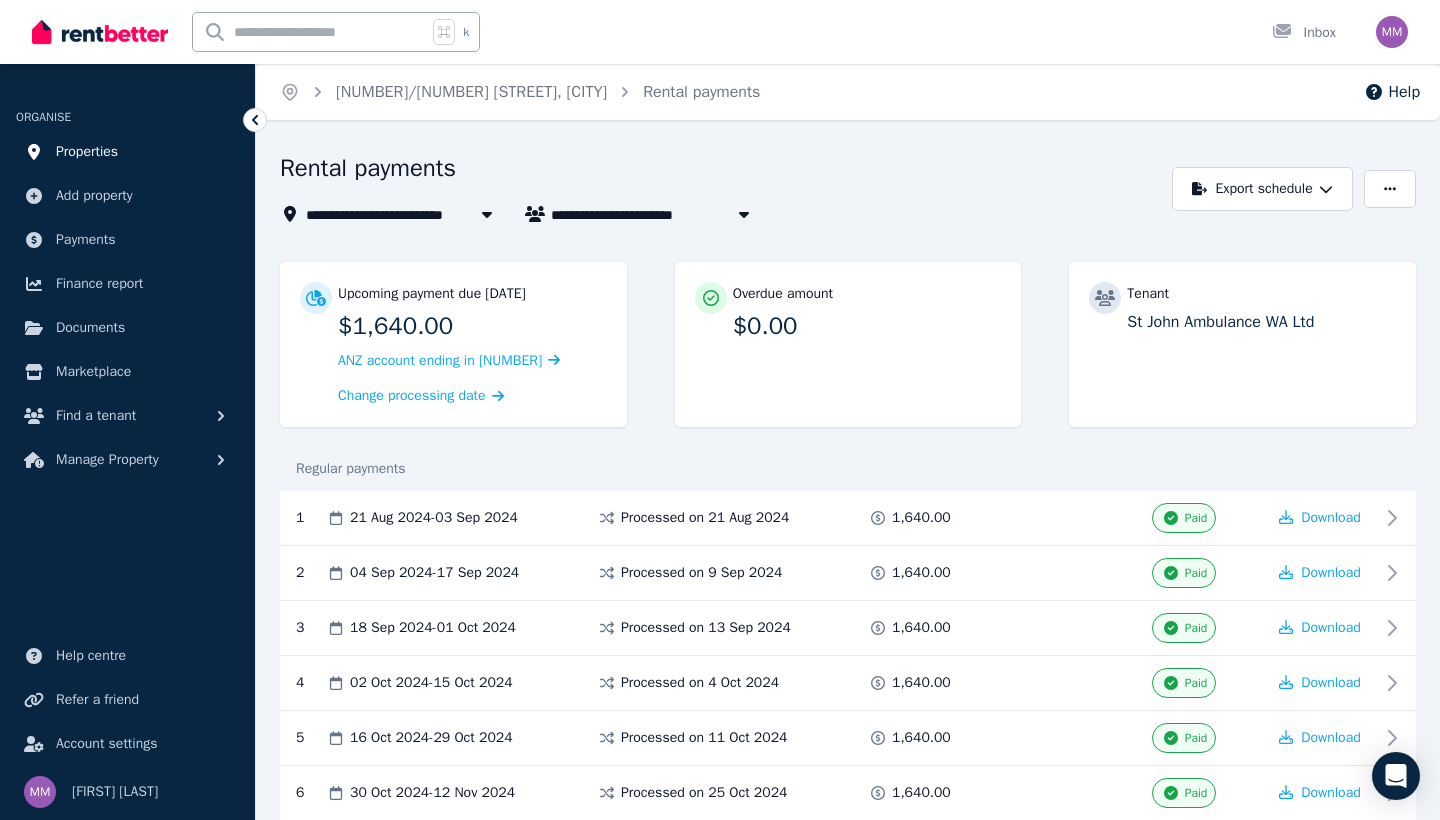 click on "Properties" at bounding box center [87, 152] 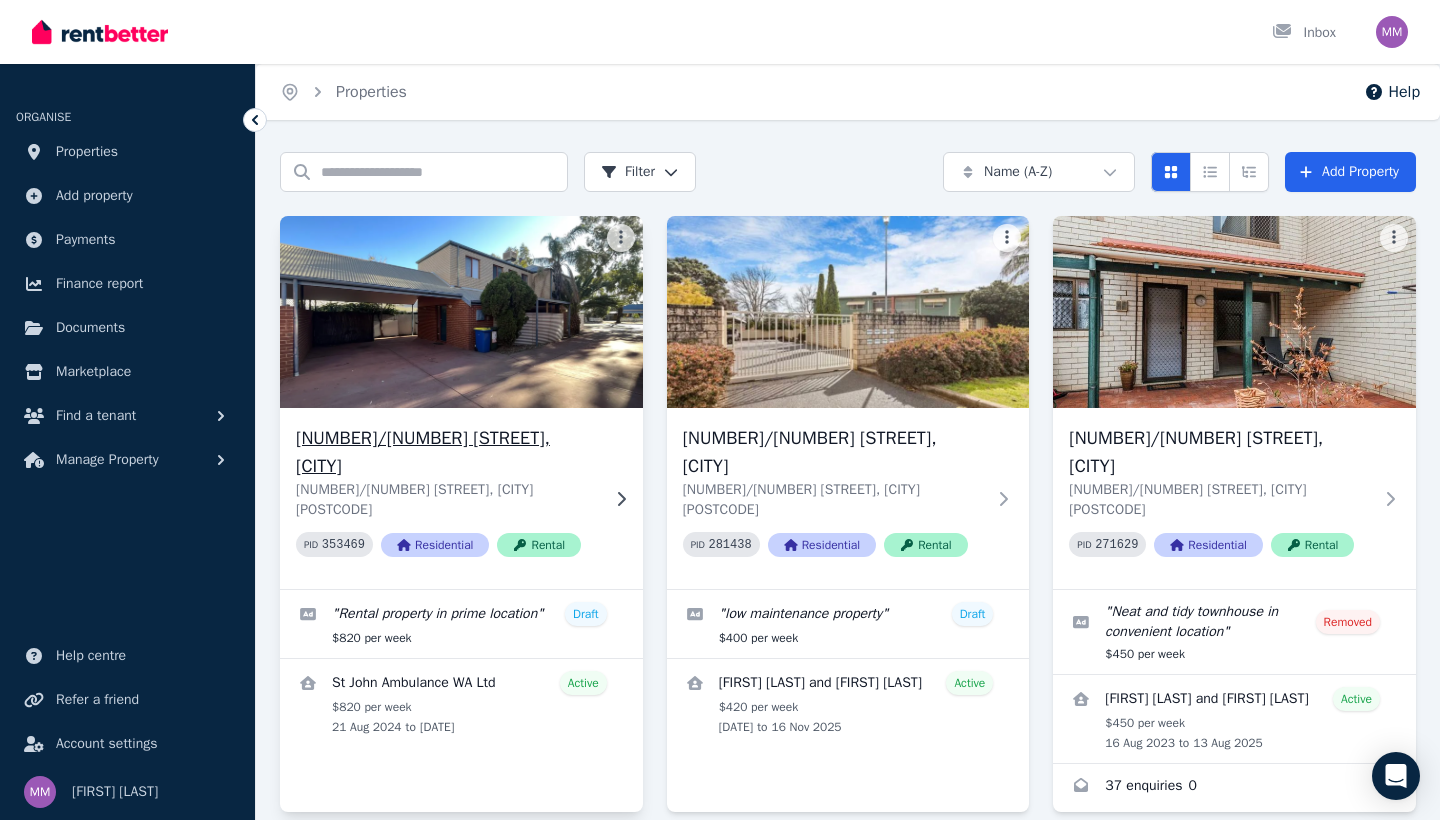 click on "[NUMBER]/[NUMBER] [STREET], [CITY]" at bounding box center (447, 452) 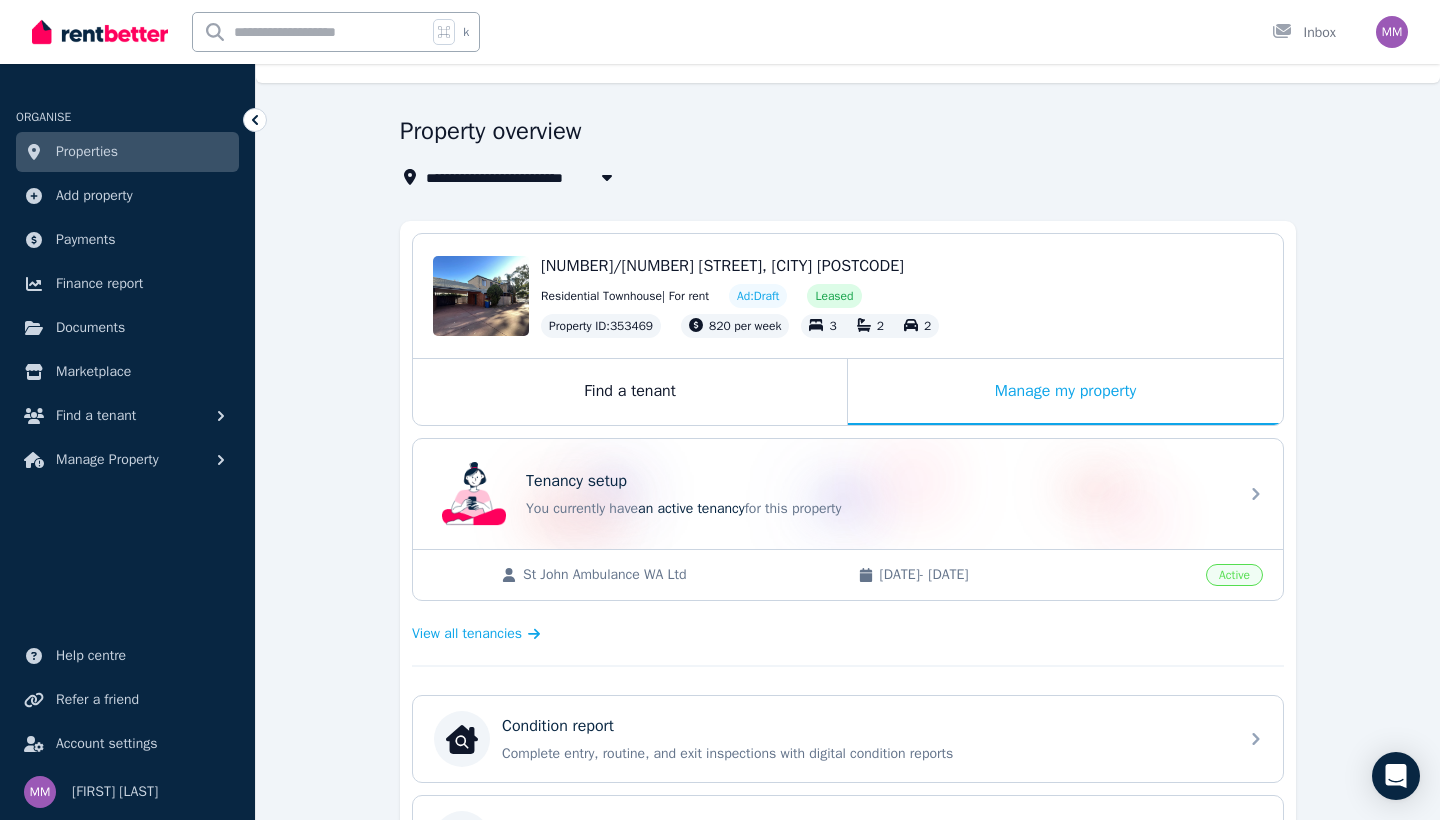 scroll, scrollTop: 35, scrollLeft: 0, axis: vertical 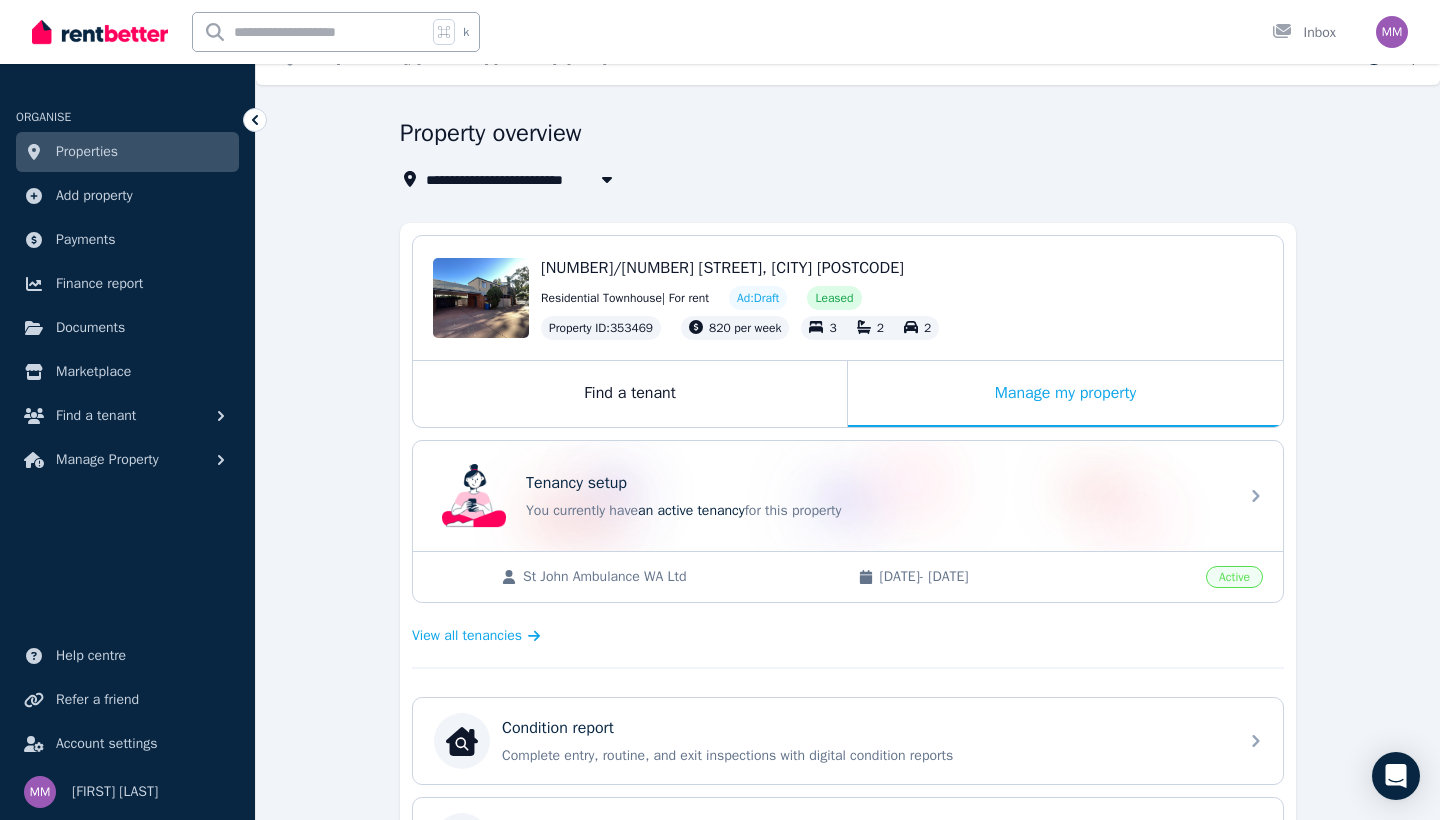 click on "Properties" at bounding box center [87, 152] 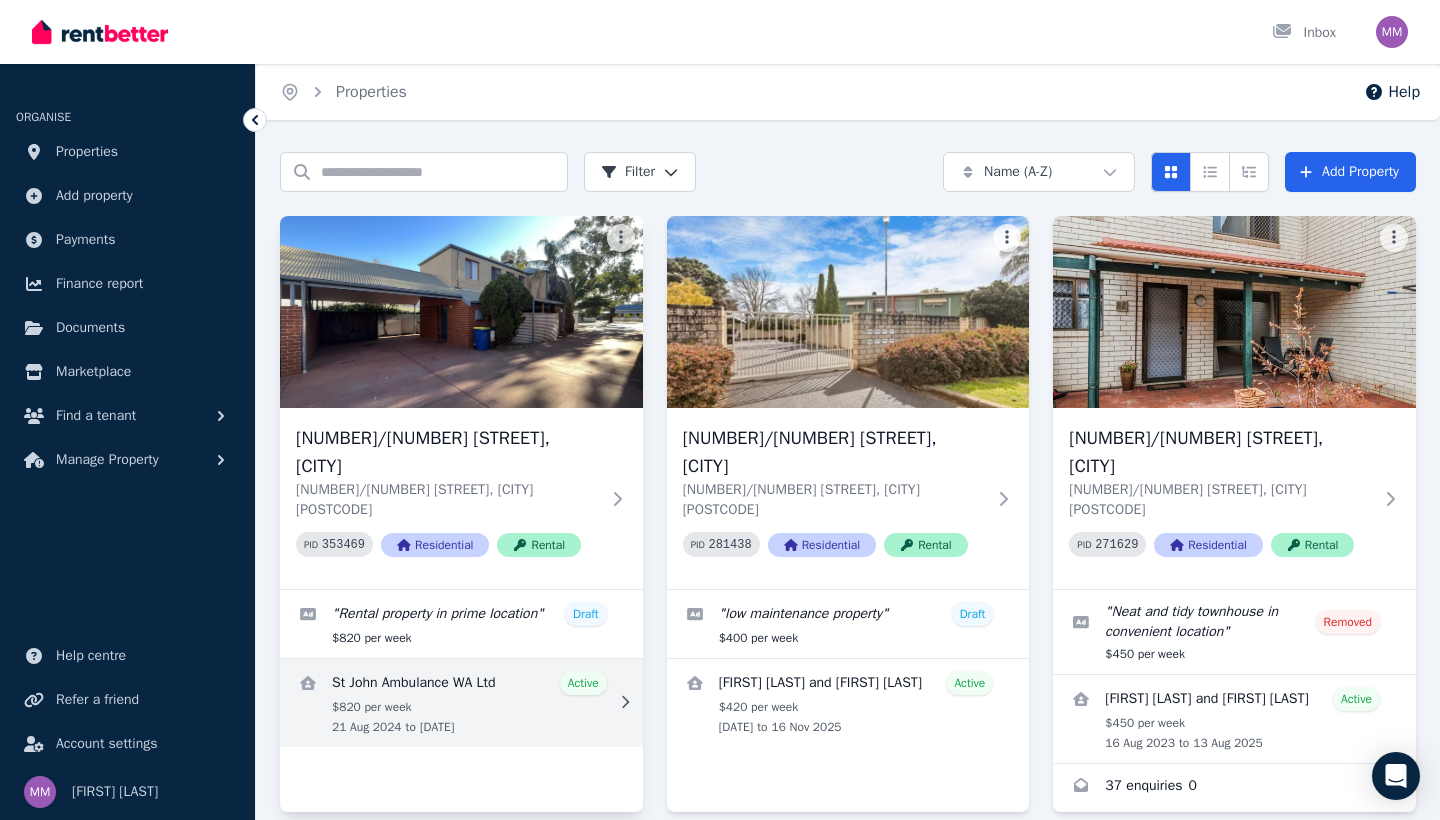 click at bounding box center (621, 703) 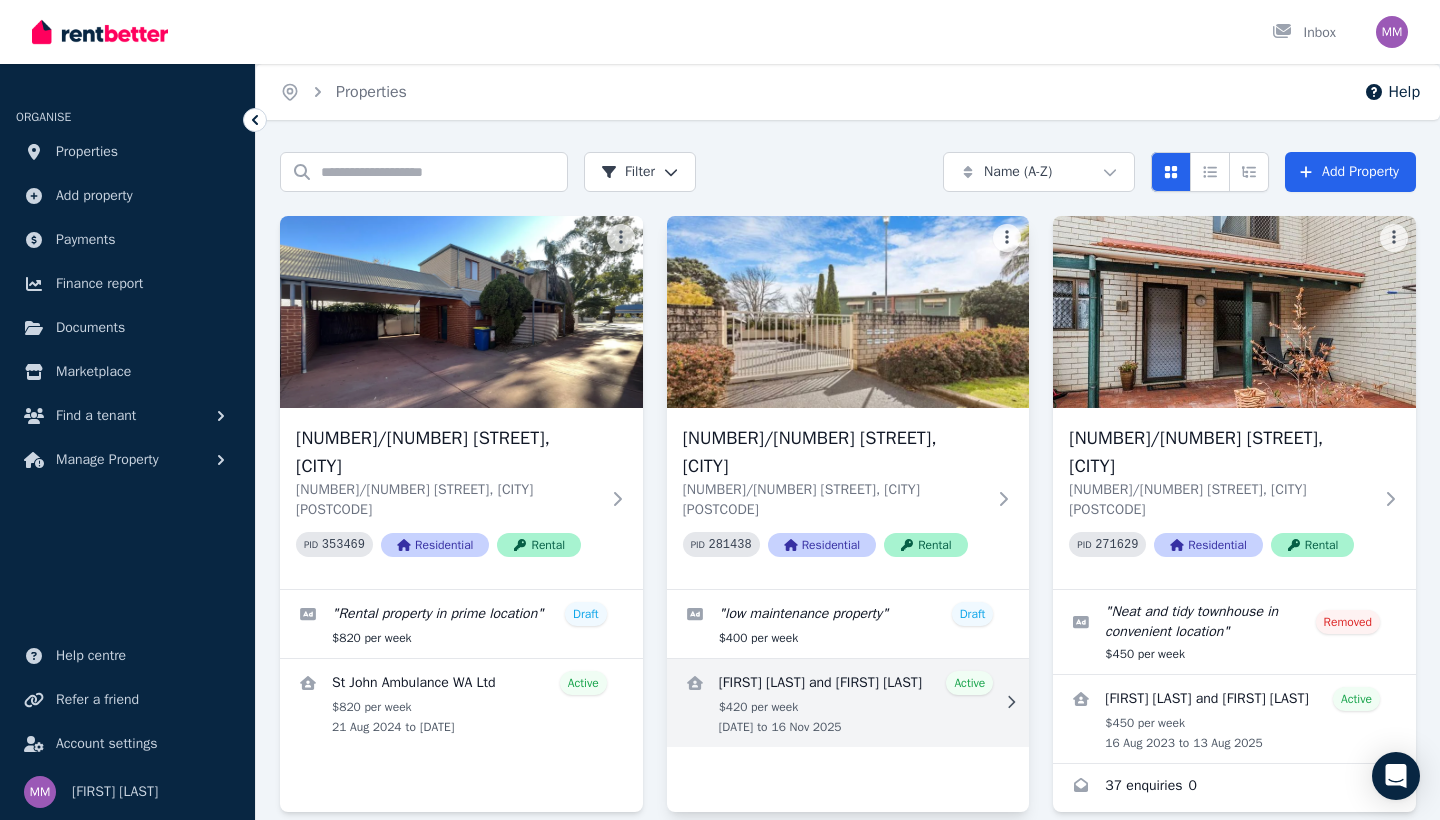 click 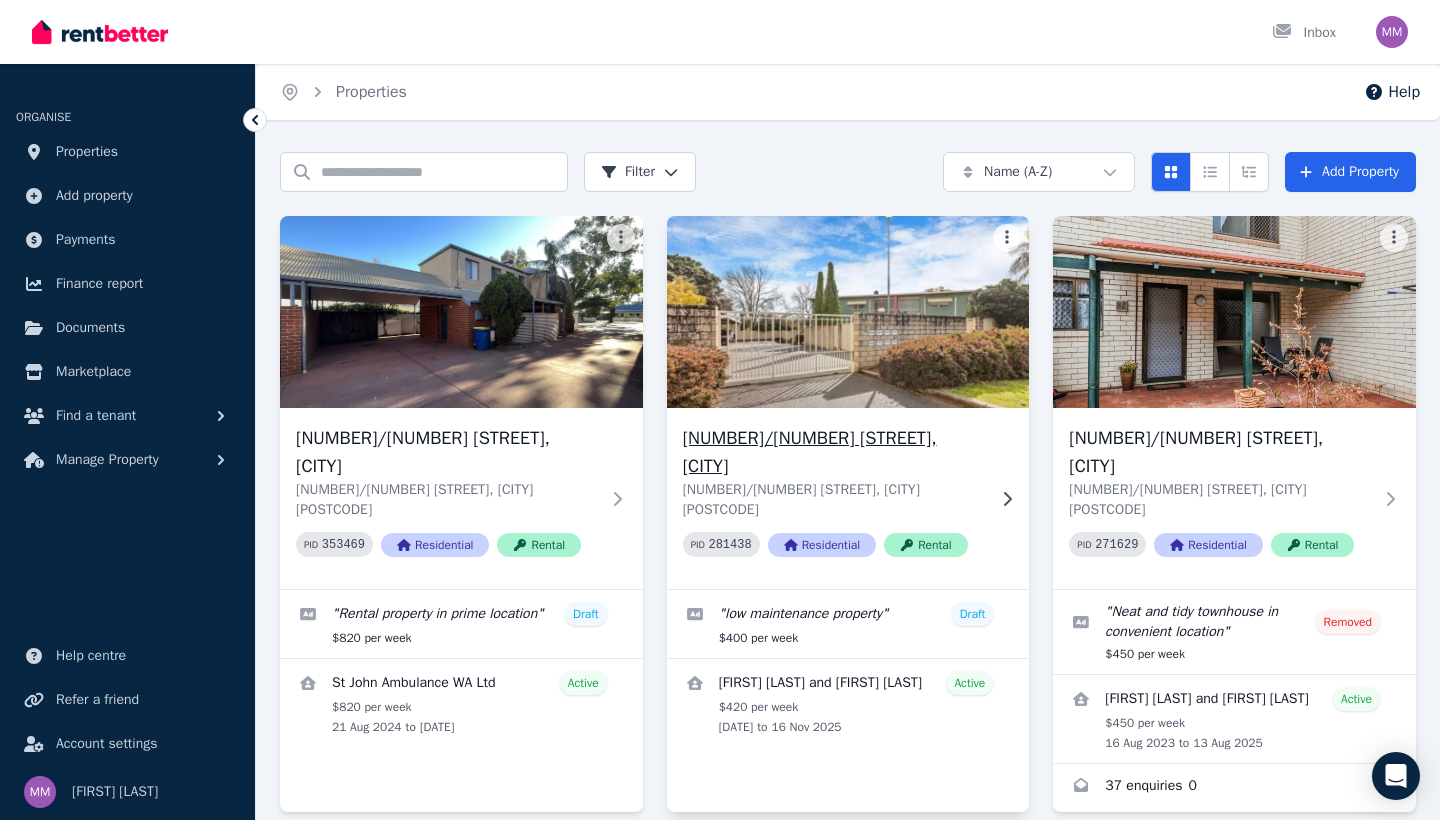 scroll, scrollTop: 0, scrollLeft: 0, axis: both 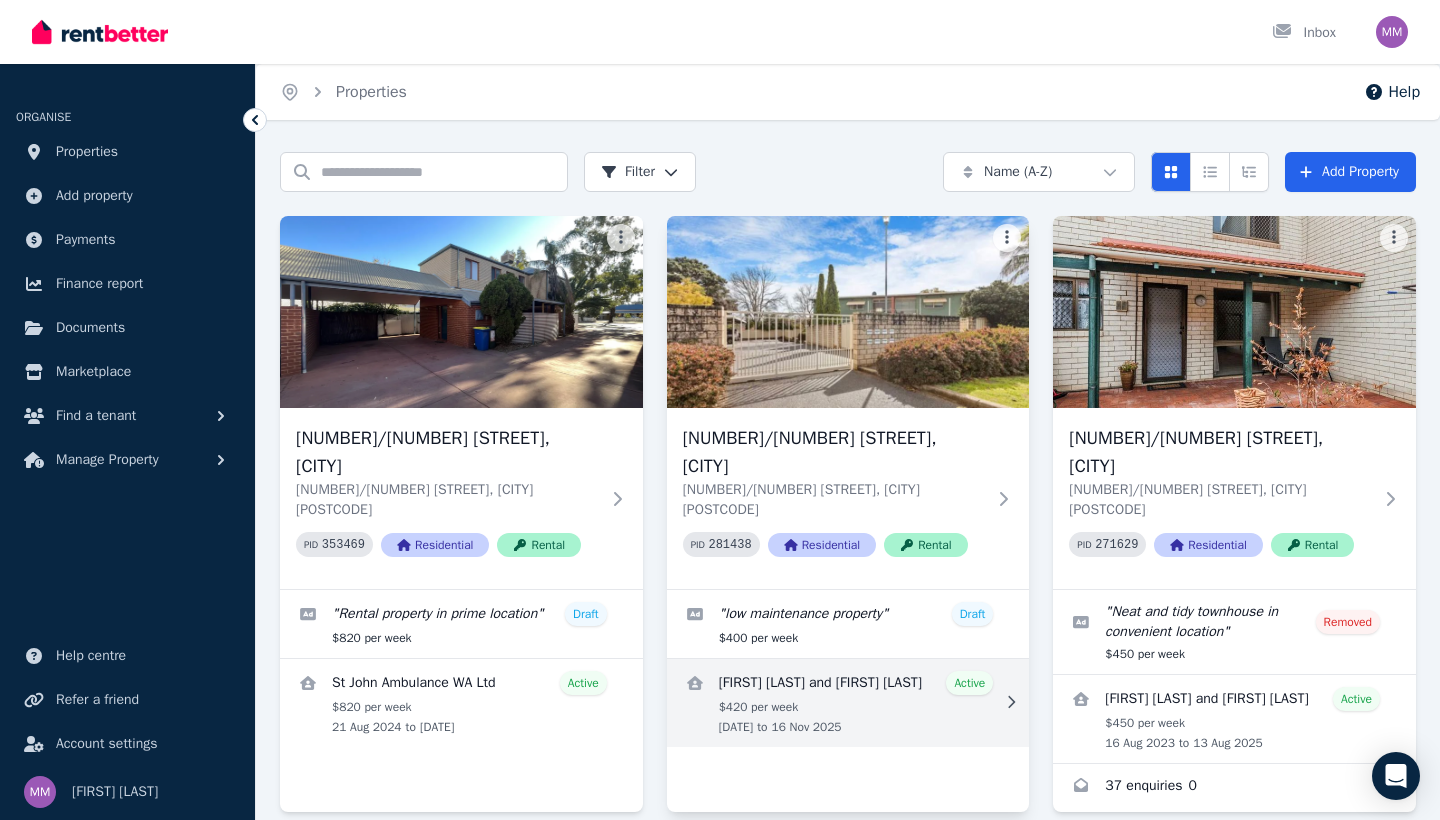 click at bounding box center (848, 703) 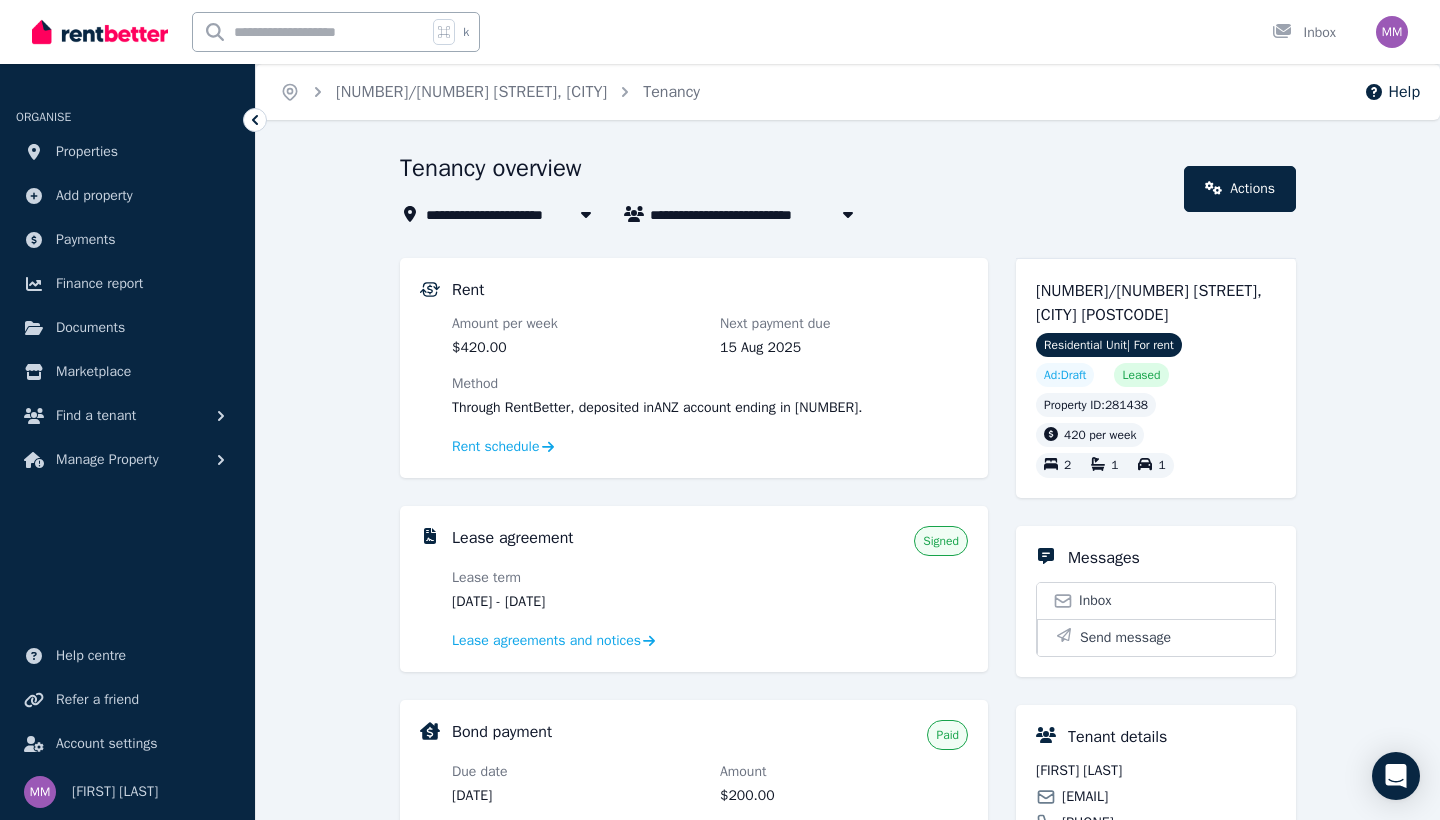 scroll, scrollTop: 0, scrollLeft: 0, axis: both 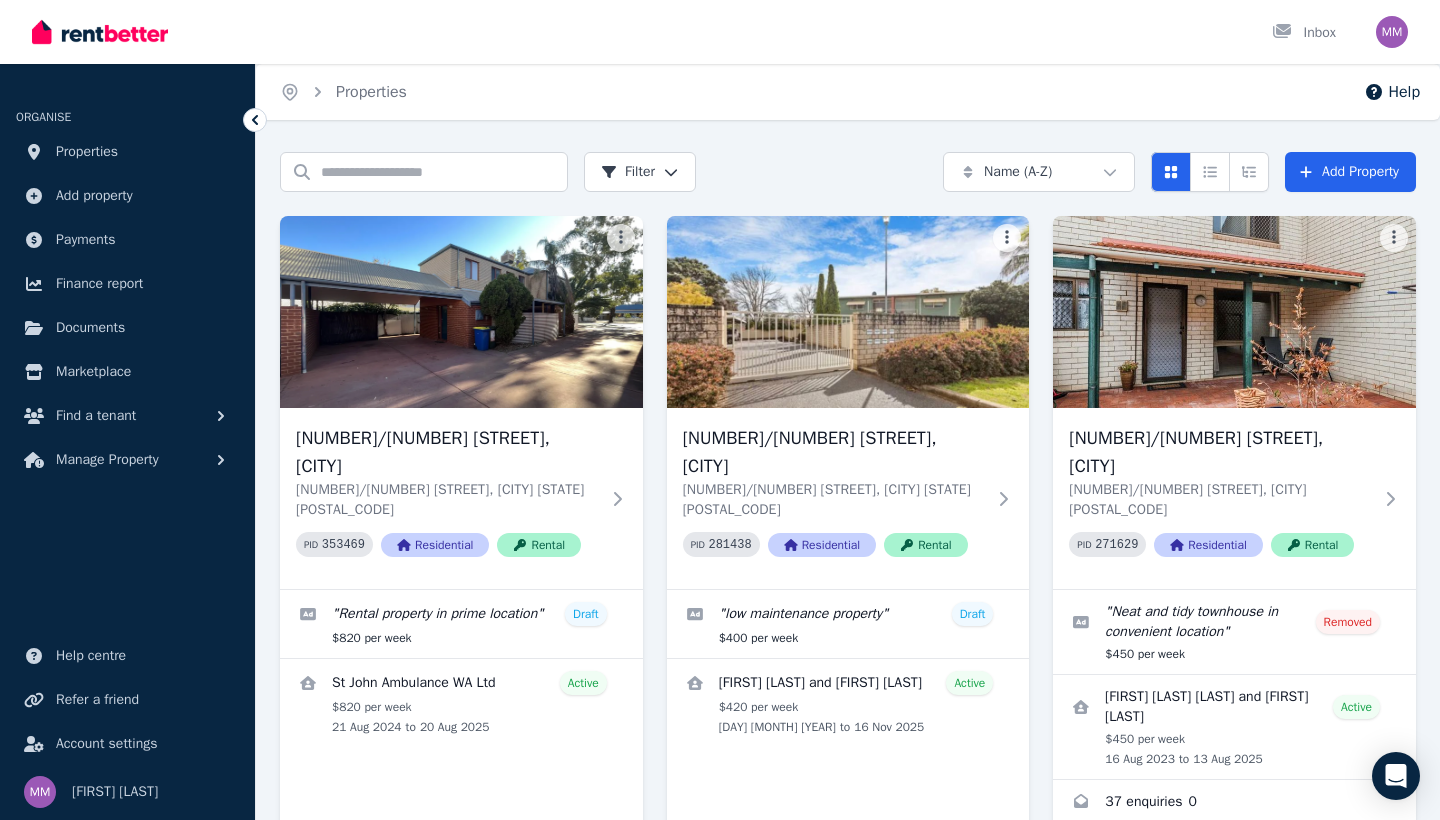click at bounding box center (1392, 32) 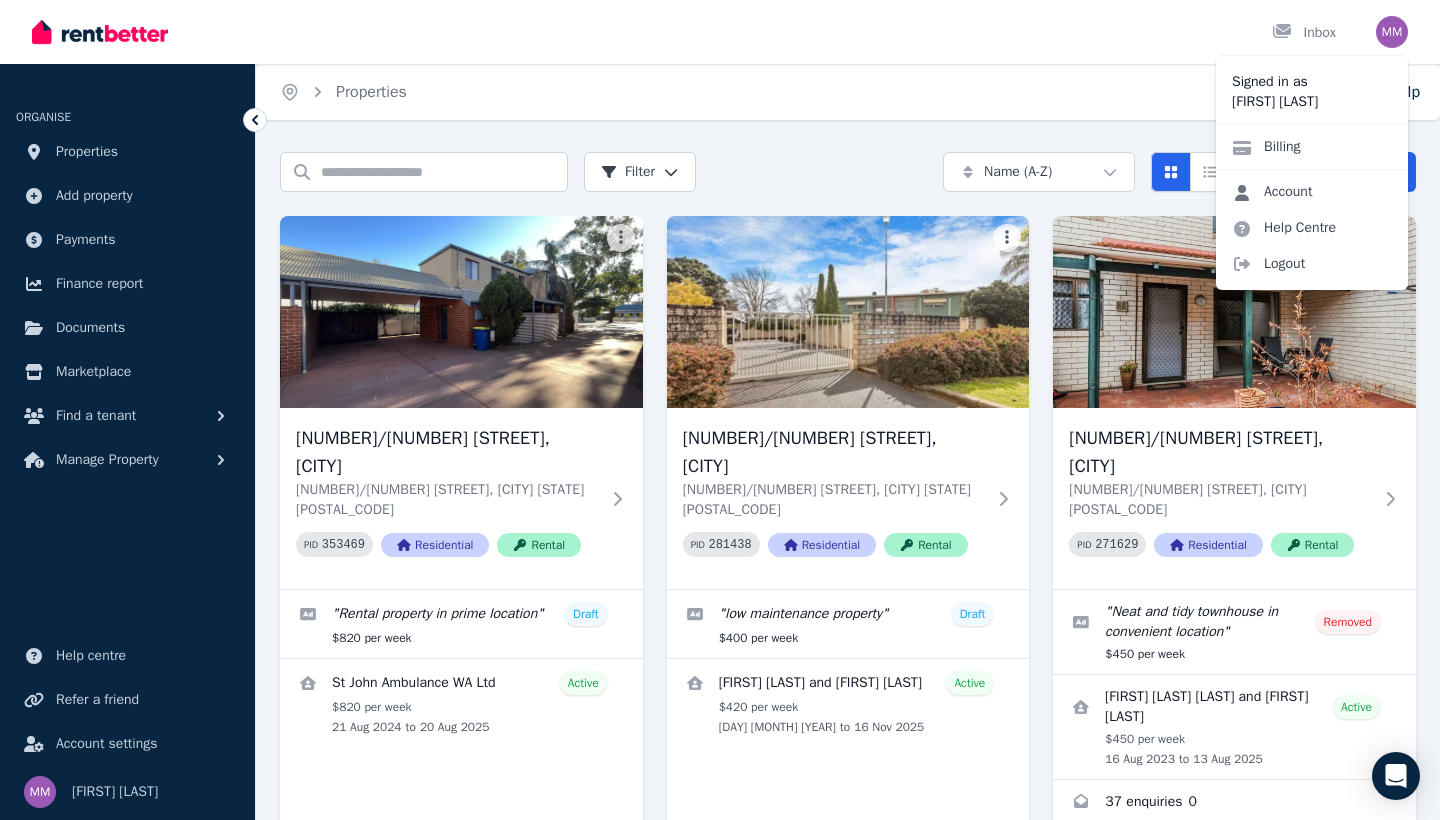 click on "Account" at bounding box center [1272, 192] 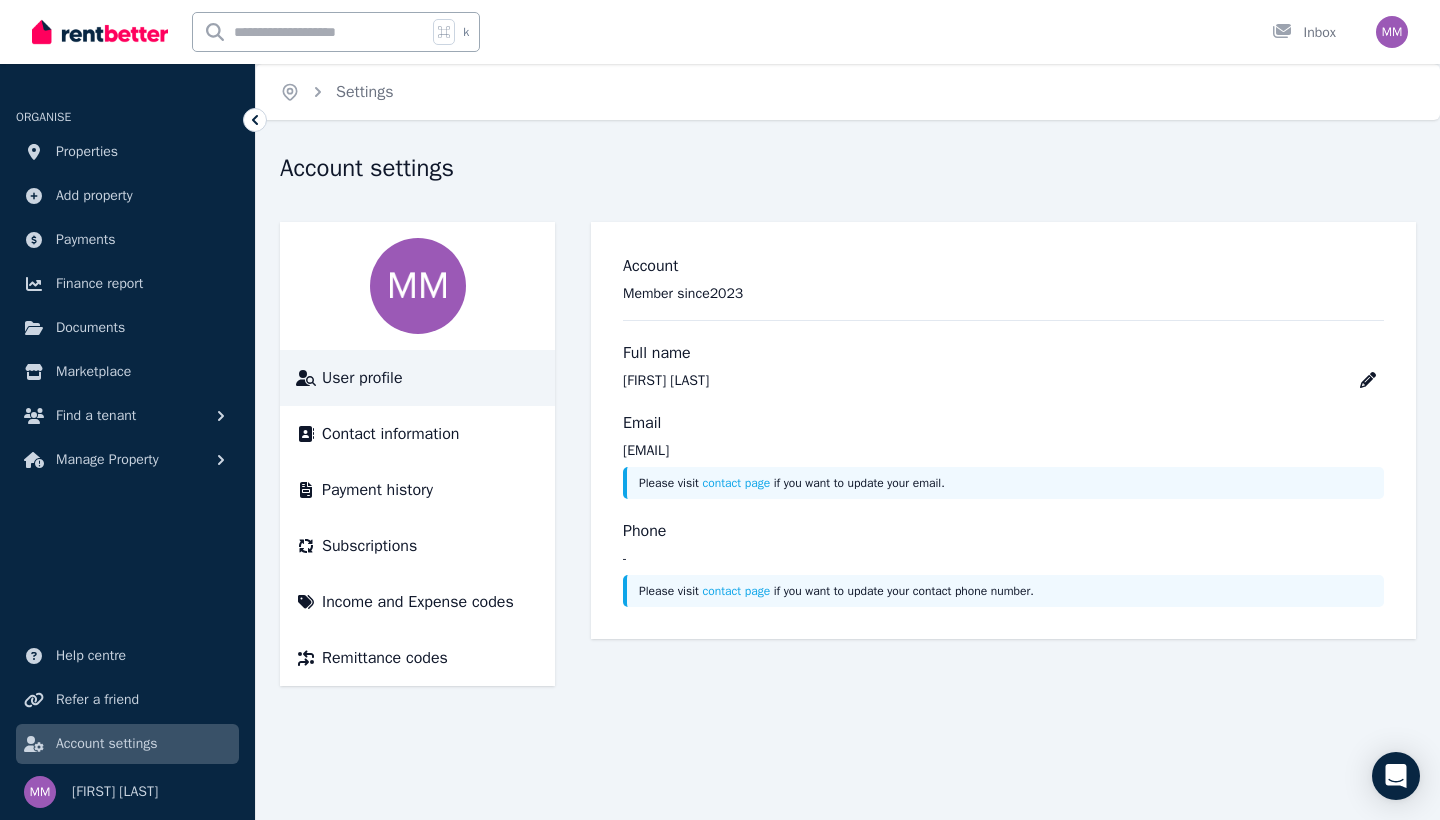 click at bounding box center [1392, 32] 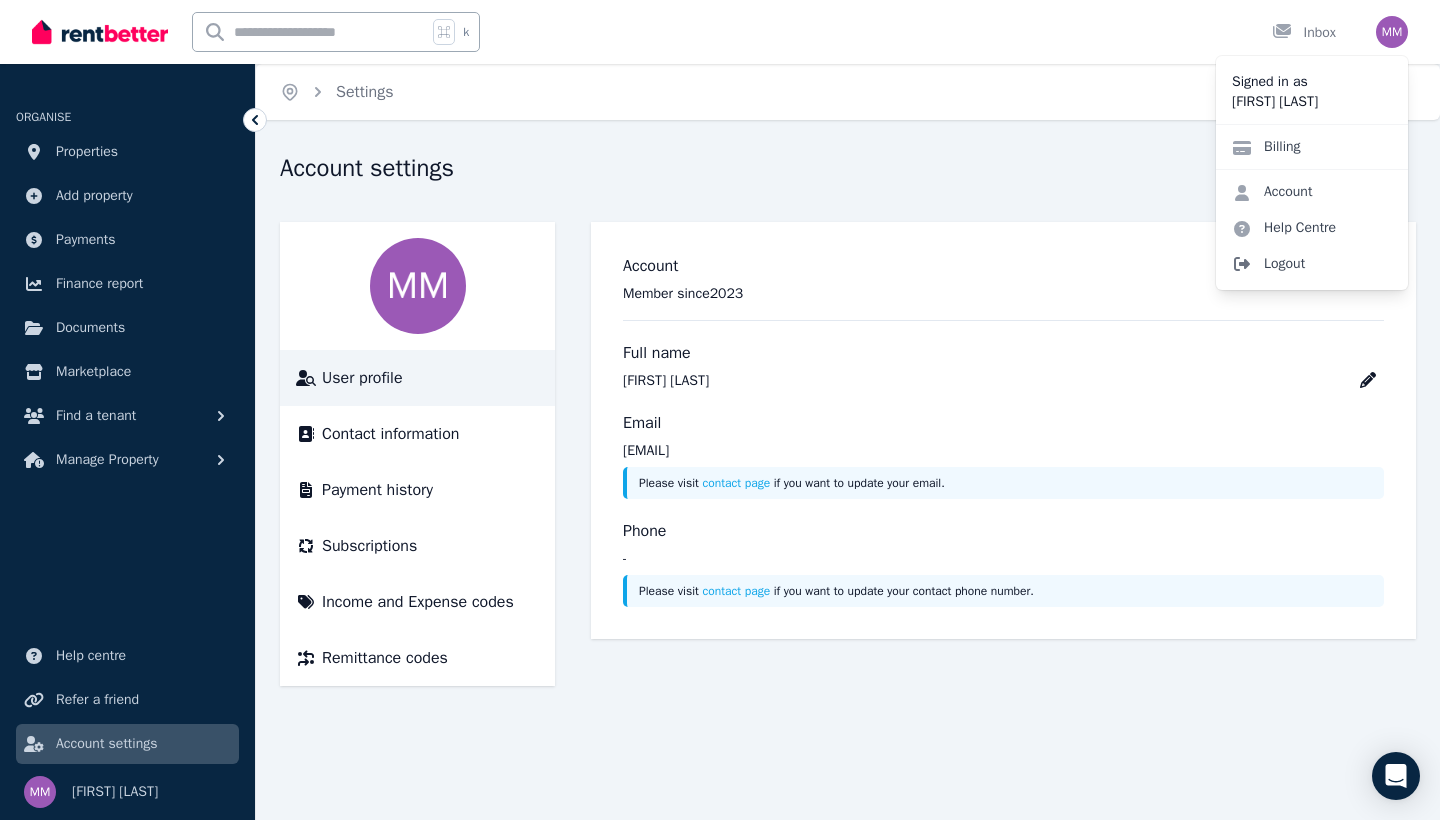 click on "Logout" at bounding box center (1312, 264) 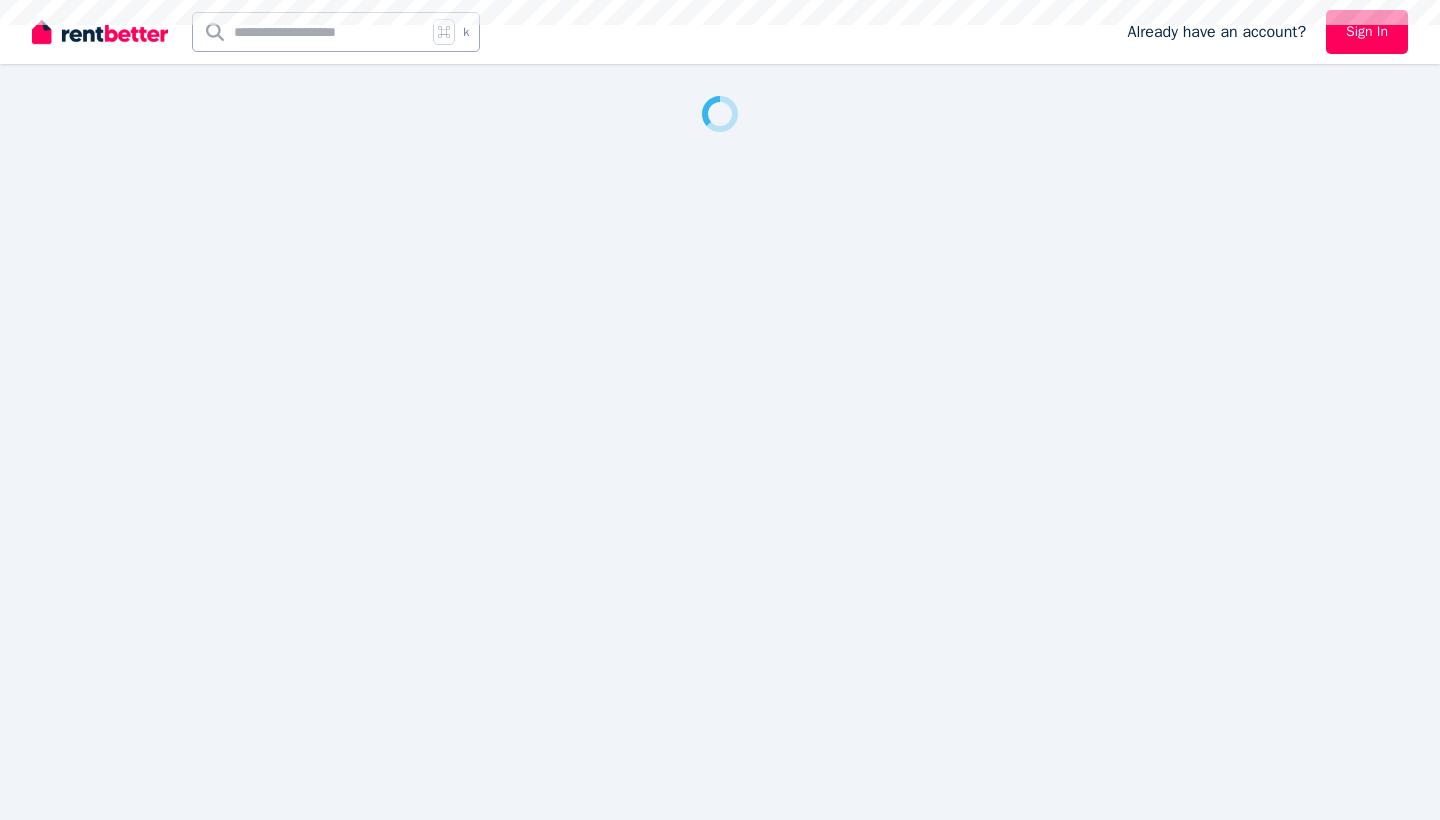 scroll, scrollTop: 0, scrollLeft: 0, axis: both 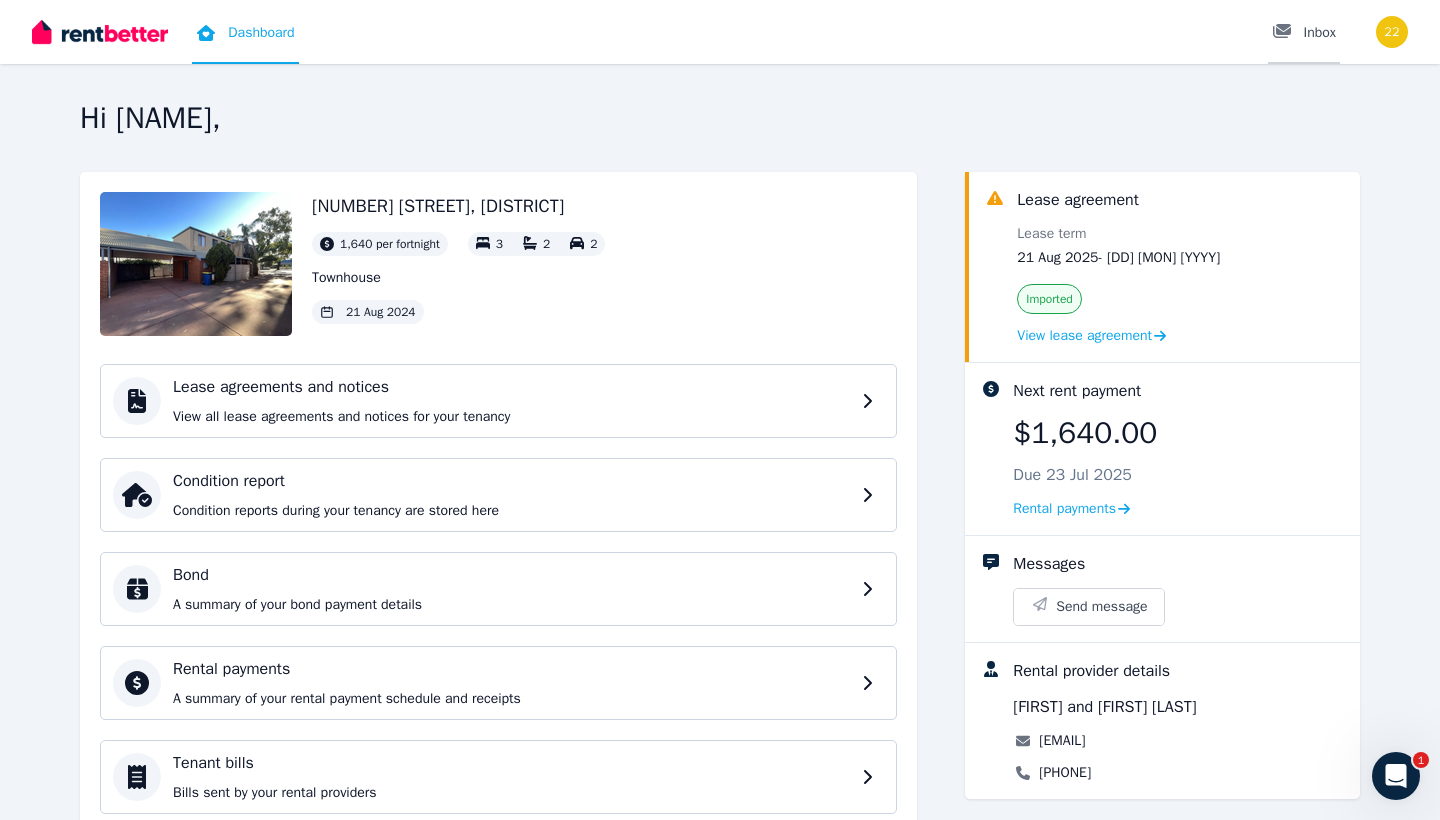 click on "Inbox" at bounding box center [1304, 33] 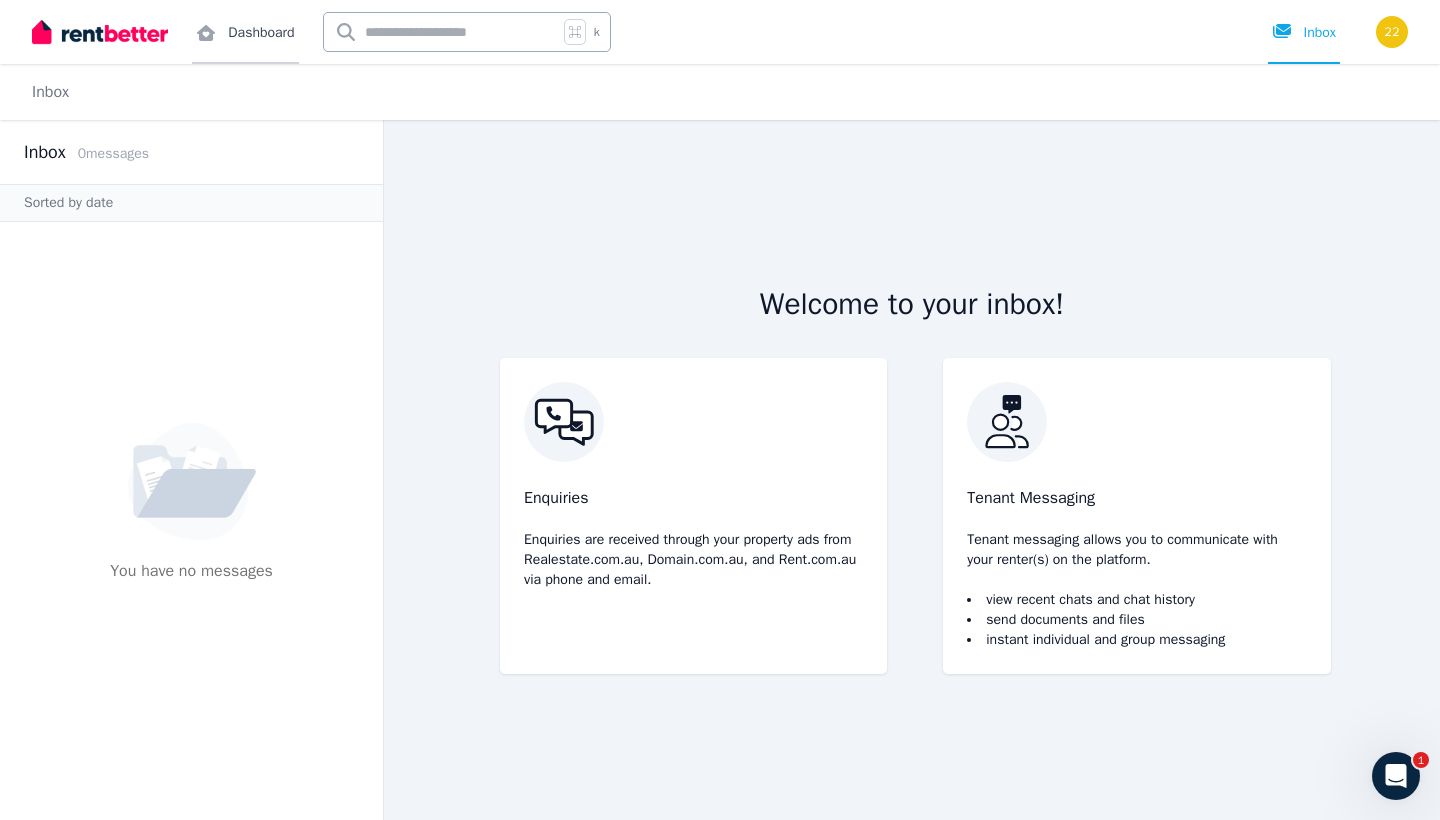 click on "Dashboard" at bounding box center [245, 32] 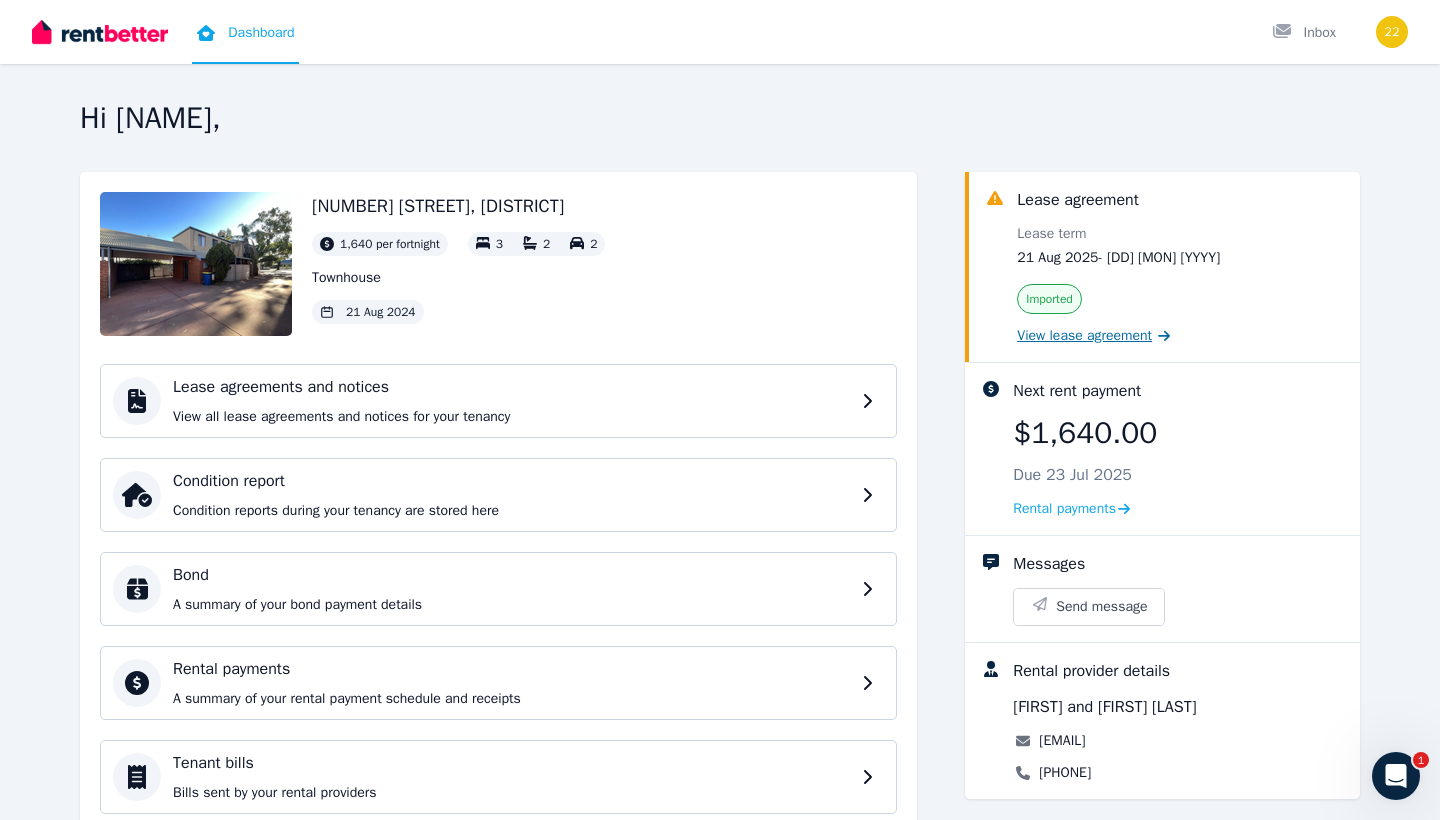 click on "View lease agreement" at bounding box center [1084, 336] 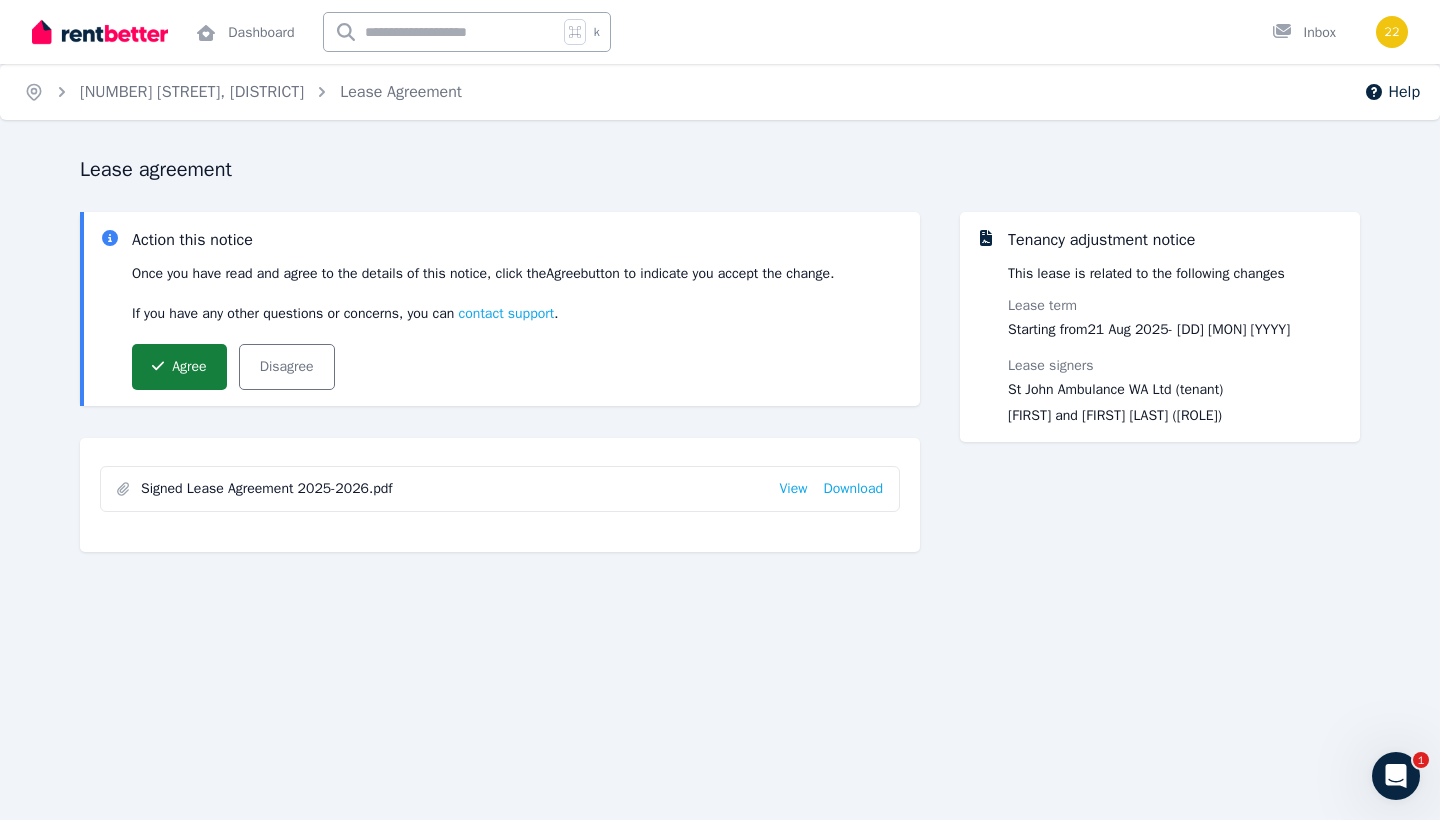 click on "Agree" at bounding box center [179, 367] 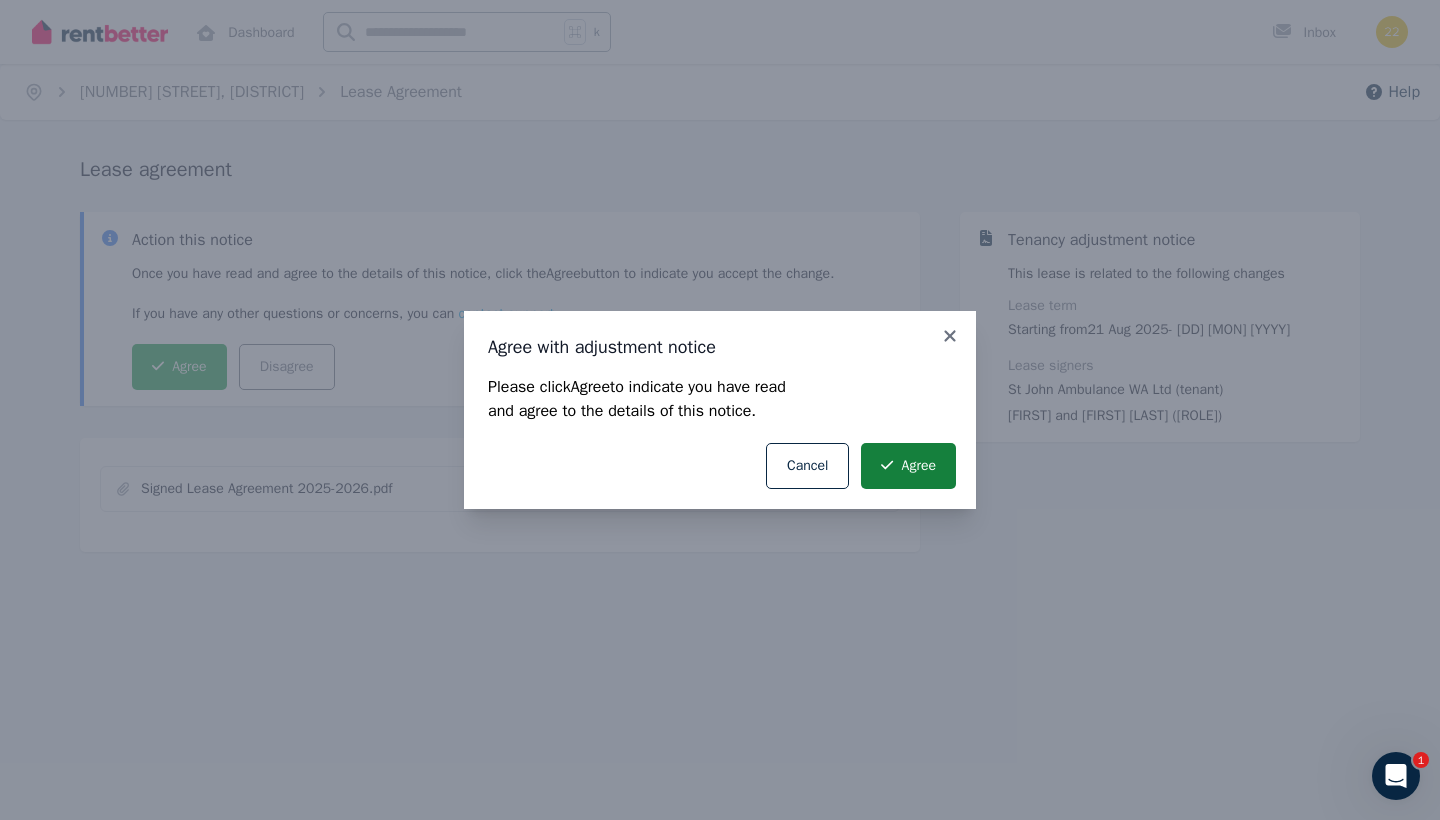click 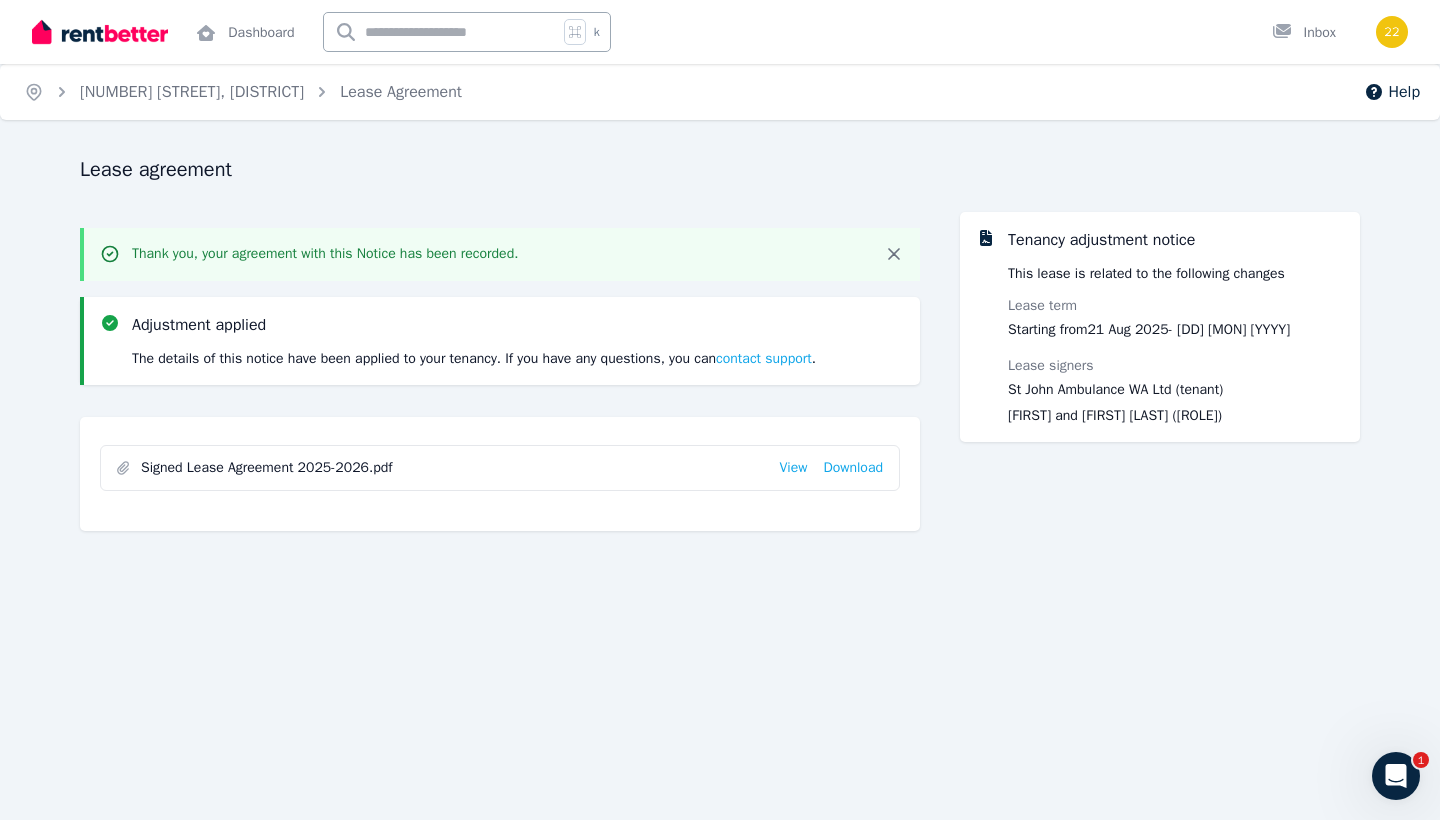scroll, scrollTop: 0, scrollLeft: 0, axis: both 